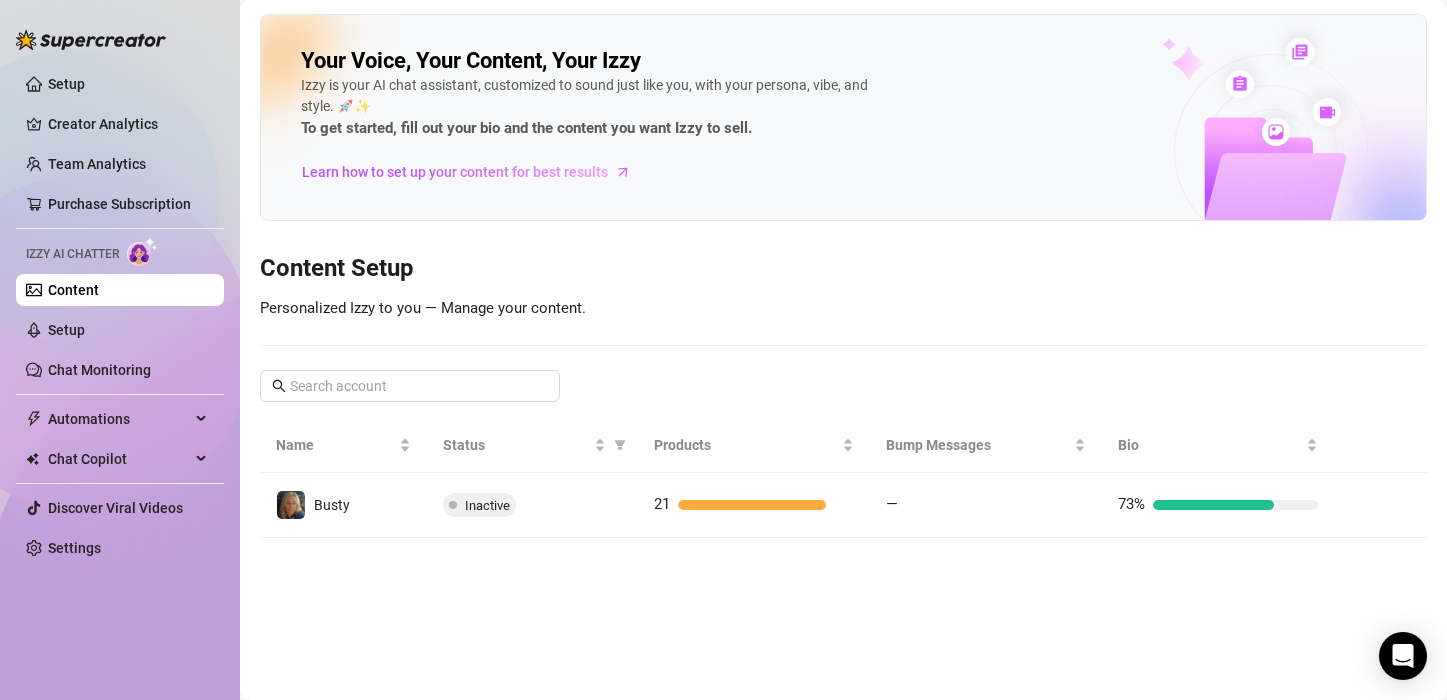 scroll, scrollTop: 0, scrollLeft: 0, axis: both 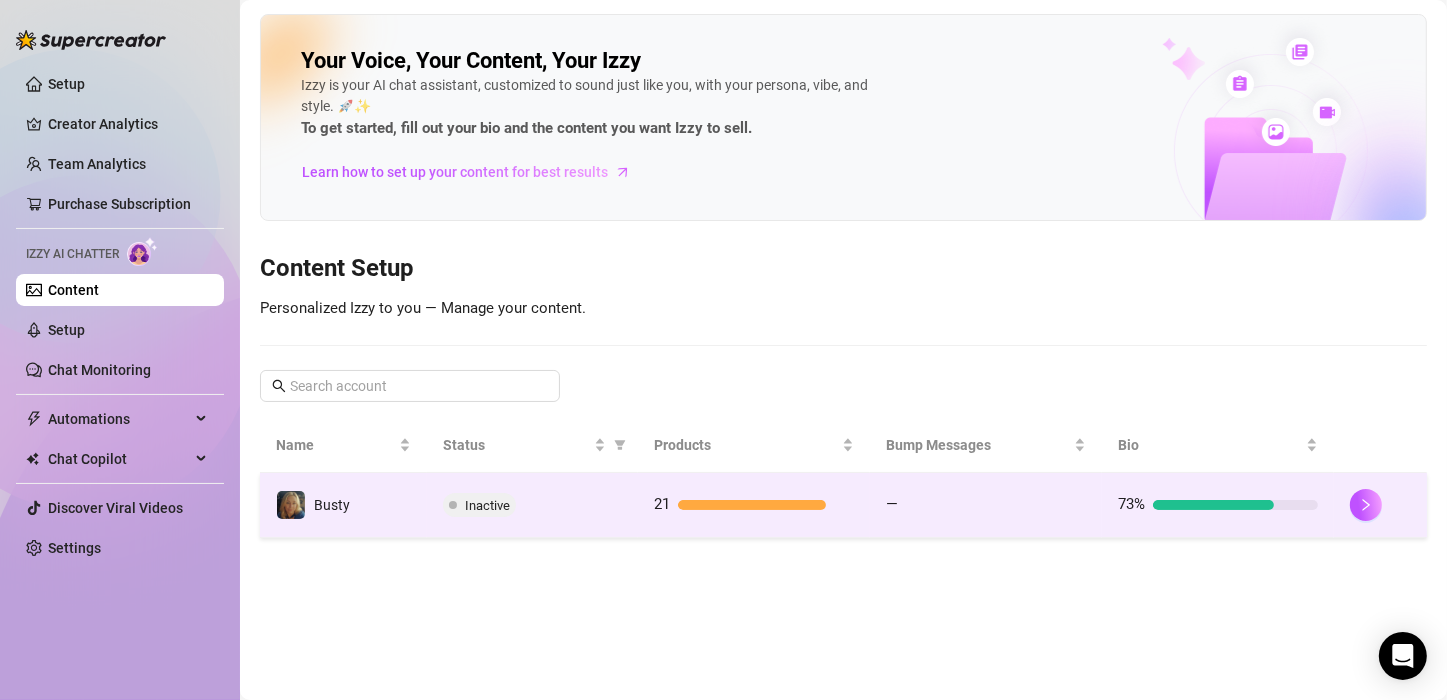 click on "Inactive" at bounding box center (532, 505) 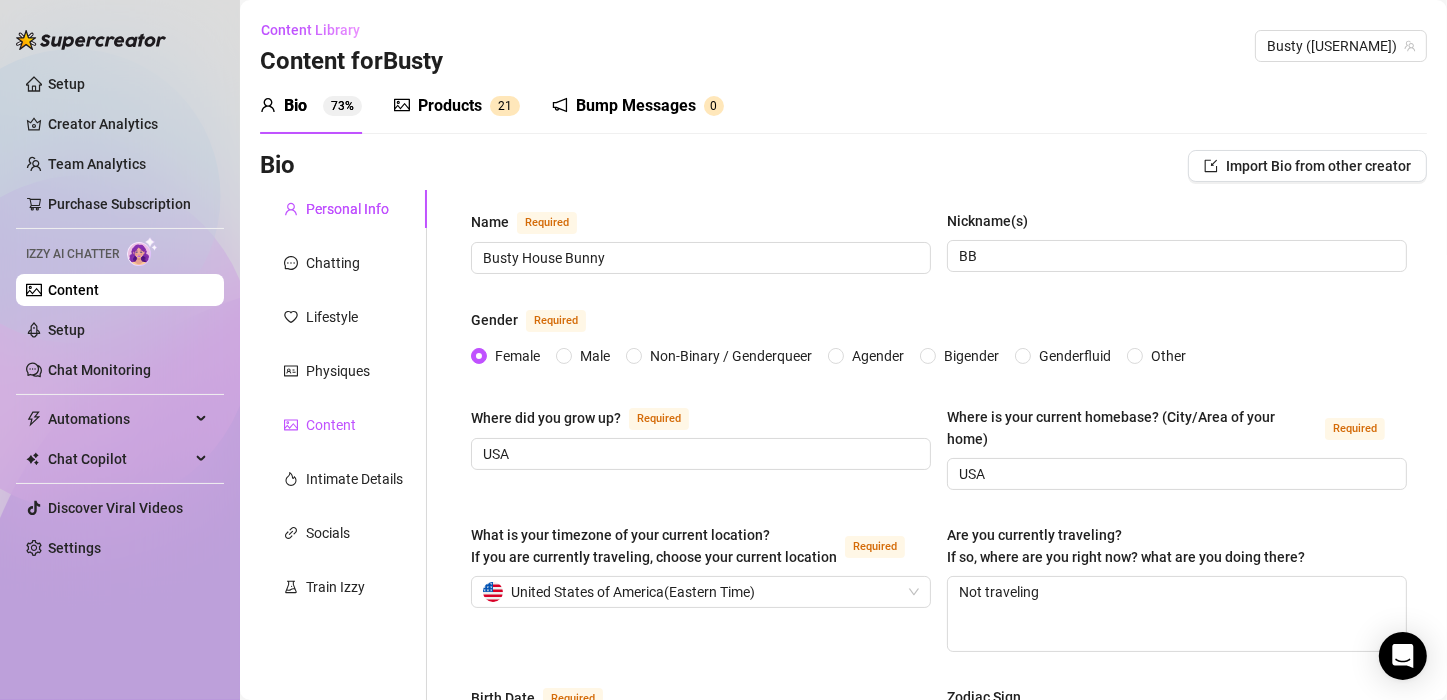 click on "Content" at bounding box center (331, 425) 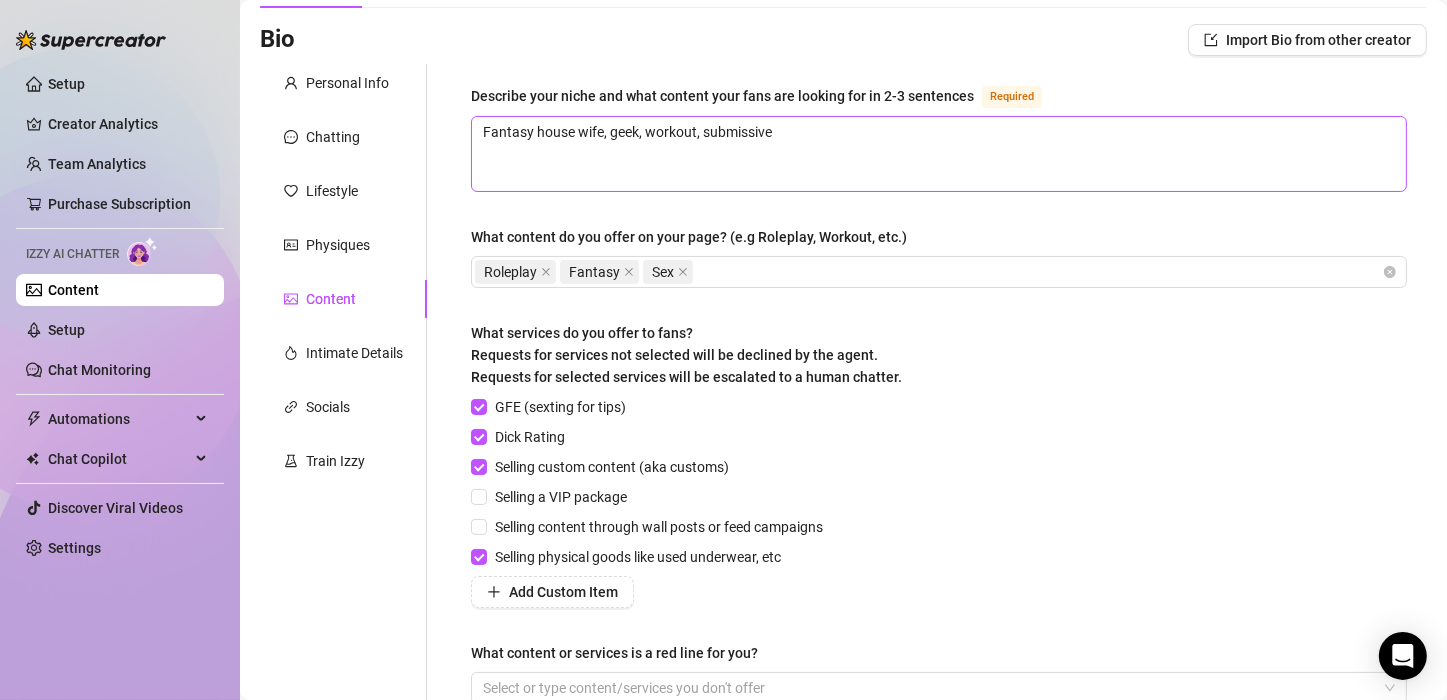 scroll, scrollTop: 0, scrollLeft: 0, axis: both 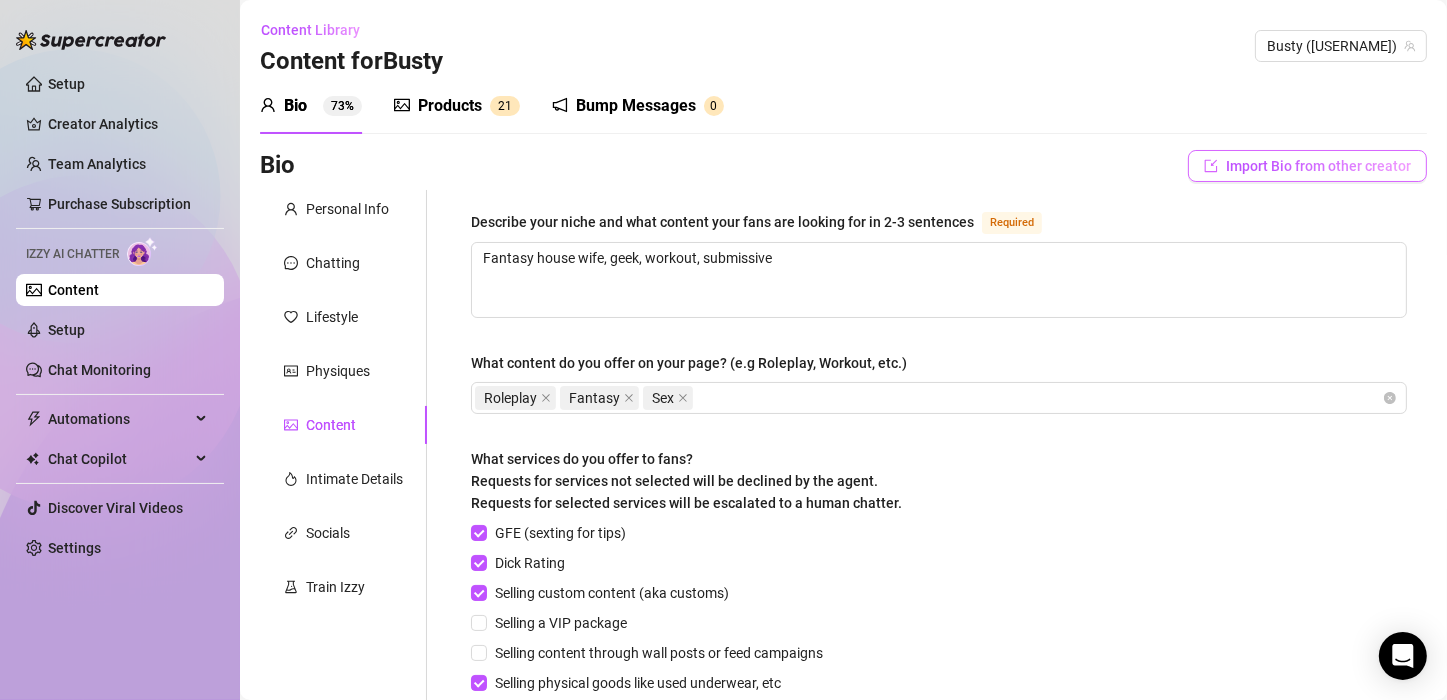click on "Import Bio from other creator" at bounding box center [1318, 166] 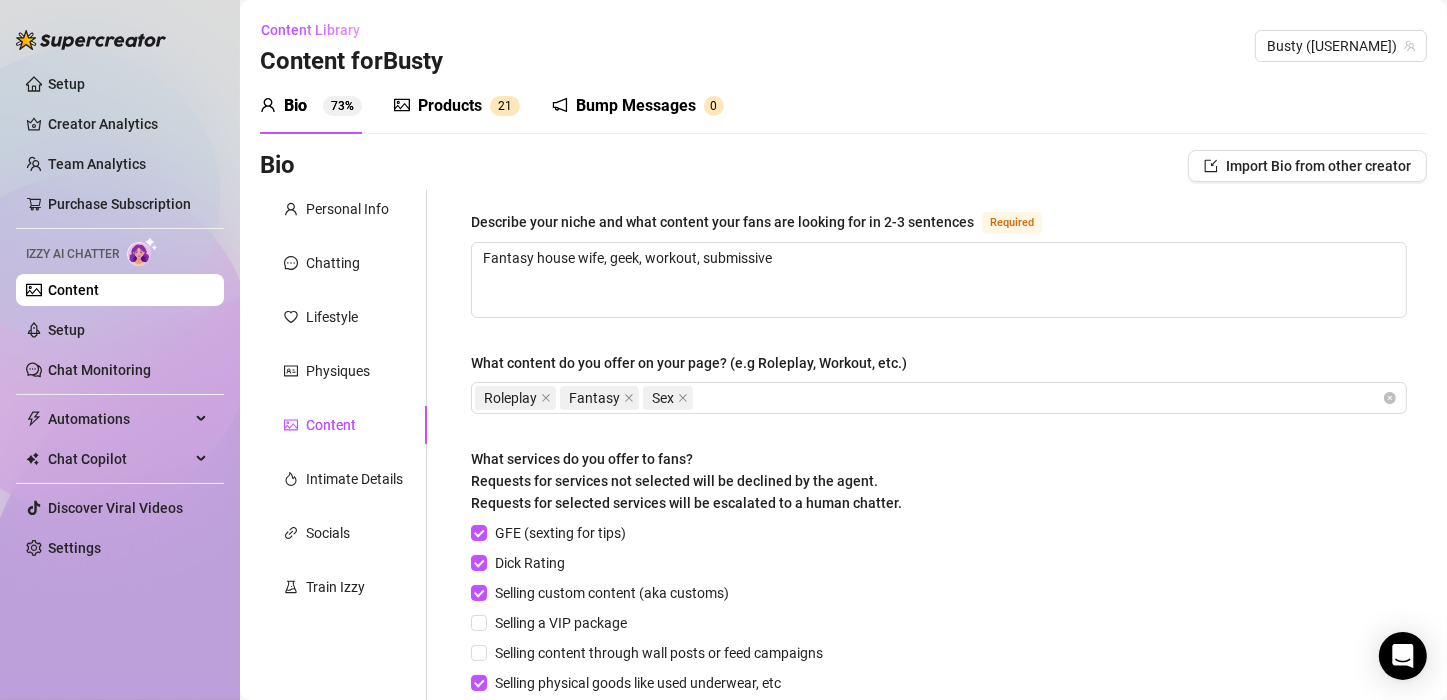 click on "Bio   73% Products 2 1 Bump Messages 0" at bounding box center [843, 106] 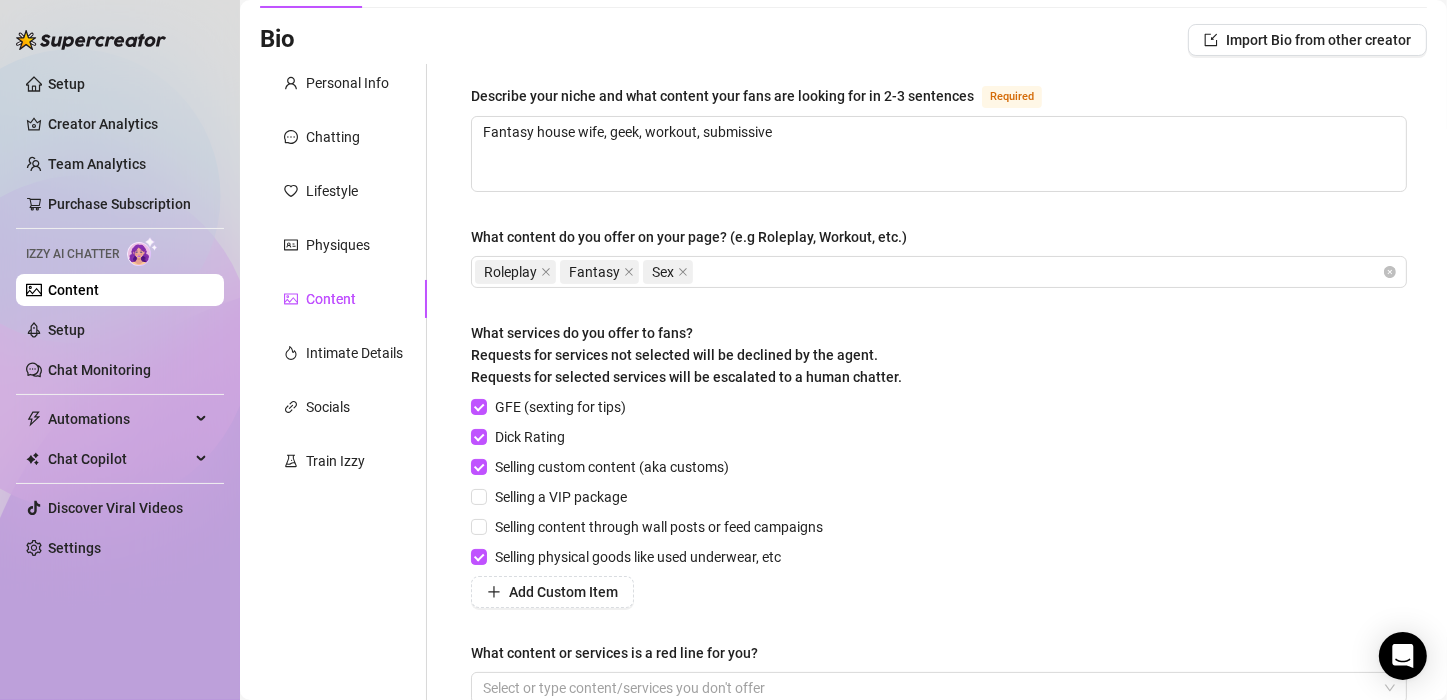 scroll, scrollTop: 0, scrollLeft: 0, axis: both 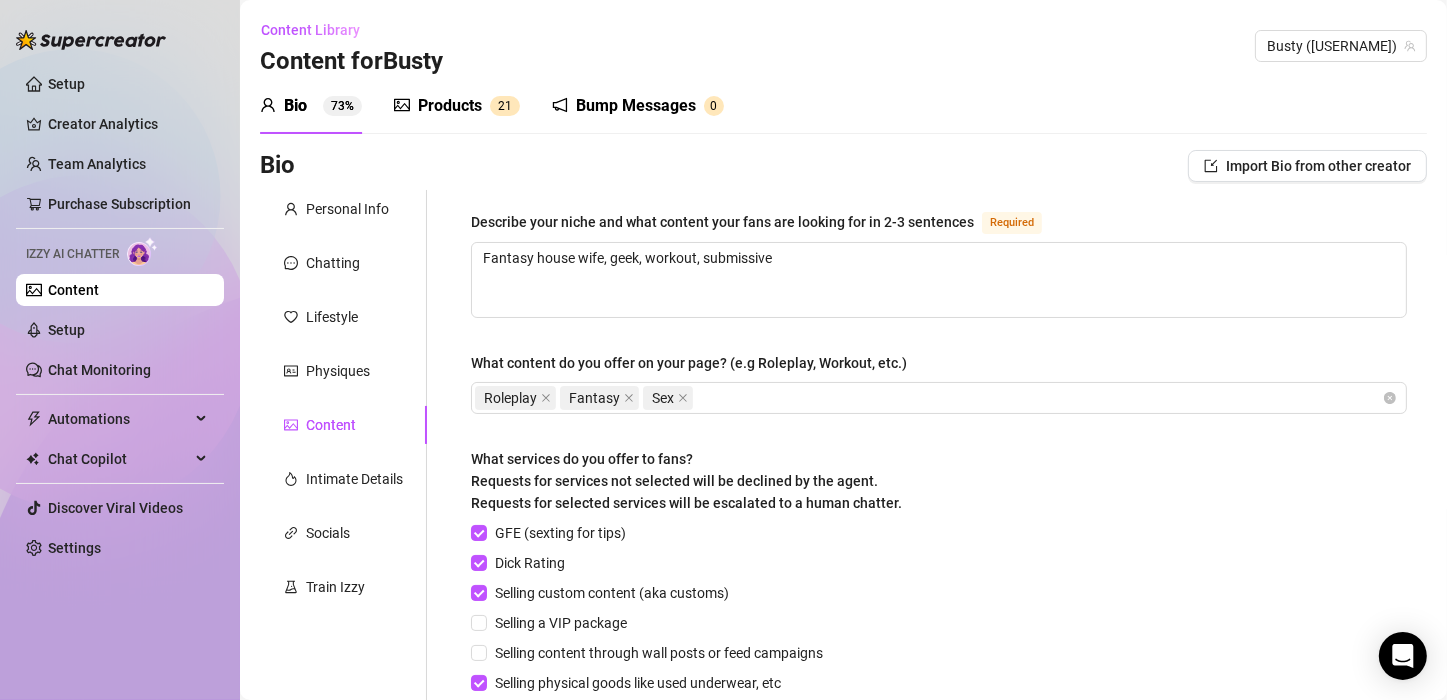 click on "Content" at bounding box center [331, 425] 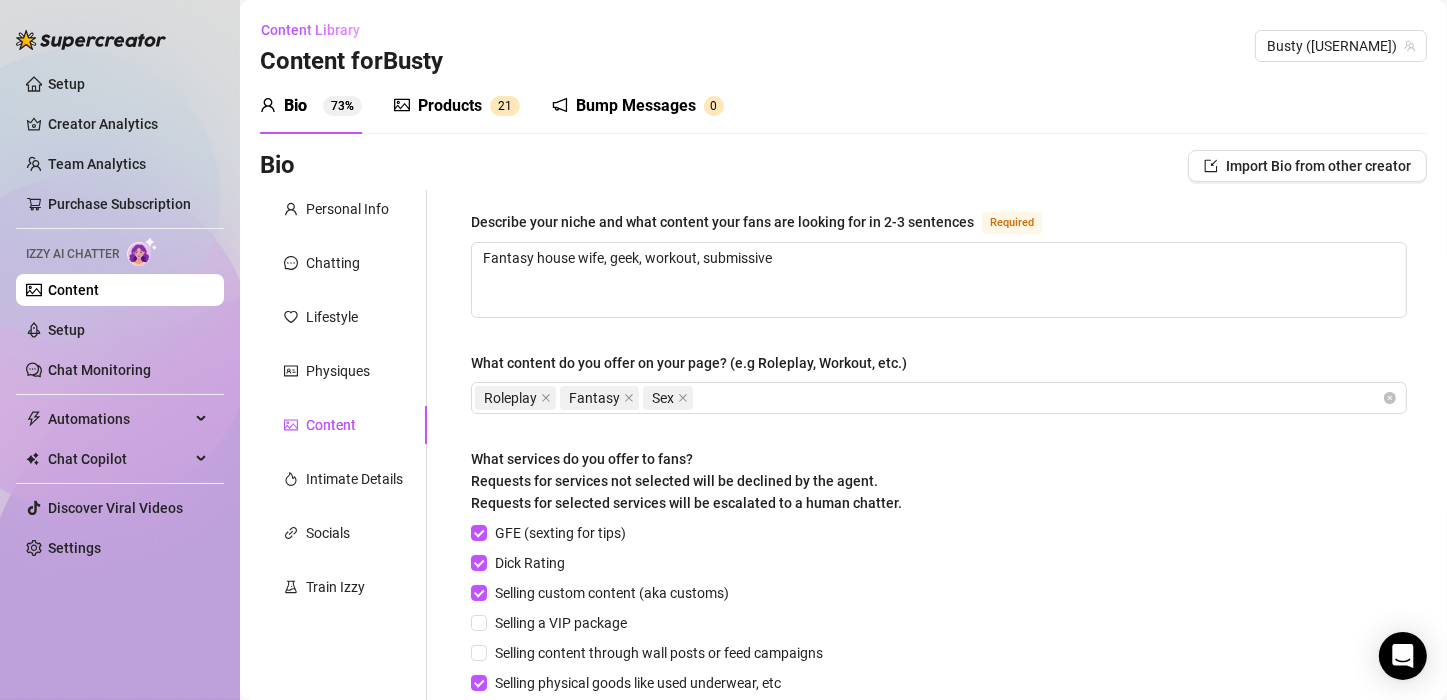 click on "Products" at bounding box center (450, 106) 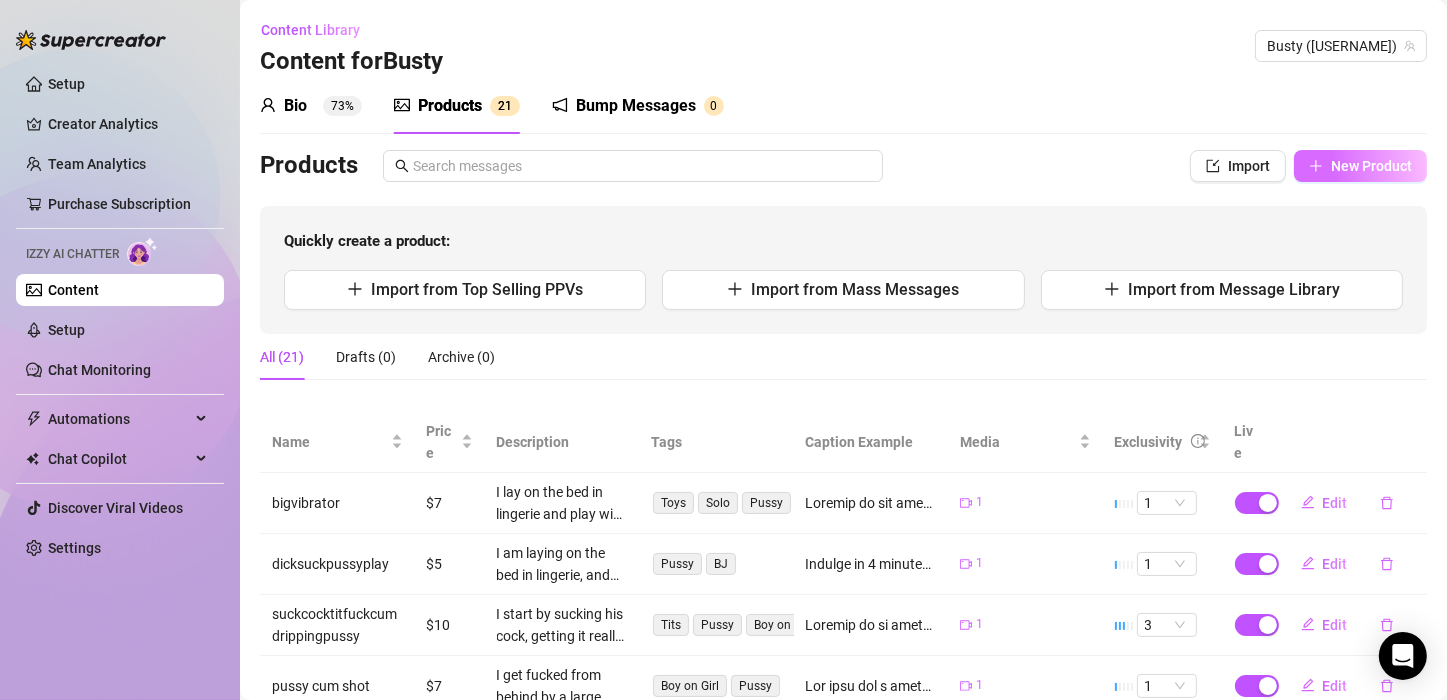 click on "New Product" at bounding box center (1371, 166) 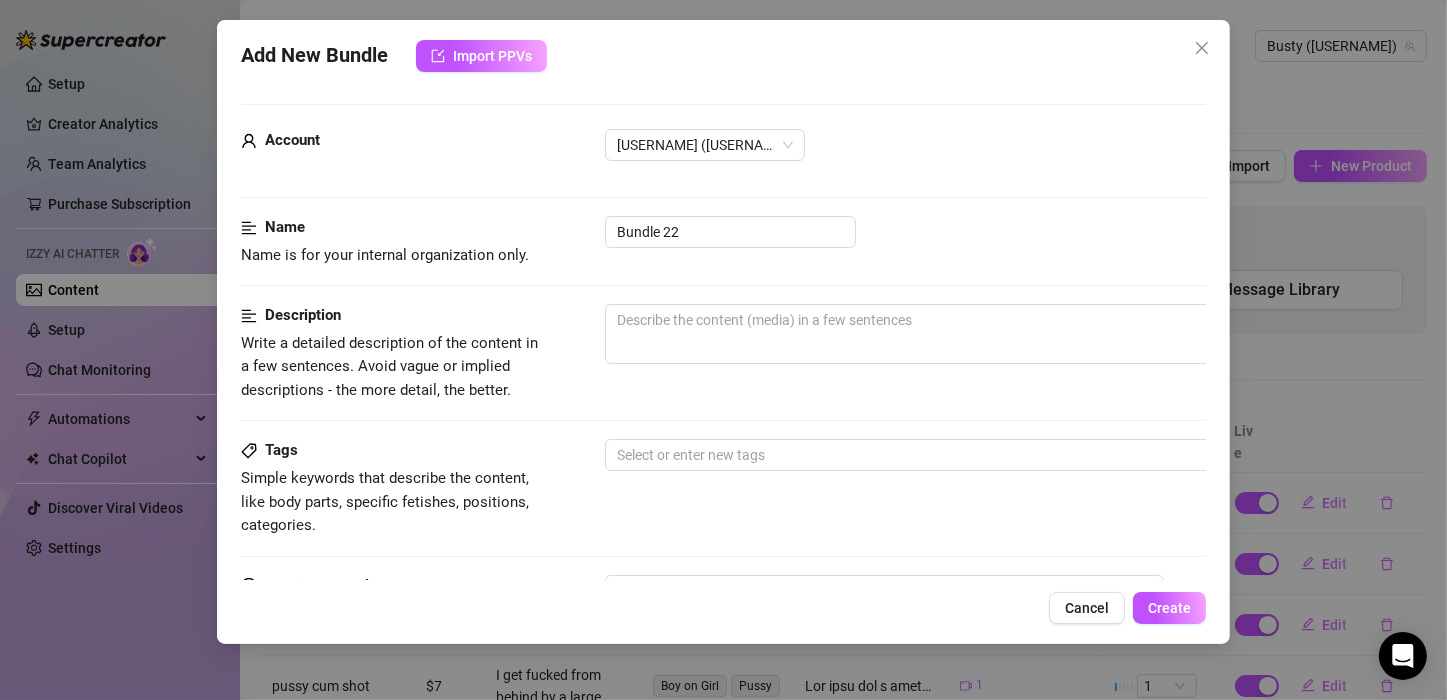 scroll, scrollTop: 300, scrollLeft: 0, axis: vertical 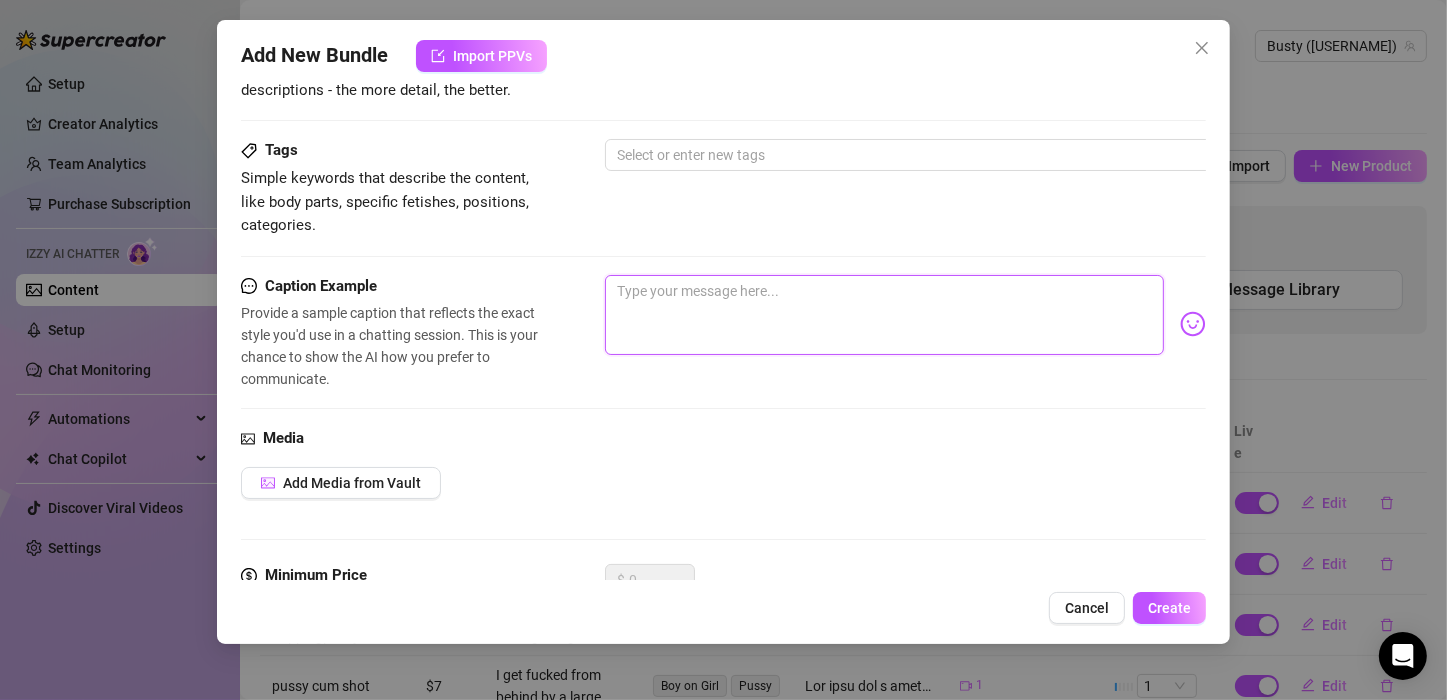 paste on "Prepare to be enthralled as I indulge in a moment of pure, unadulterated pleasure. In this exclusive PPV, you'll watch as I lie back, my legs spread wide, giving you an unobstructed view of the action. I'm using my favorite sucking toy, the vibrations and suction driving me wild as it teases my clit, bringing me closer and closer to the edge. But the real star of the show is my master, his deep, commanding voice directing every move. 'Cum for me,' he orders, his words sending shivers down my spine. I can feel the orgasm building, my body trembling with anticipation. Every moan, every gasp, every twitch of my body is for him—and for you. Witness the intensity of my pleasure as I obey his commands, my body convulsing with a powerful climax. Join me for this raw, intimate experience and feel the heat as I lose control. Don't miss out—hit that PPV button and let the pleasure begin. 😈🍼💋" 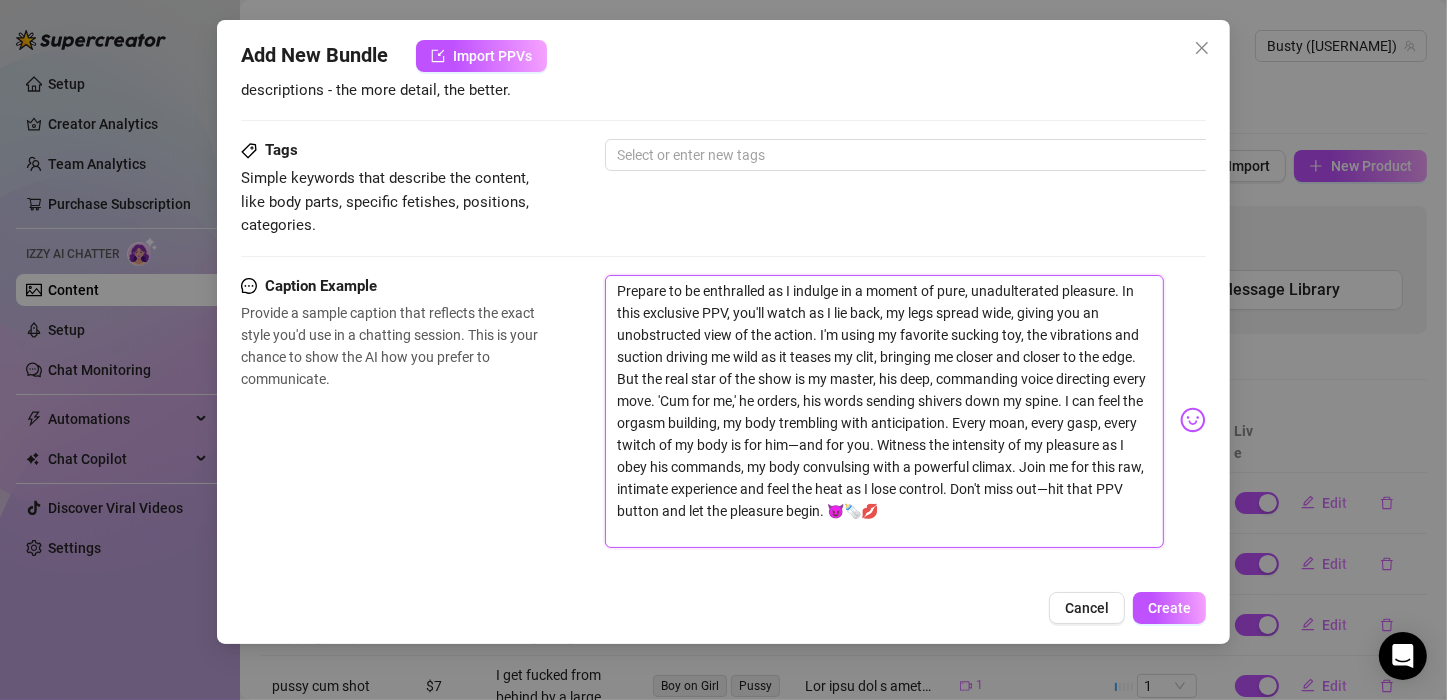 scroll, scrollTop: 0, scrollLeft: 0, axis: both 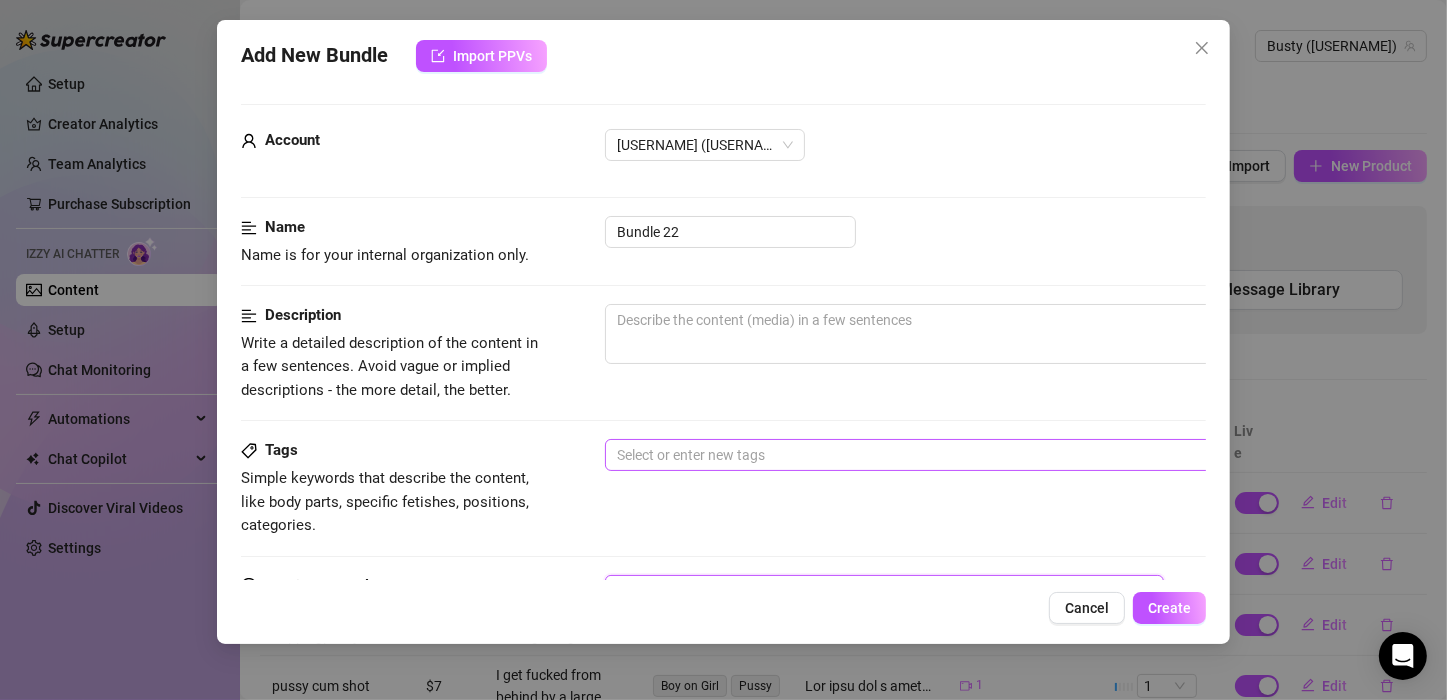 click at bounding box center (944, 455) 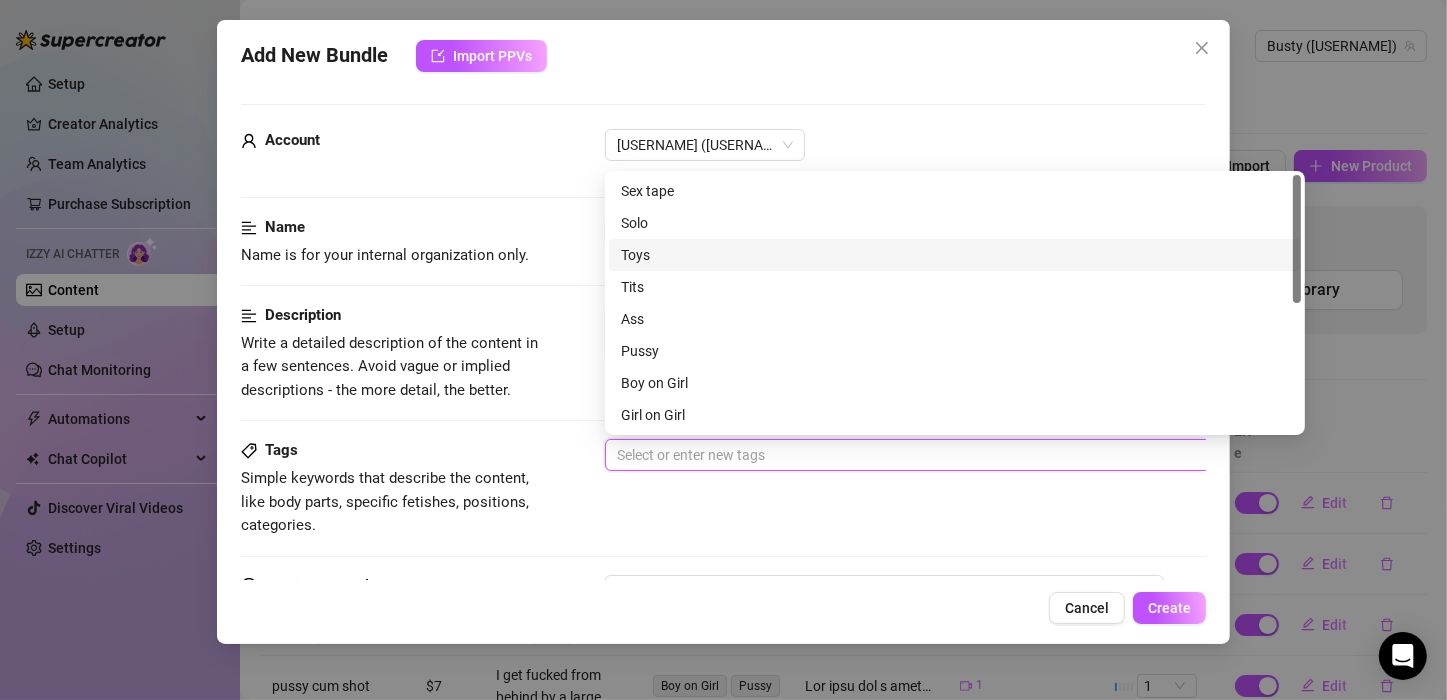click on "Toys" at bounding box center (955, 255) 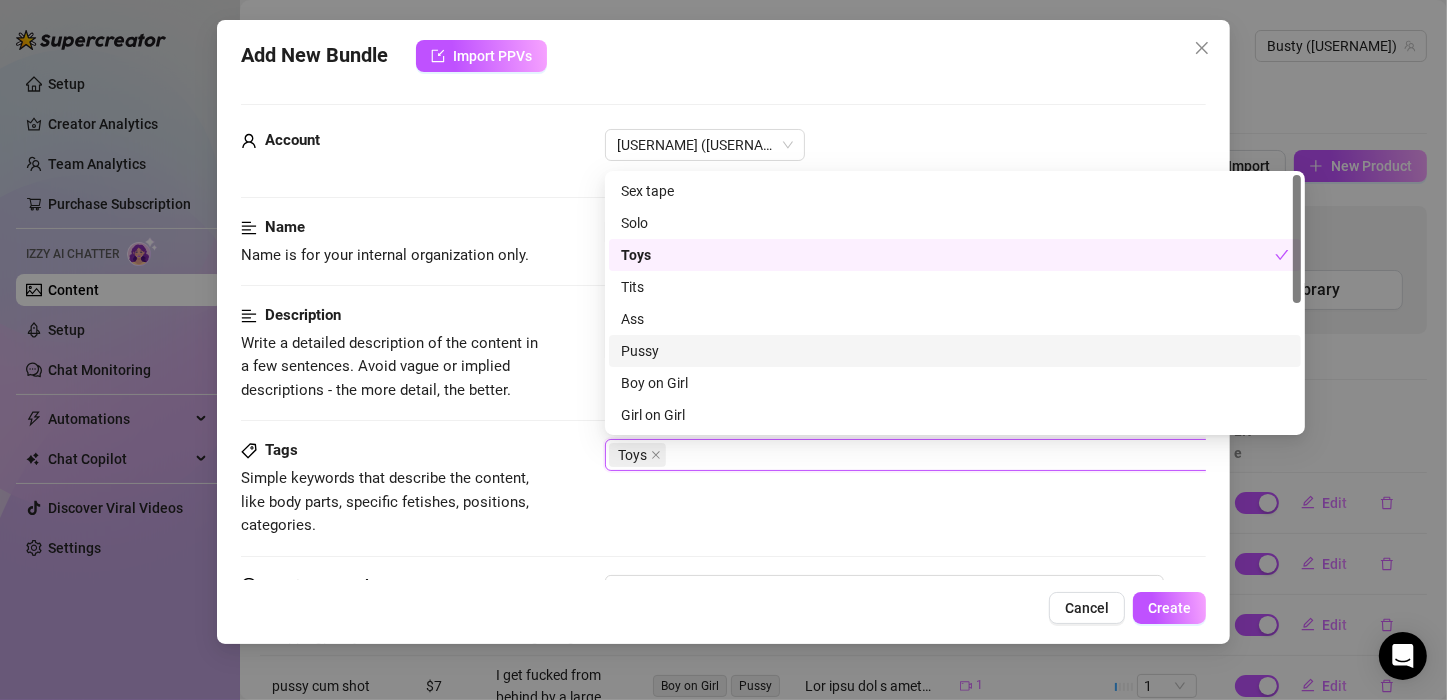 click on "Pussy" at bounding box center [955, 351] 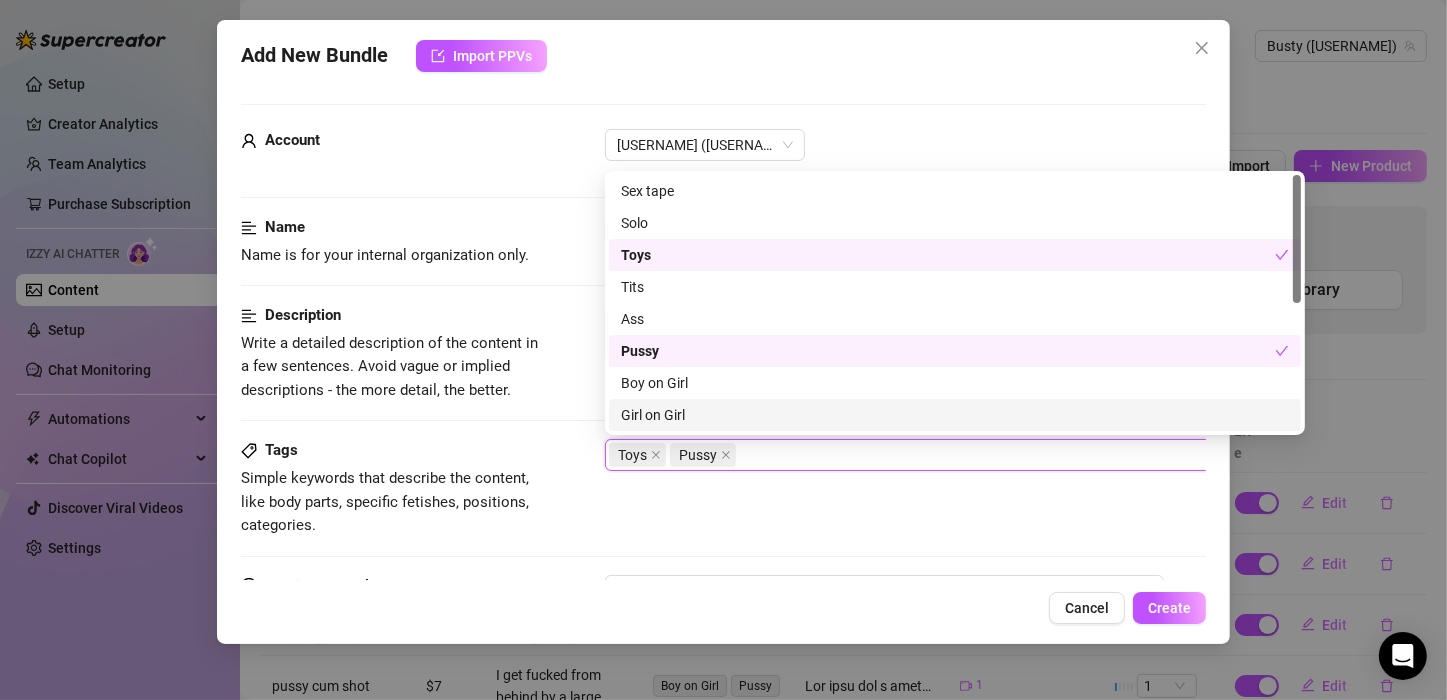 click on "Tags Simple keywords that describe the content, like body parts, specific fetishes, positions, categories. Toys Pussy" at bounding box center (723, 488) 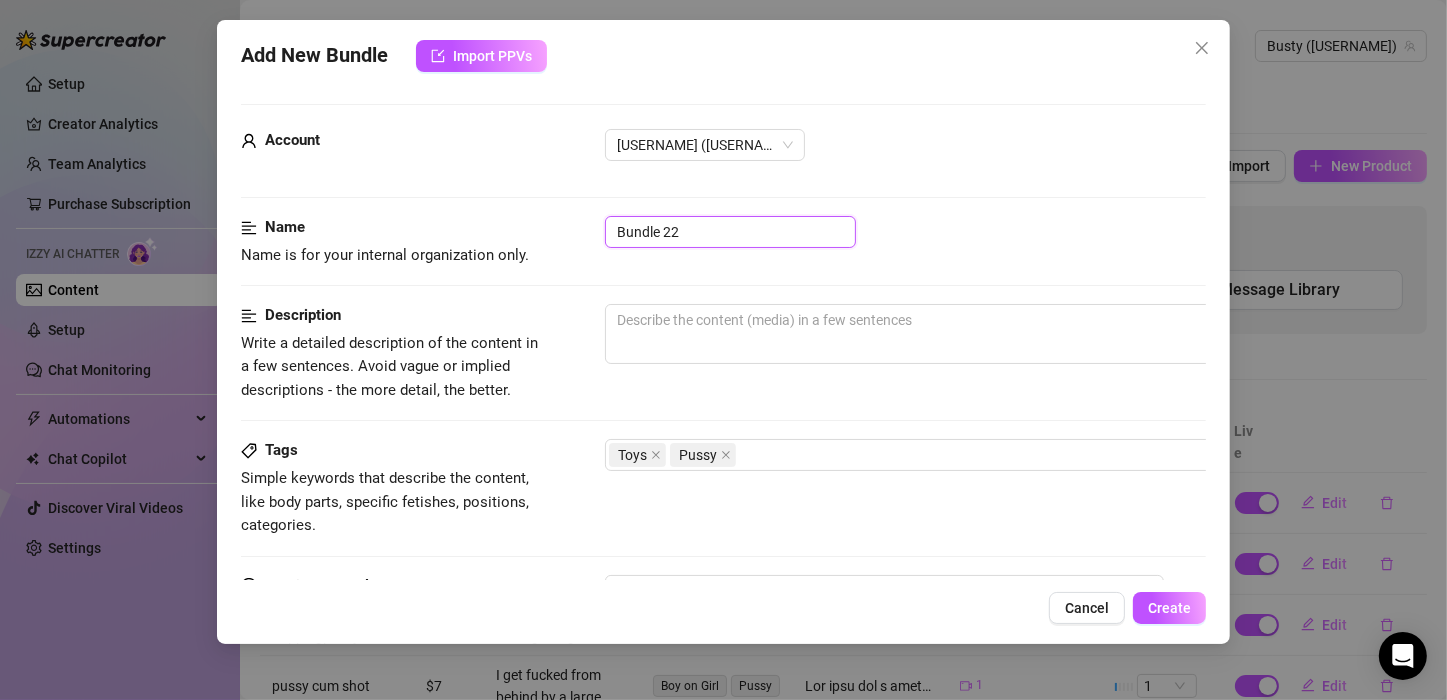 drag, startPoint x: 709, startPoint y: 239, endPoint x: 560, endPoint y: 235, distance: 149.05368 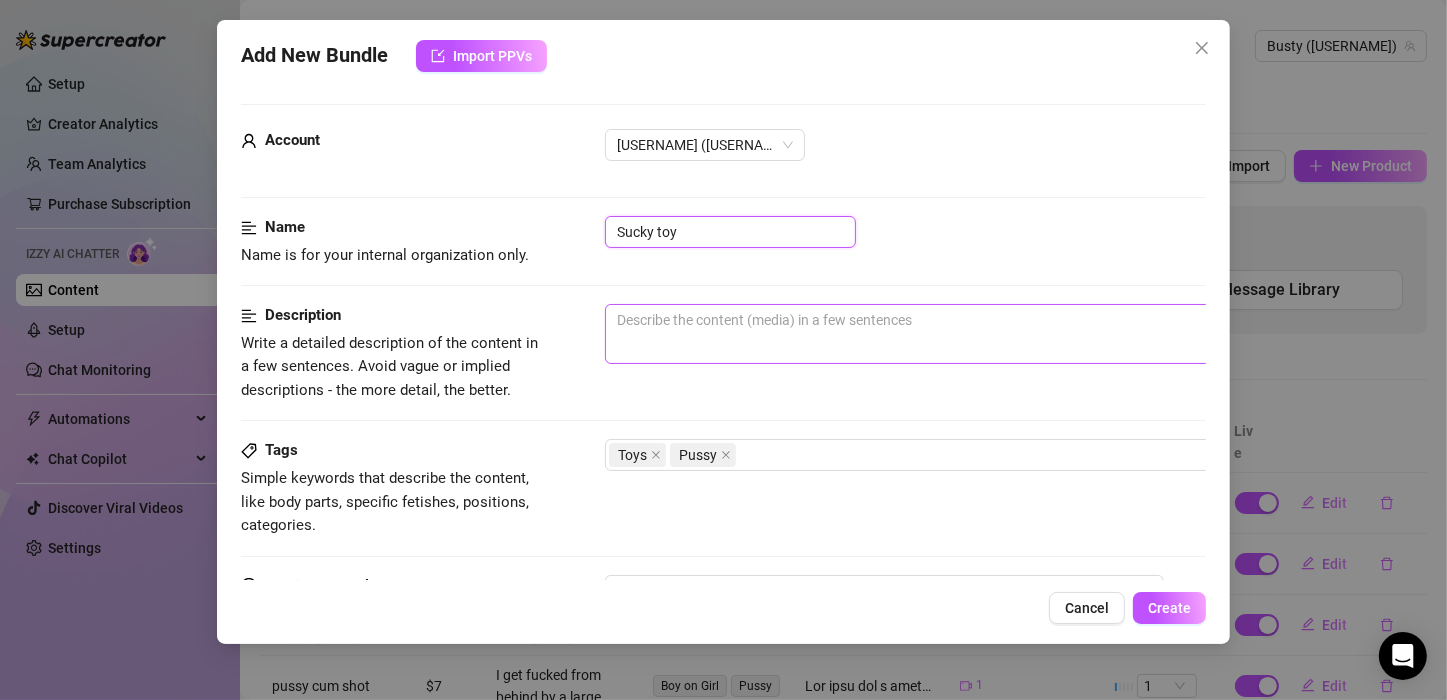 type on "Sucky toy" 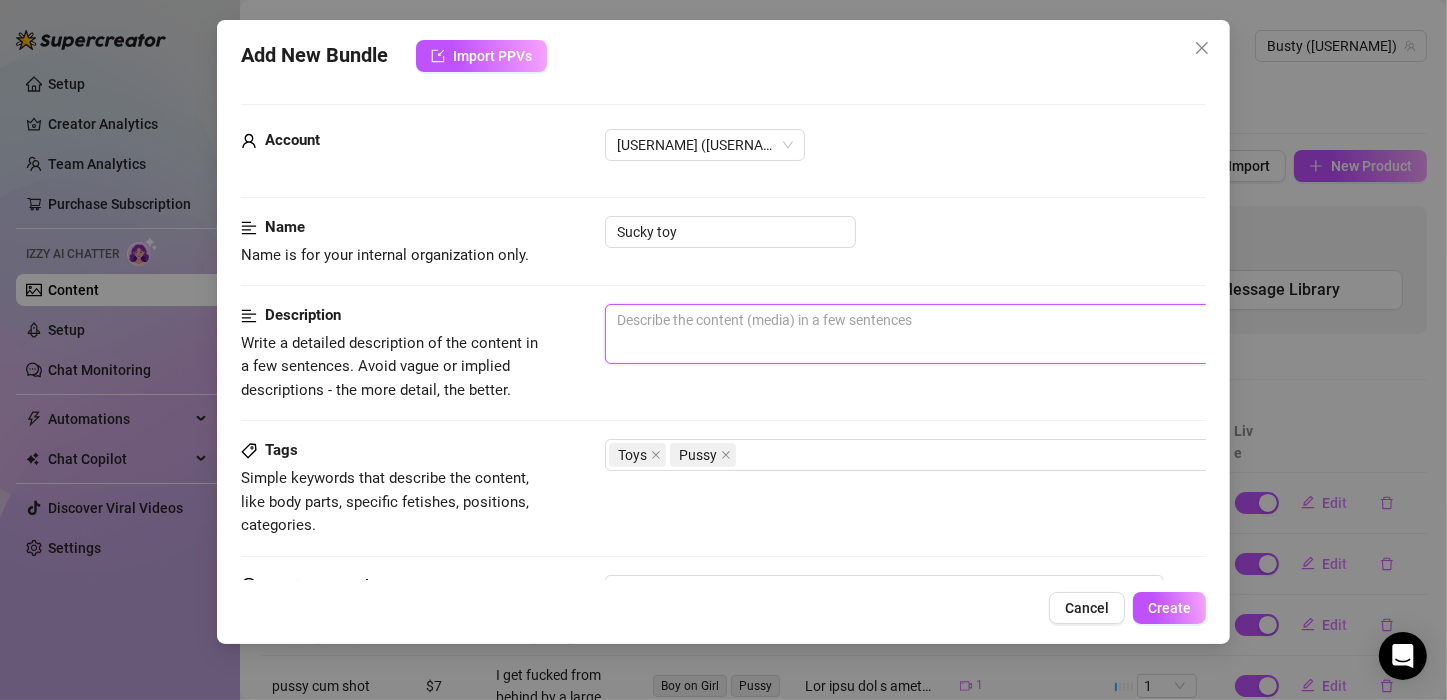 click at bounding box center [955, 334] 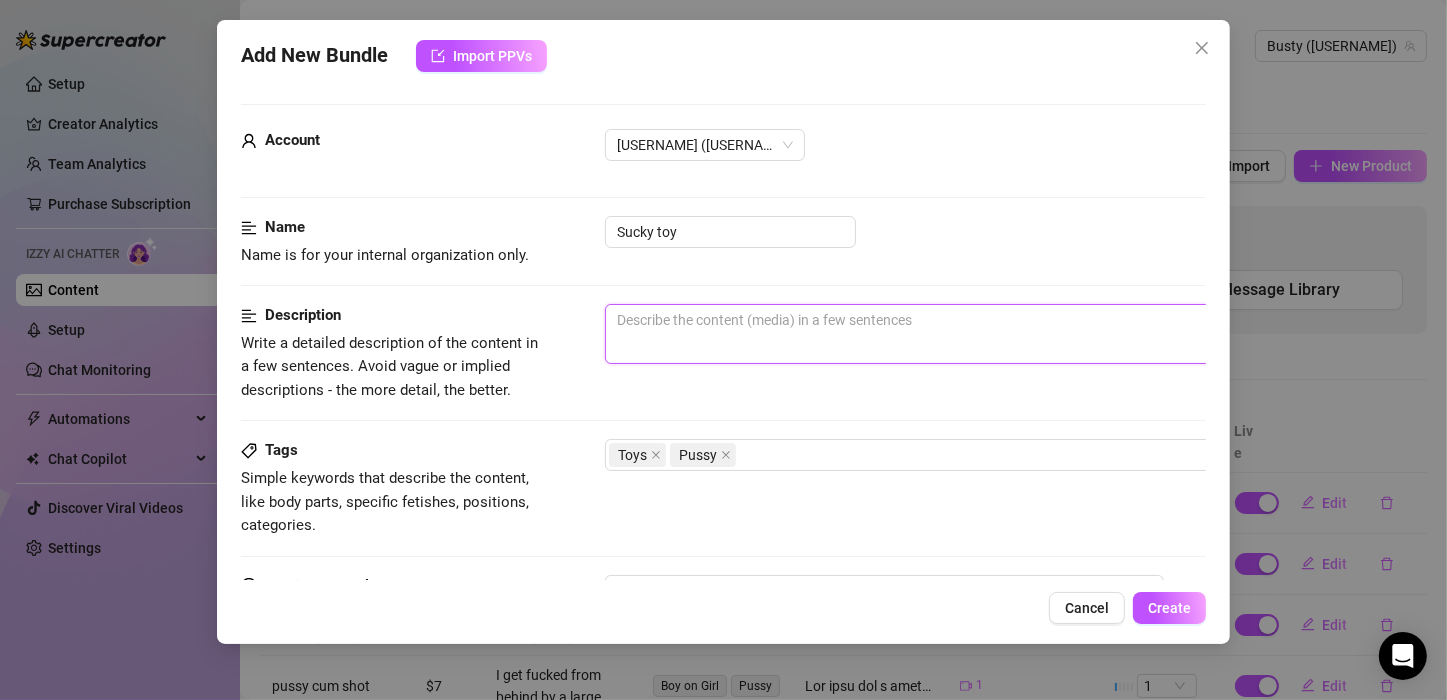 type on "I" 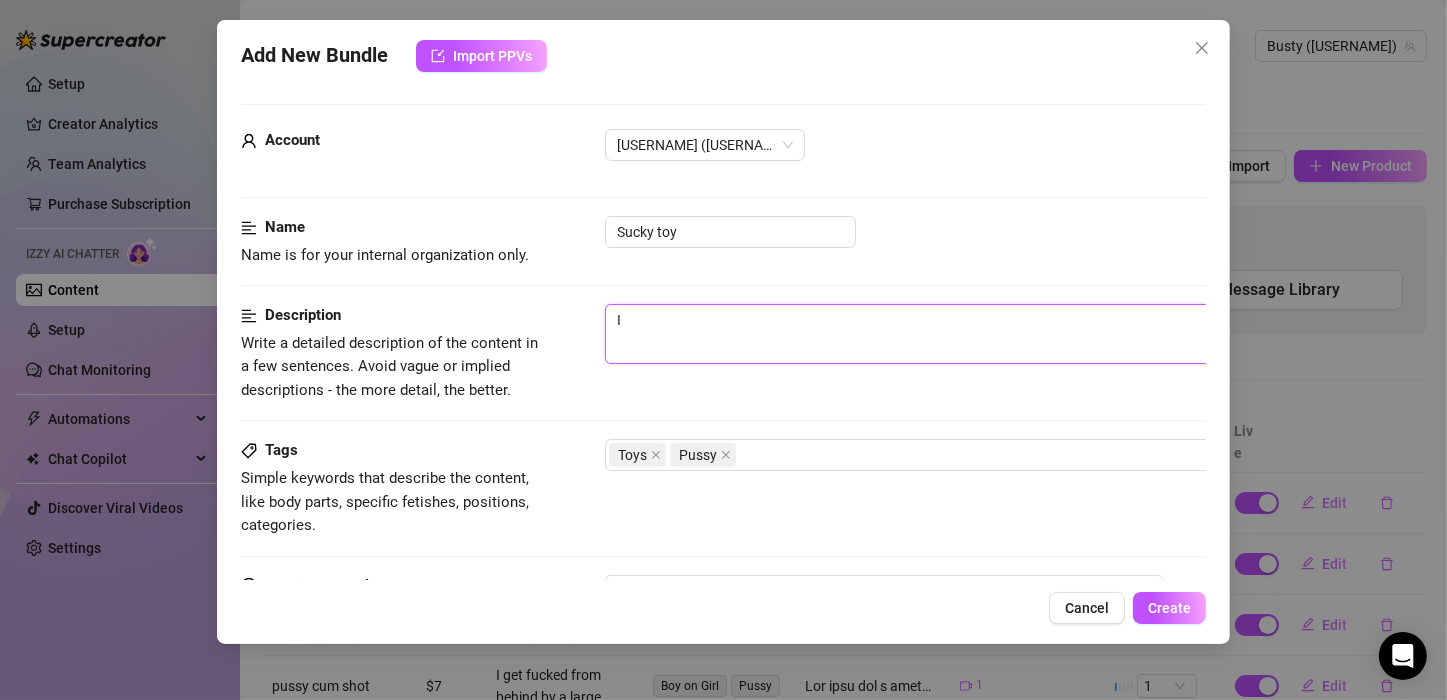 type on "I" 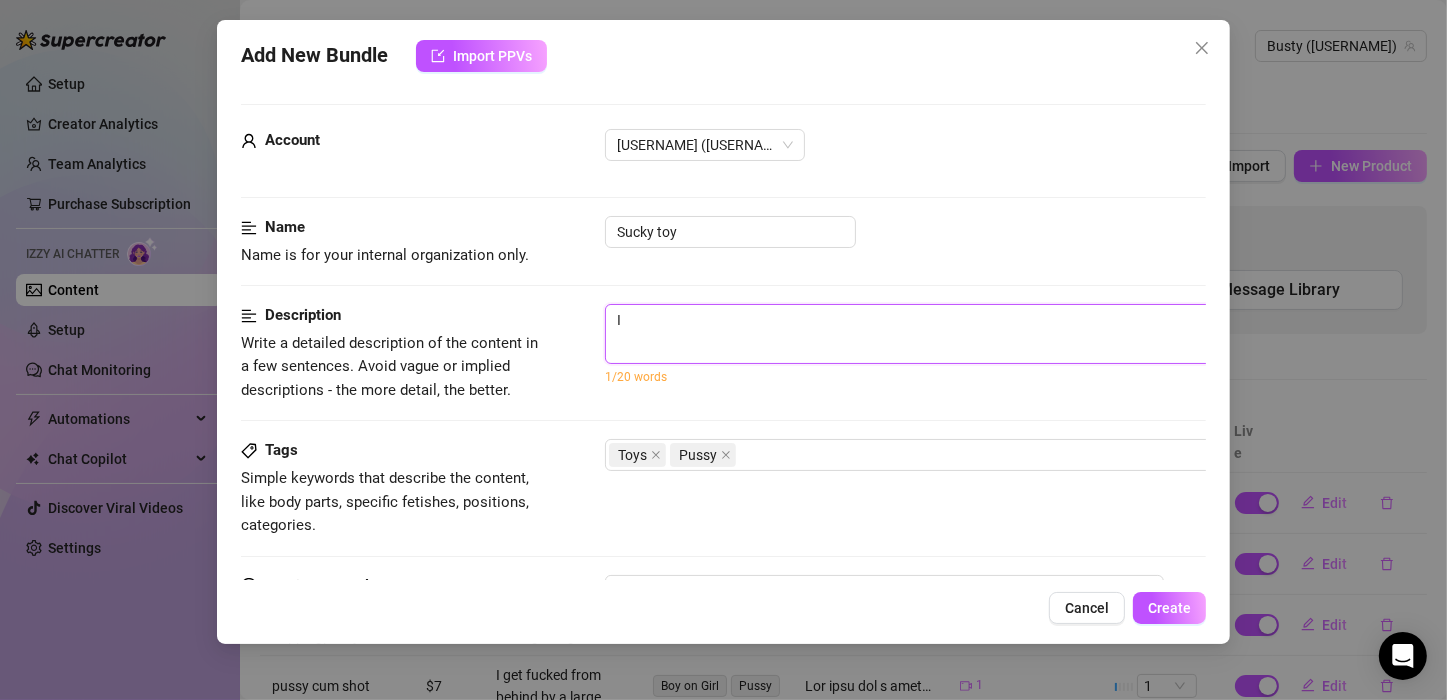 type on "I a" 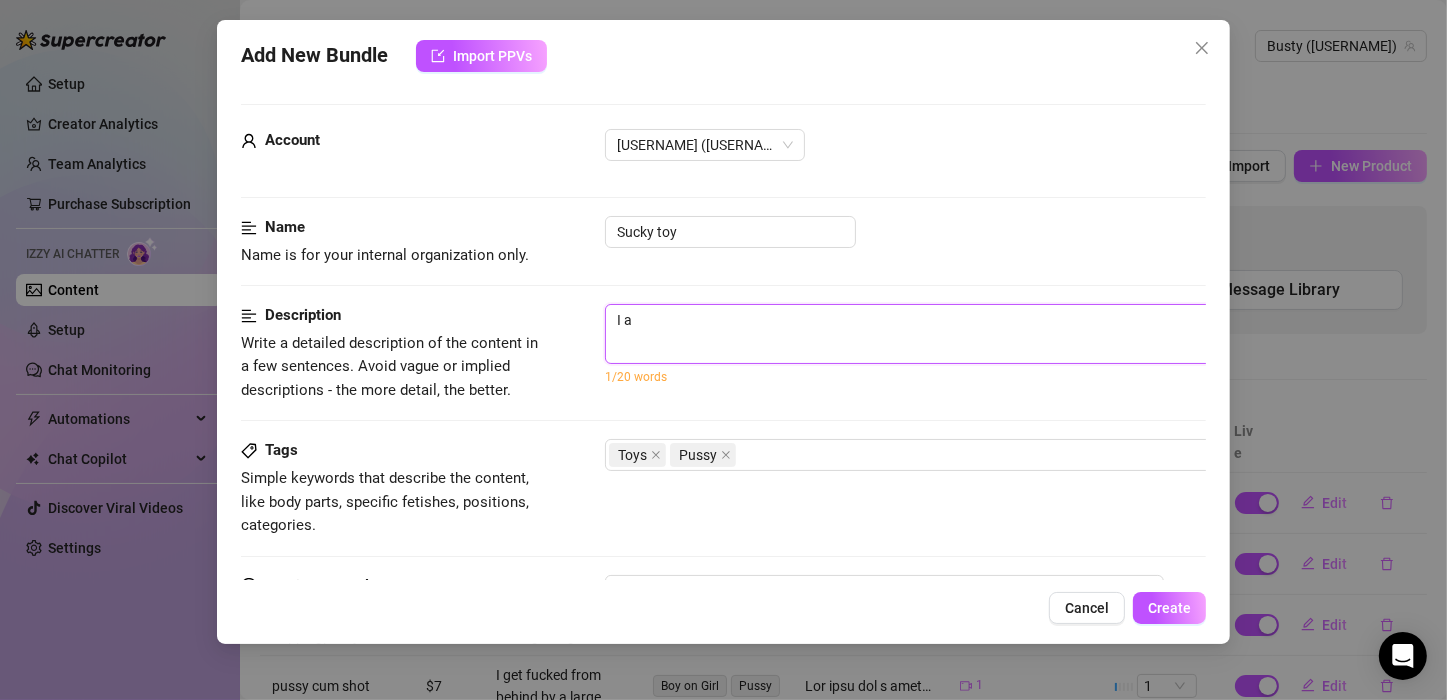 type on "I am" 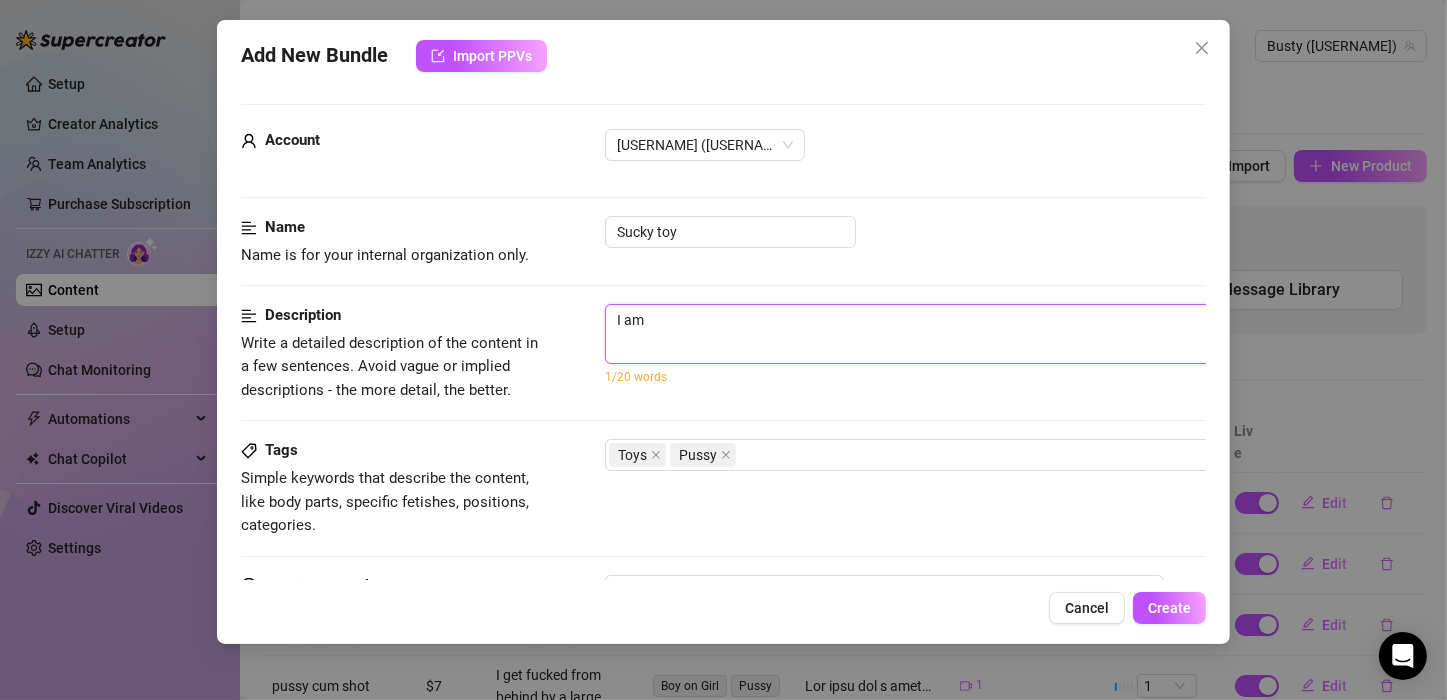 type on "I am" 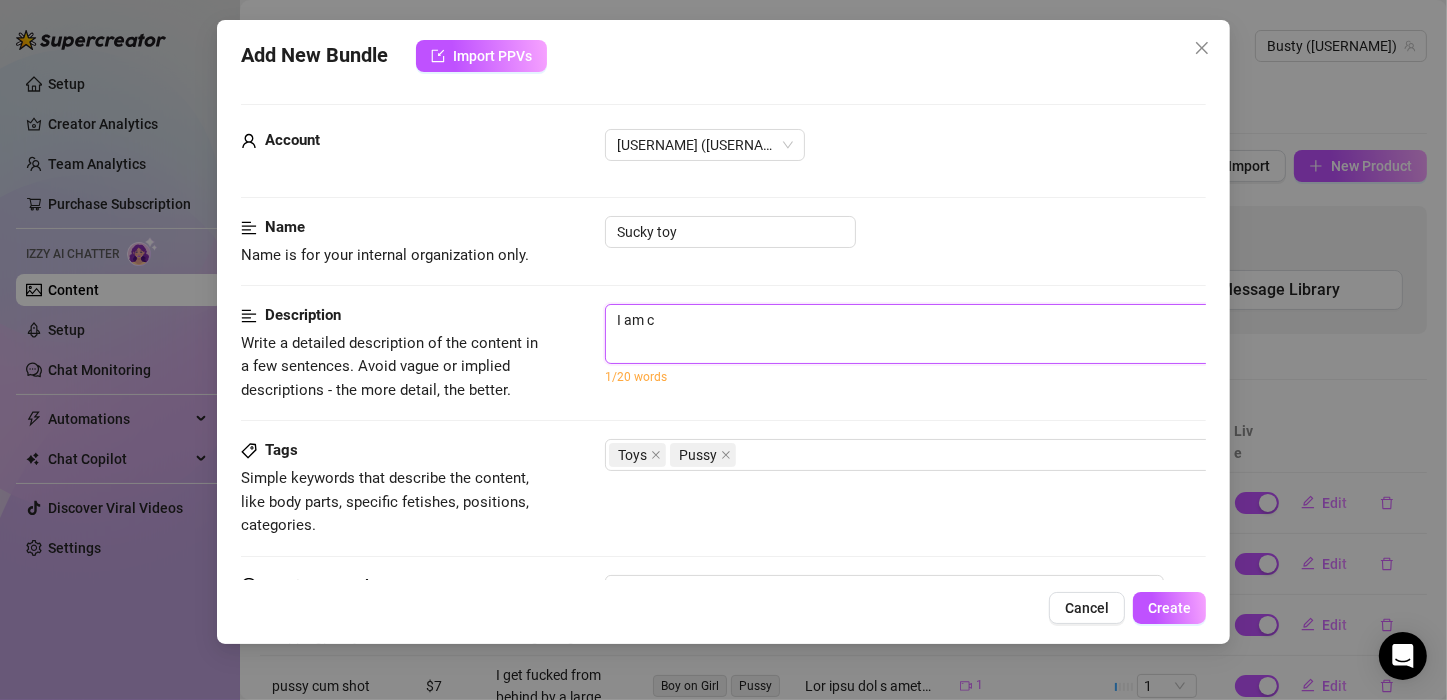 type on "I am co" 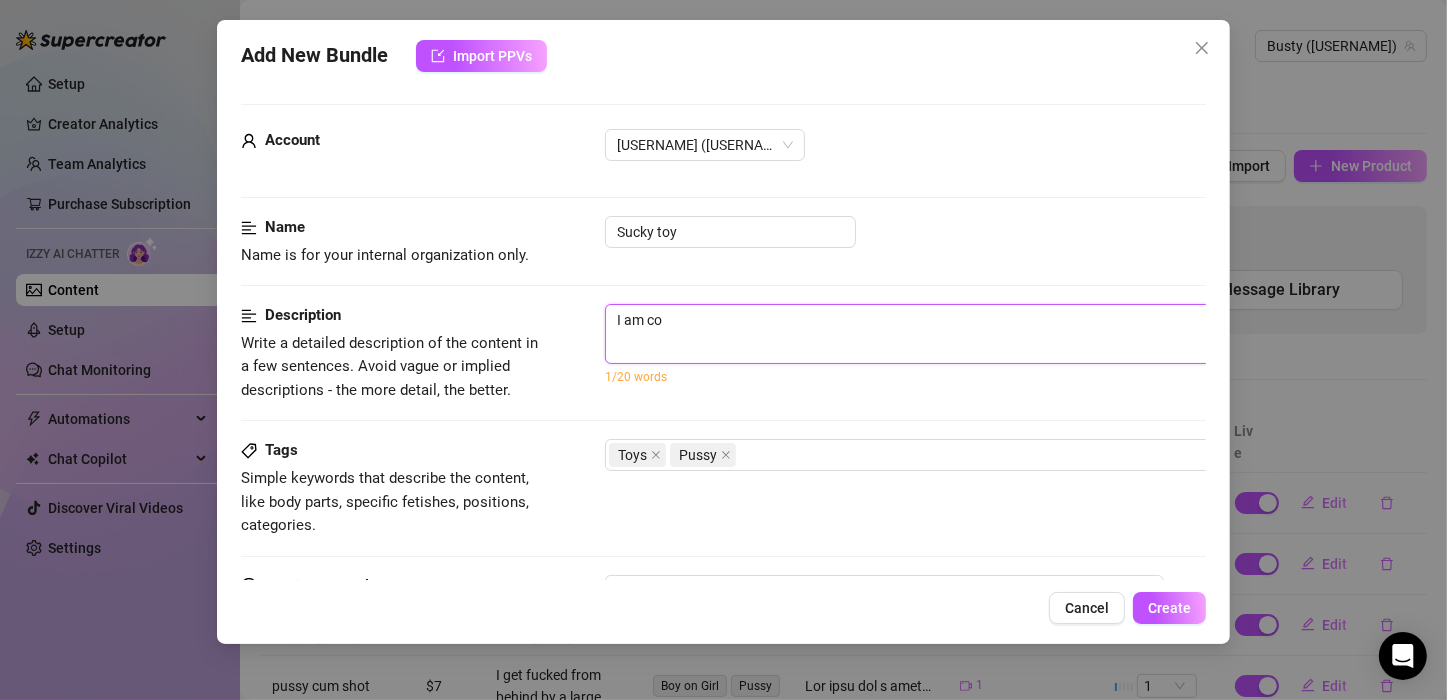 type on "I am com" 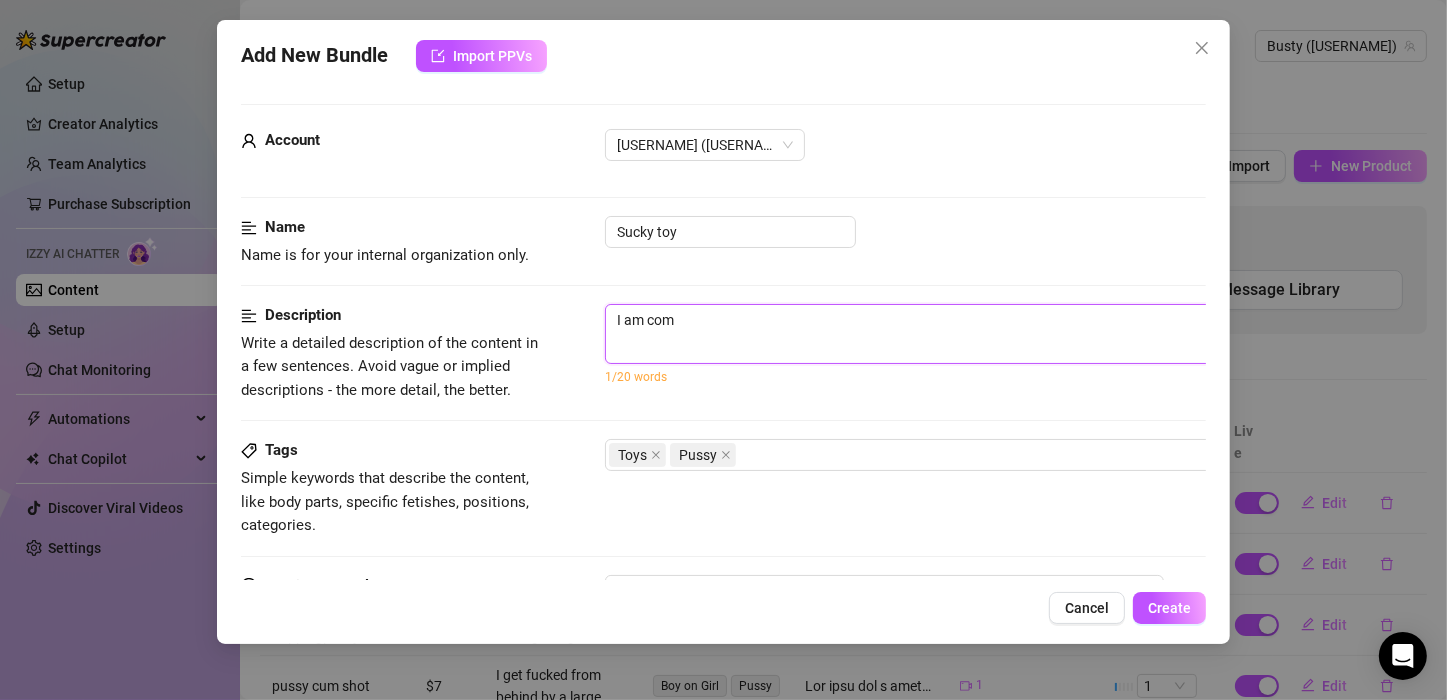 type on "I am comm" 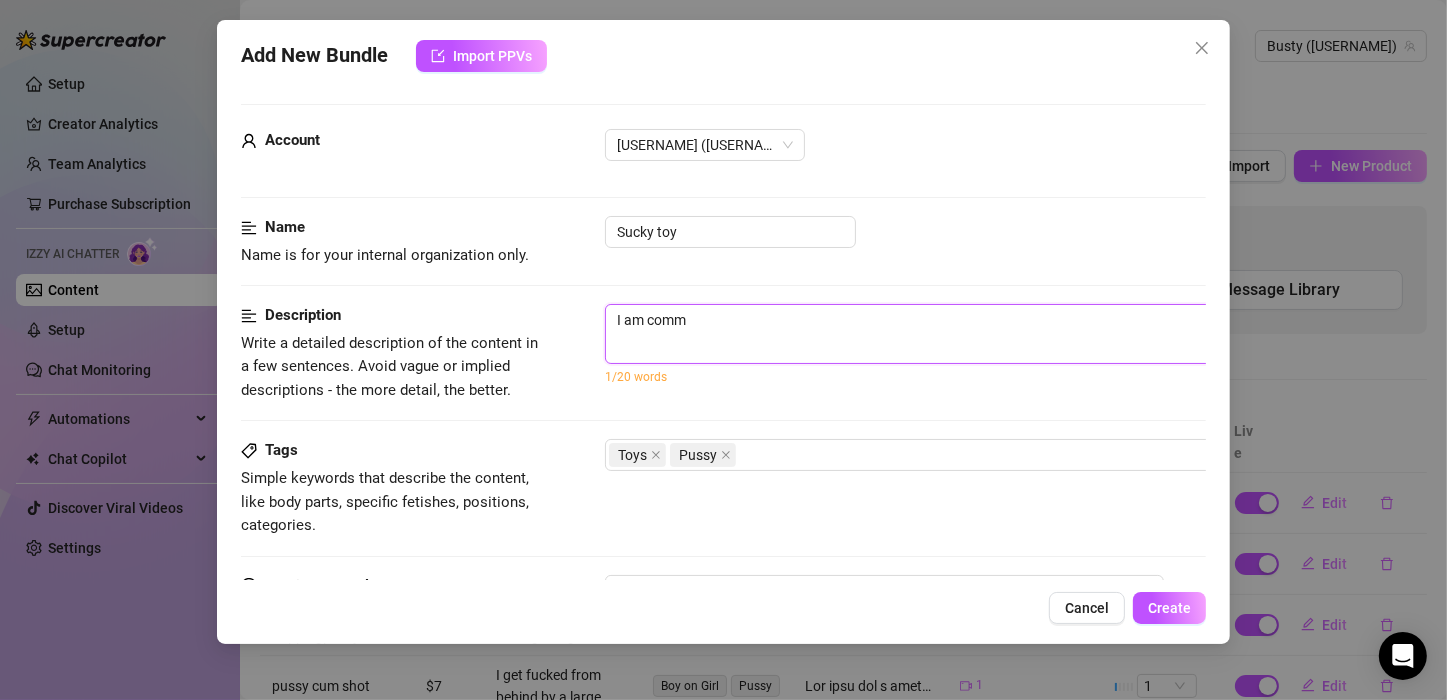 type on "I am comma" 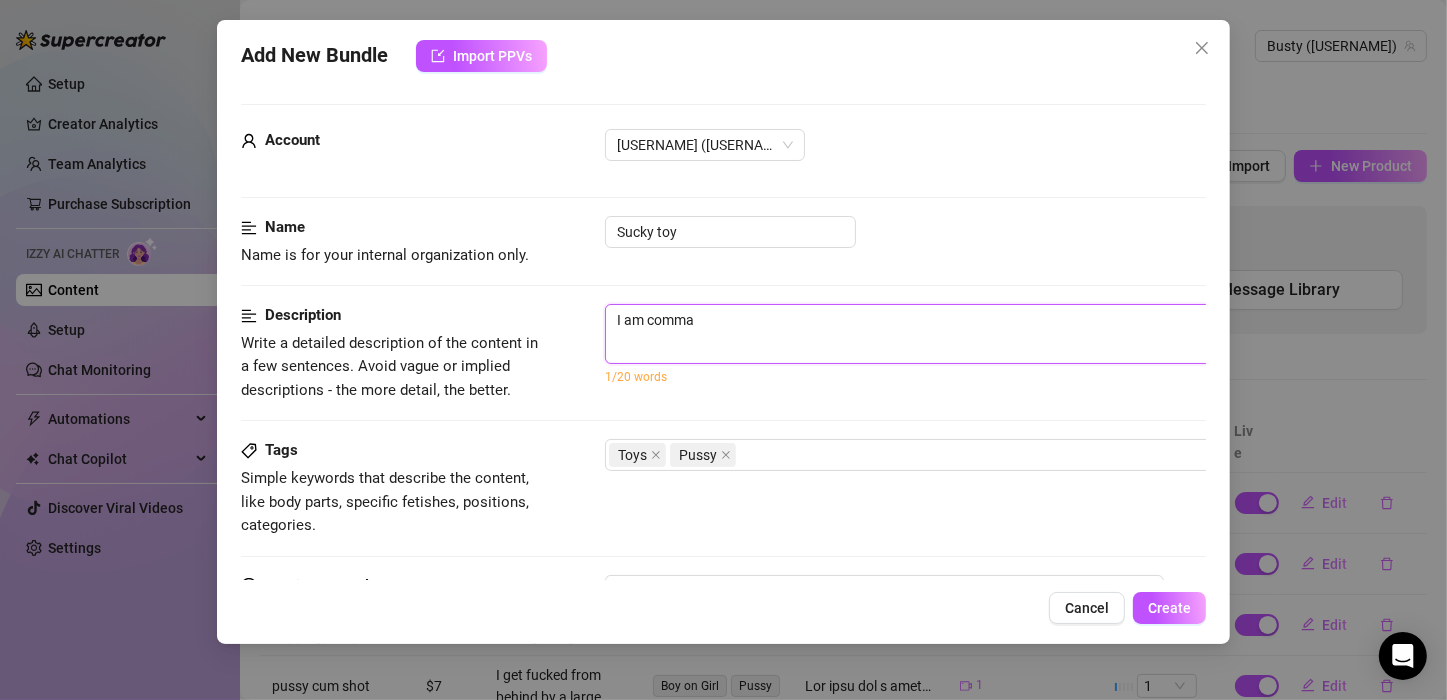 type on "I am comman" 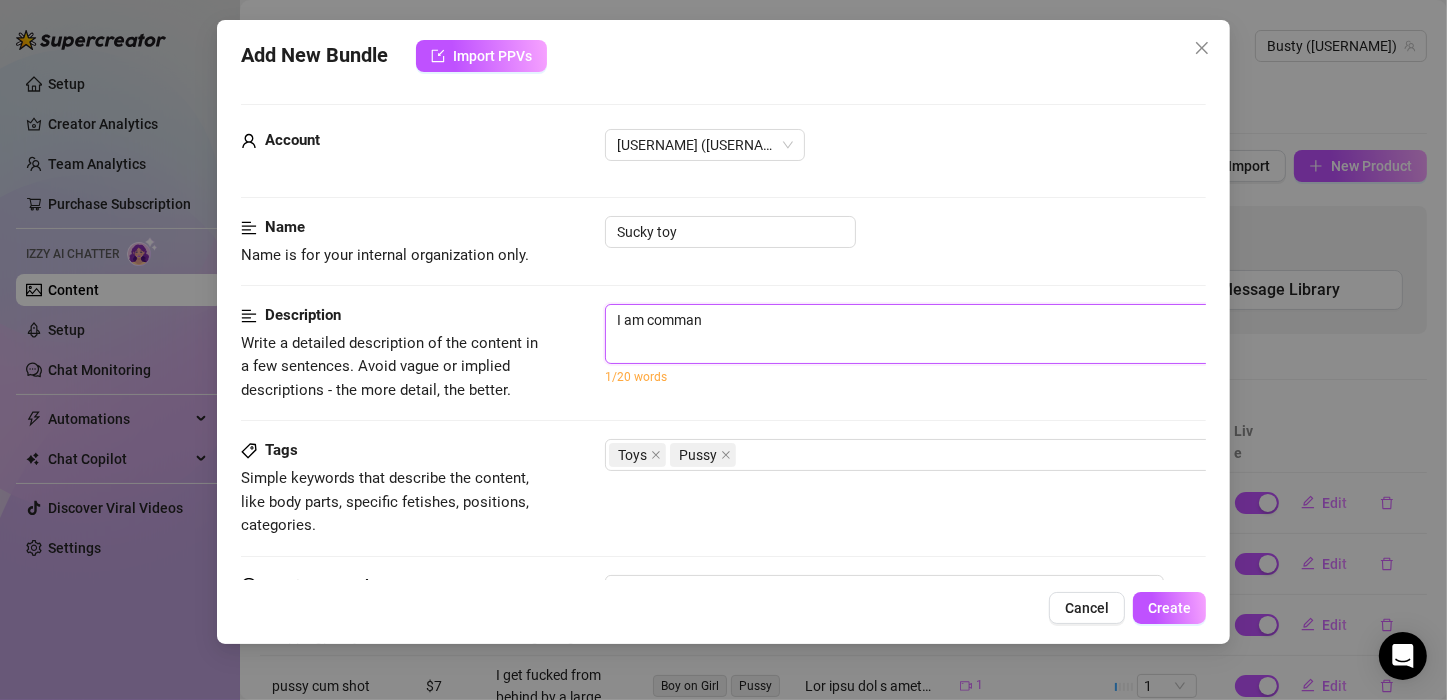 type on "I am command" 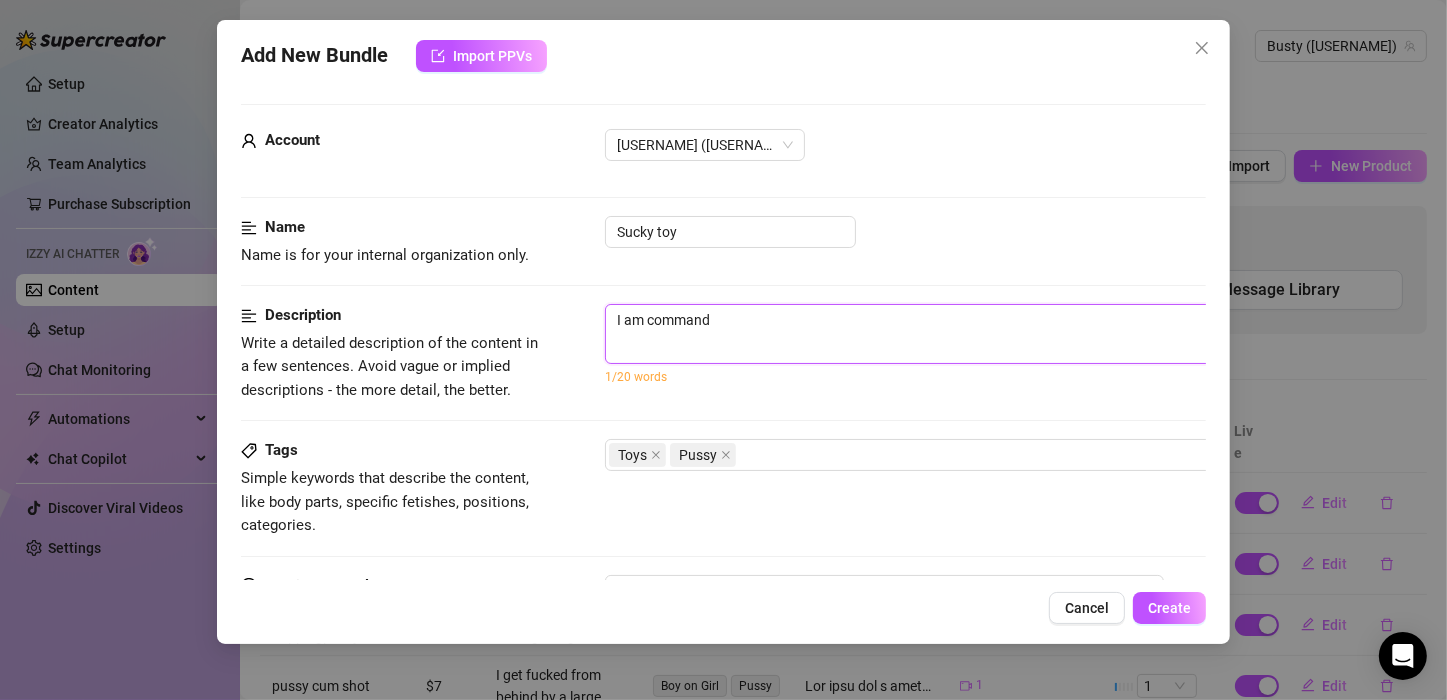 type on "I am commande" 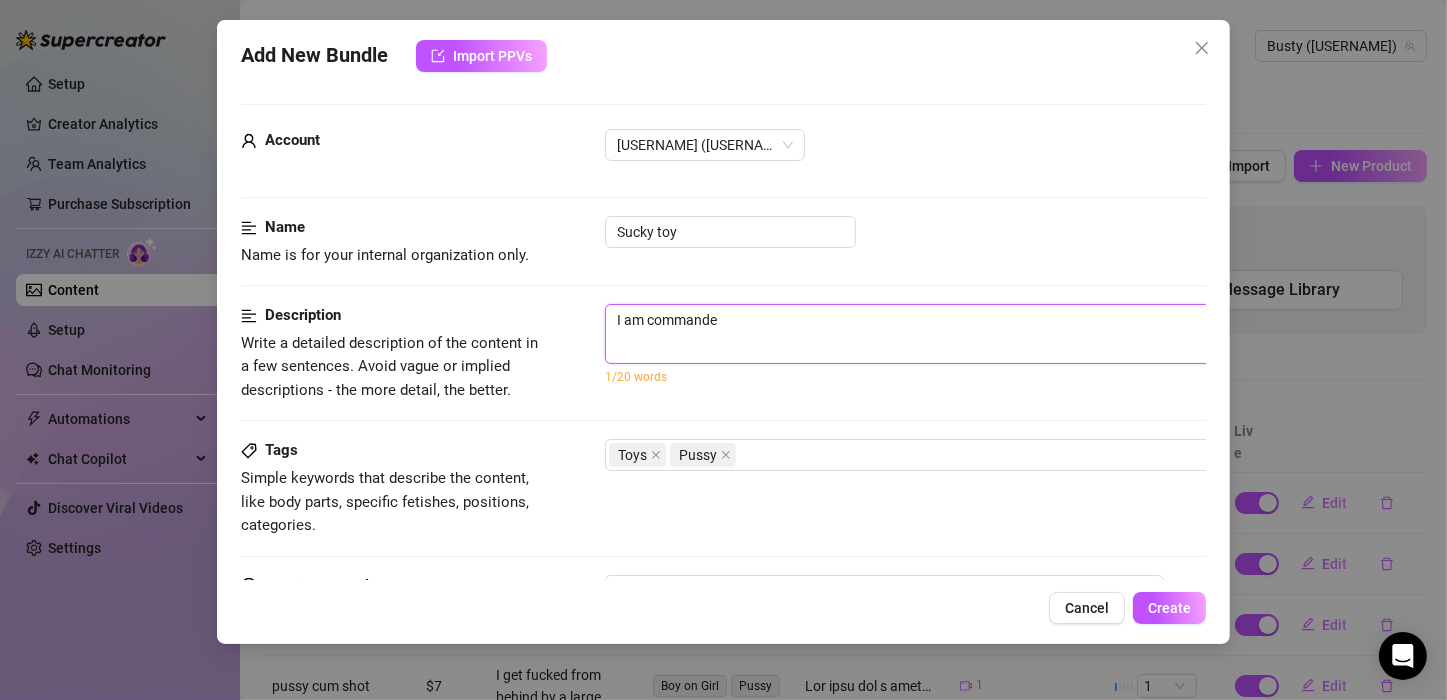type on "I am commanded" 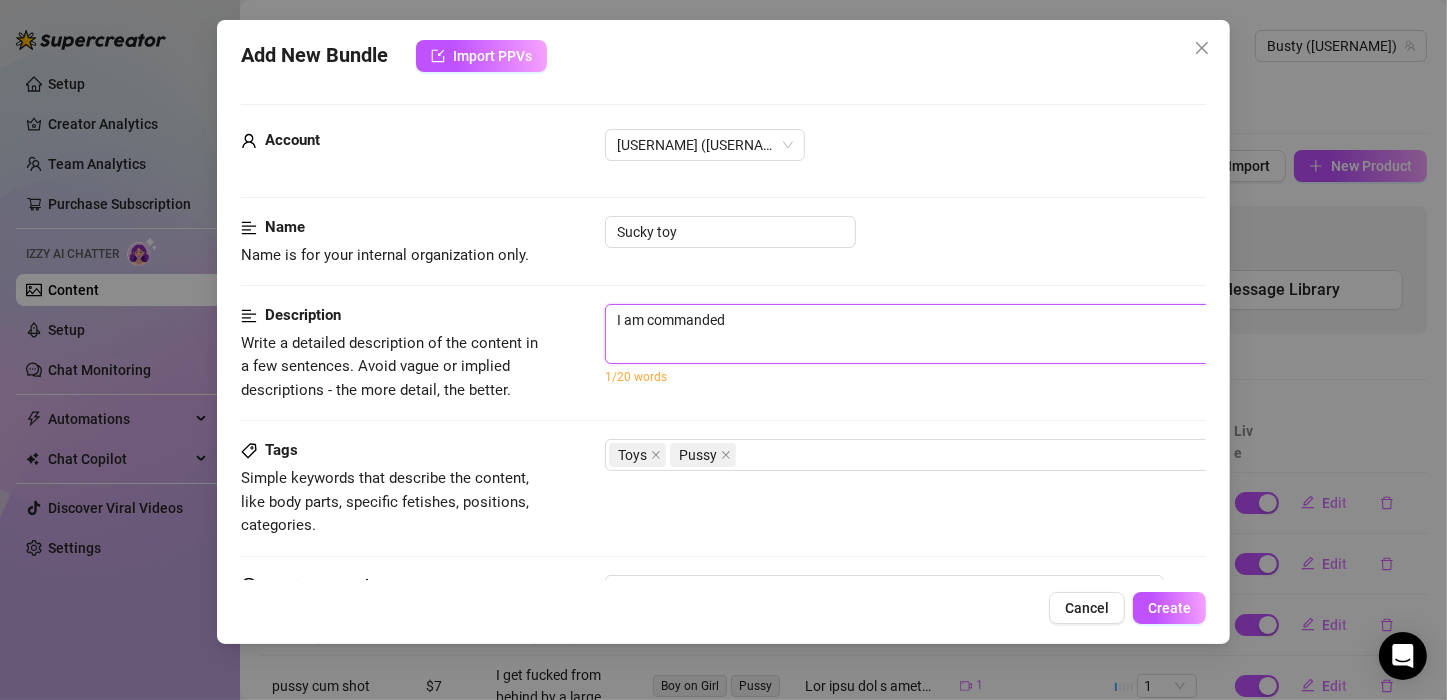type on "I am commanded" 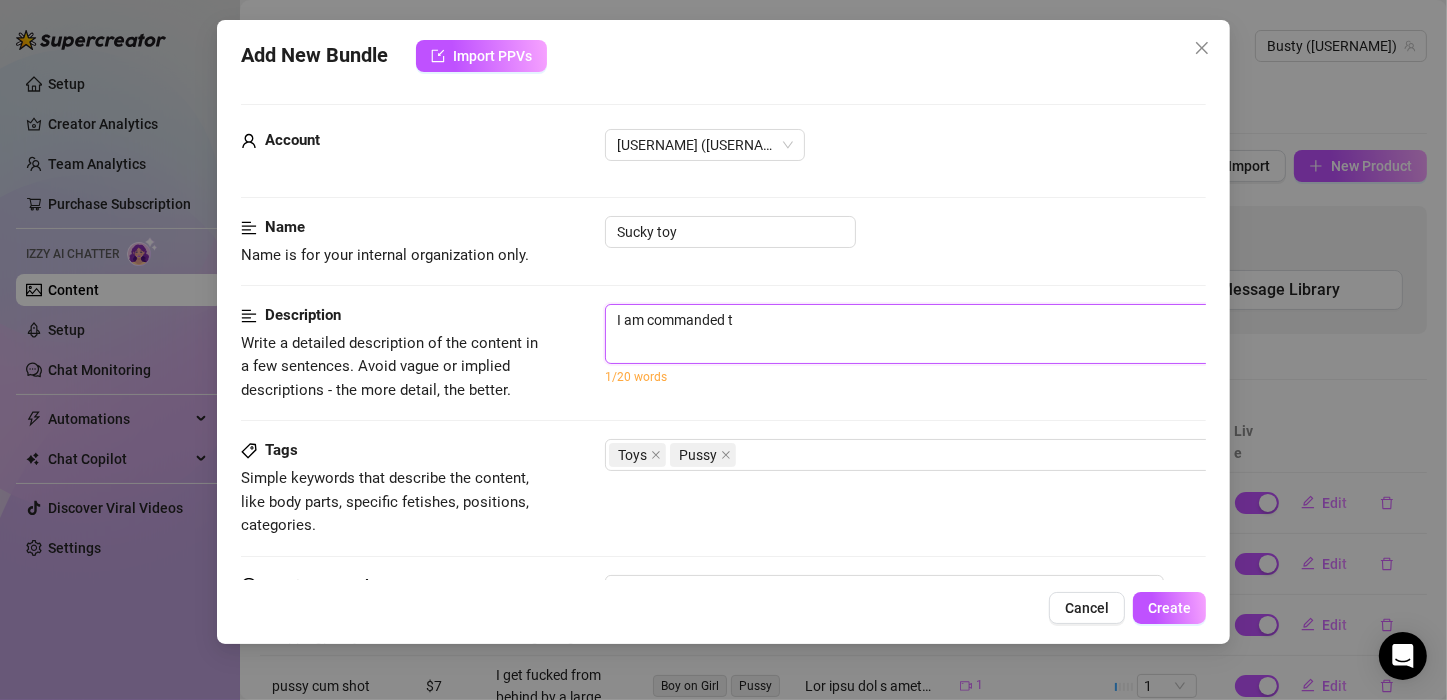 type on "I am commanded to" 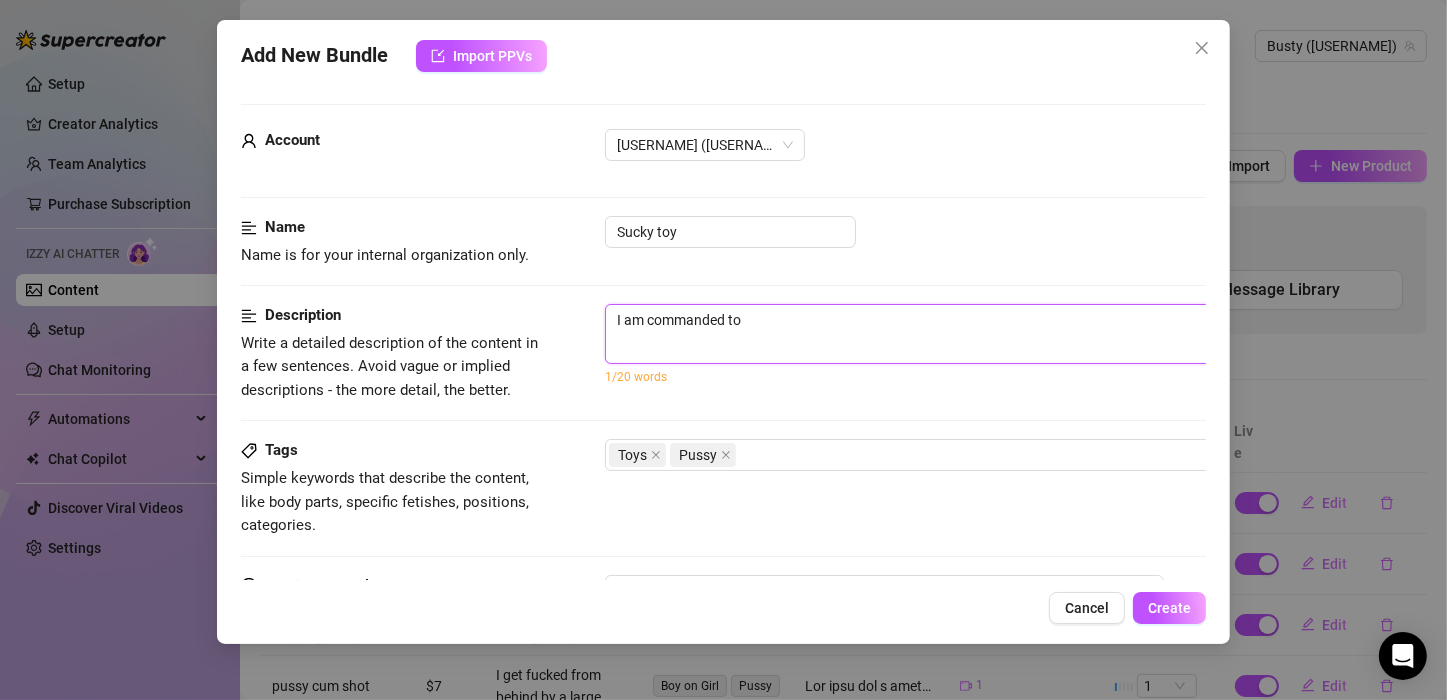 type on "I am commanded to" 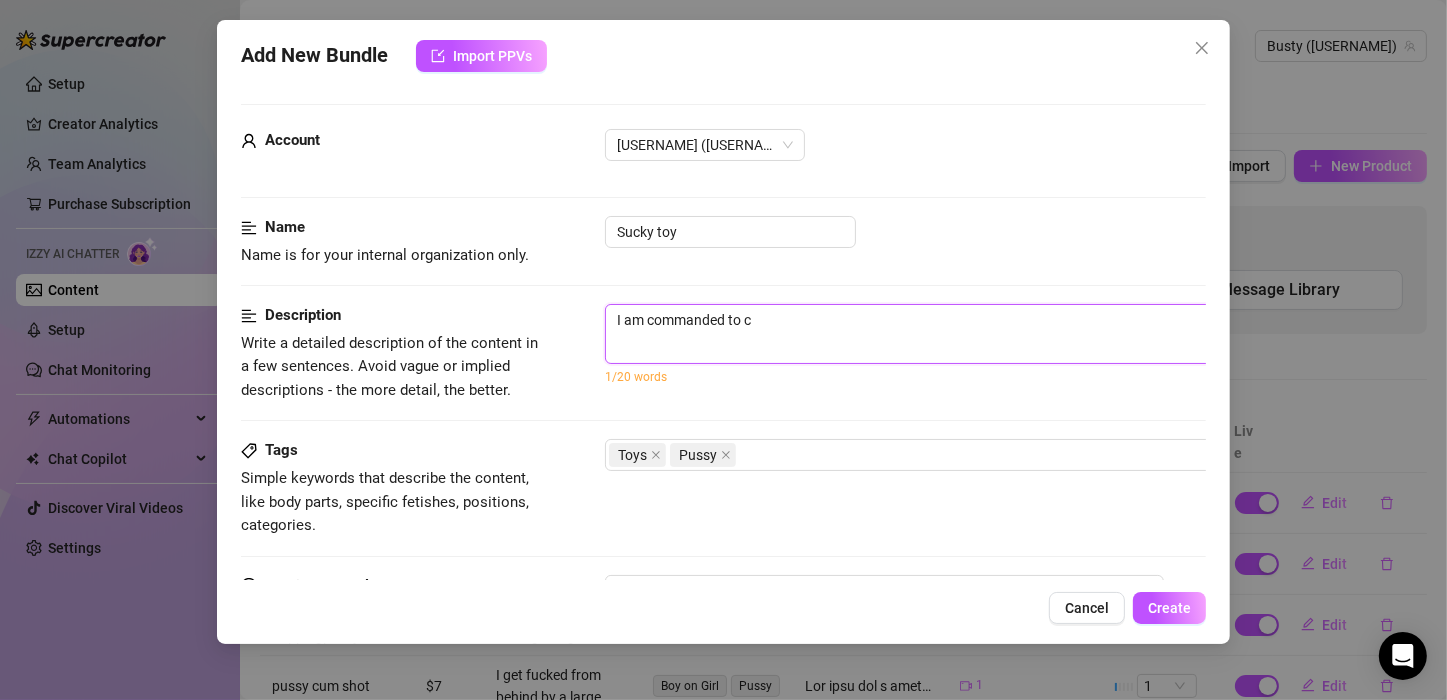 type on "I am commanded to cu" 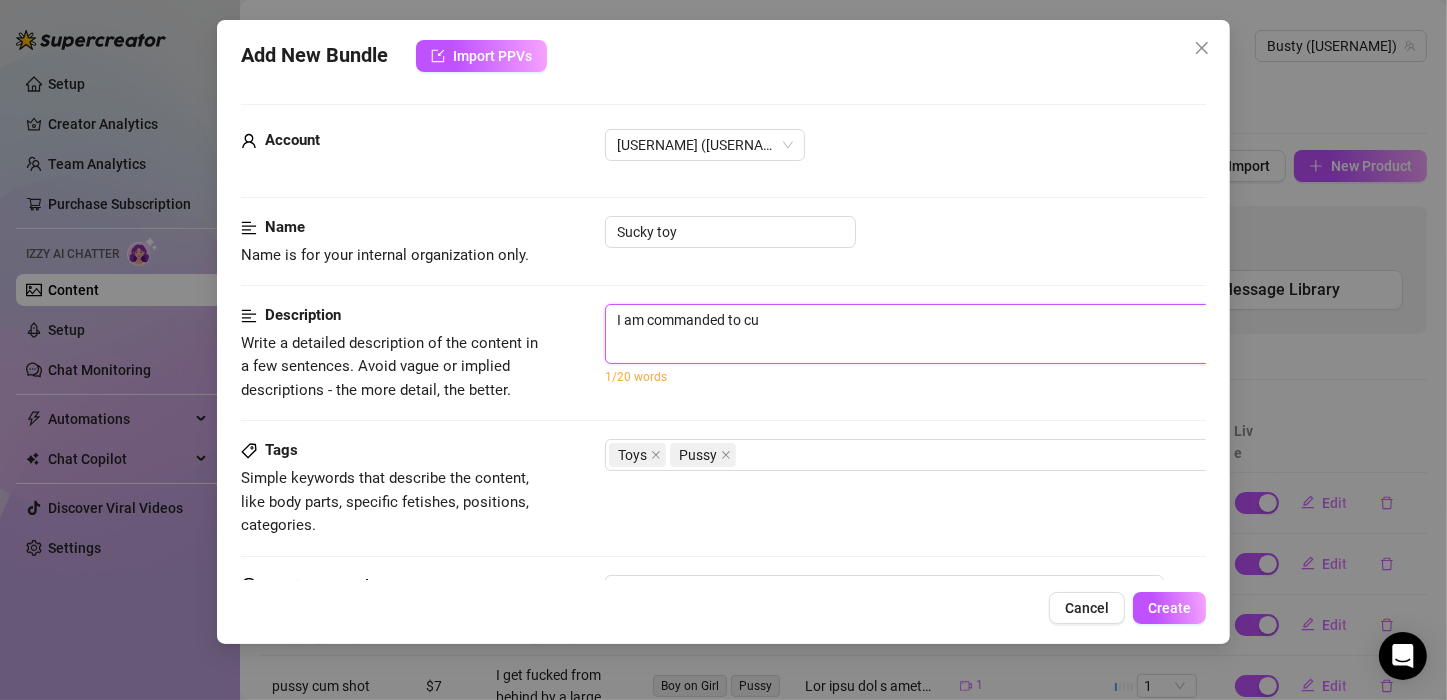 type on "I am commanded to cum" 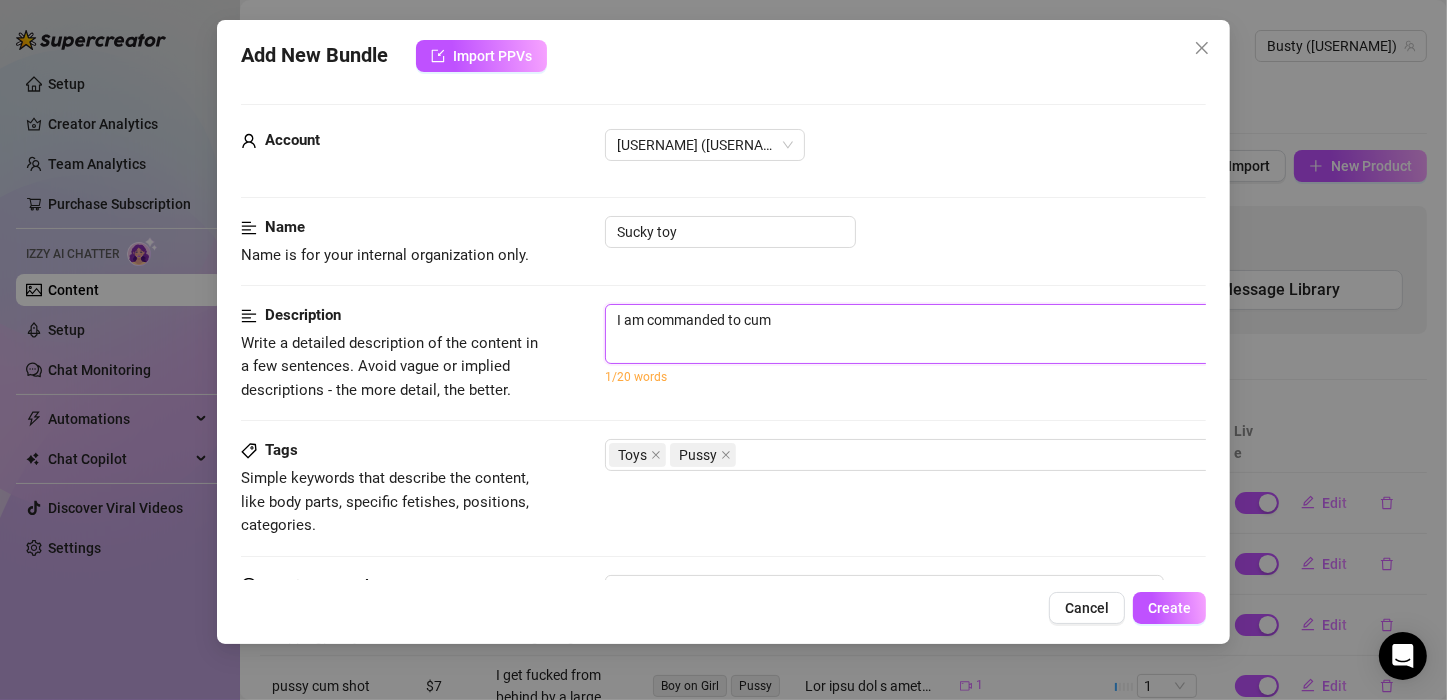 type on "I am commanded to cum" 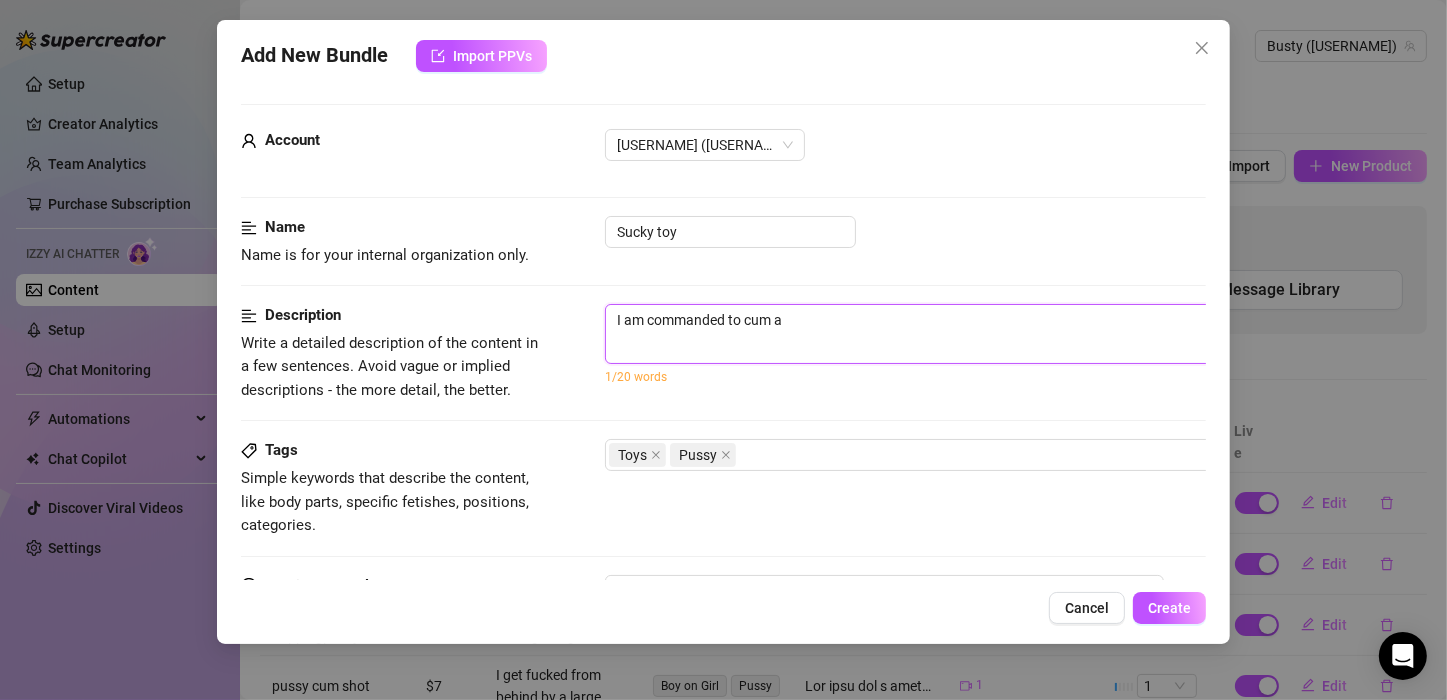 type on "I am commanded to cum as" 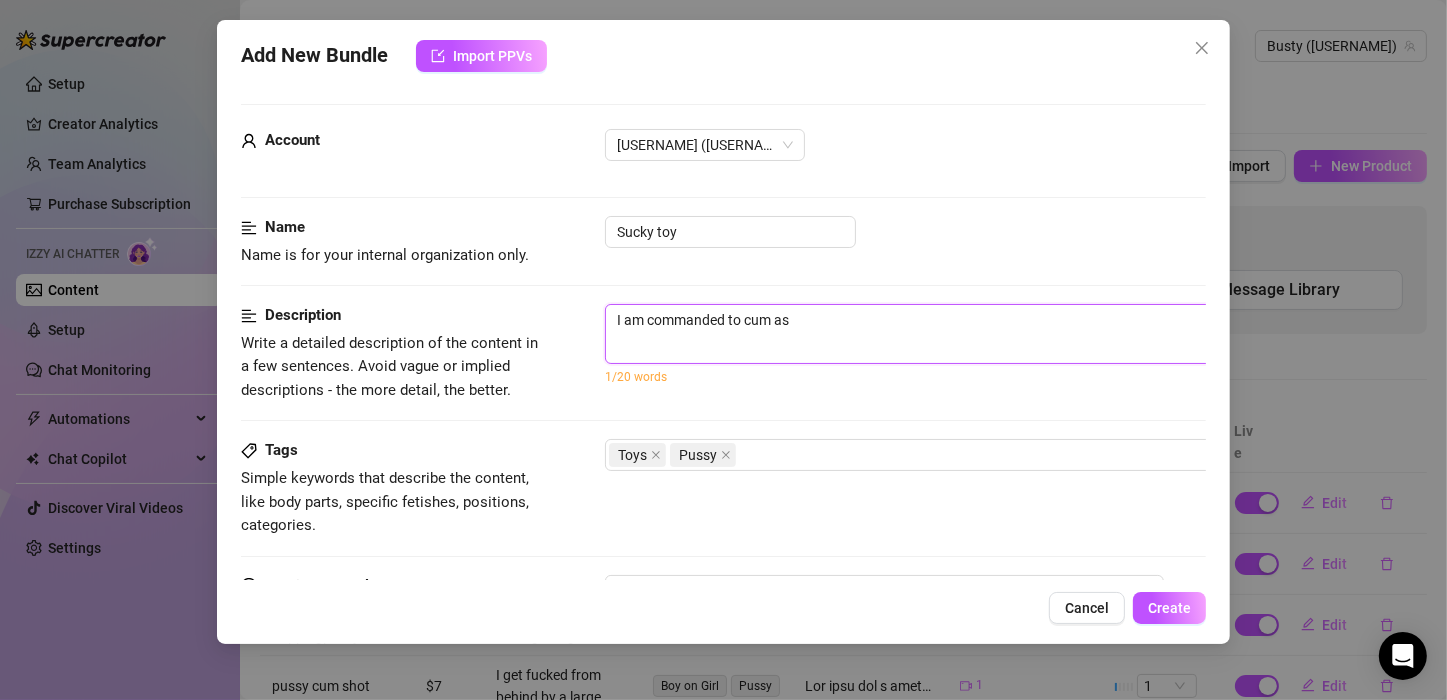 type on "I am commanded to cum as" 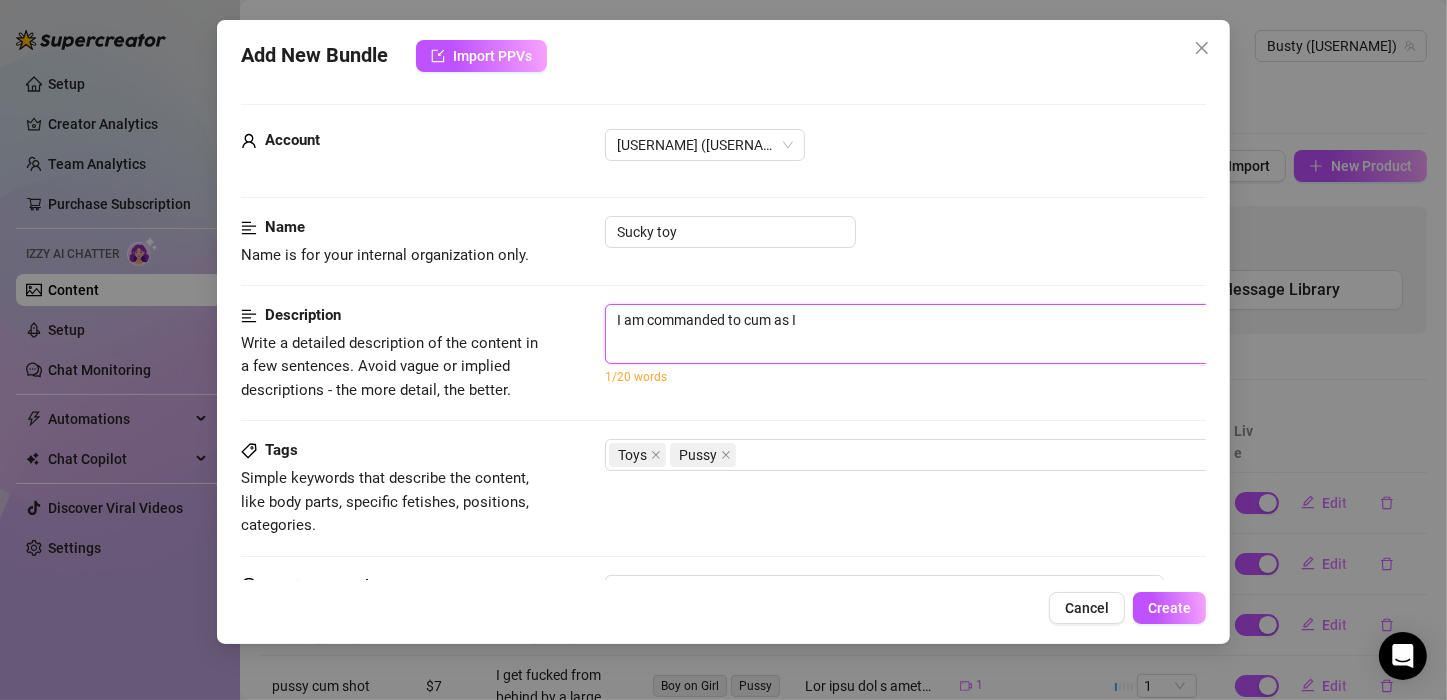 type on "I am commanded to cum as I" 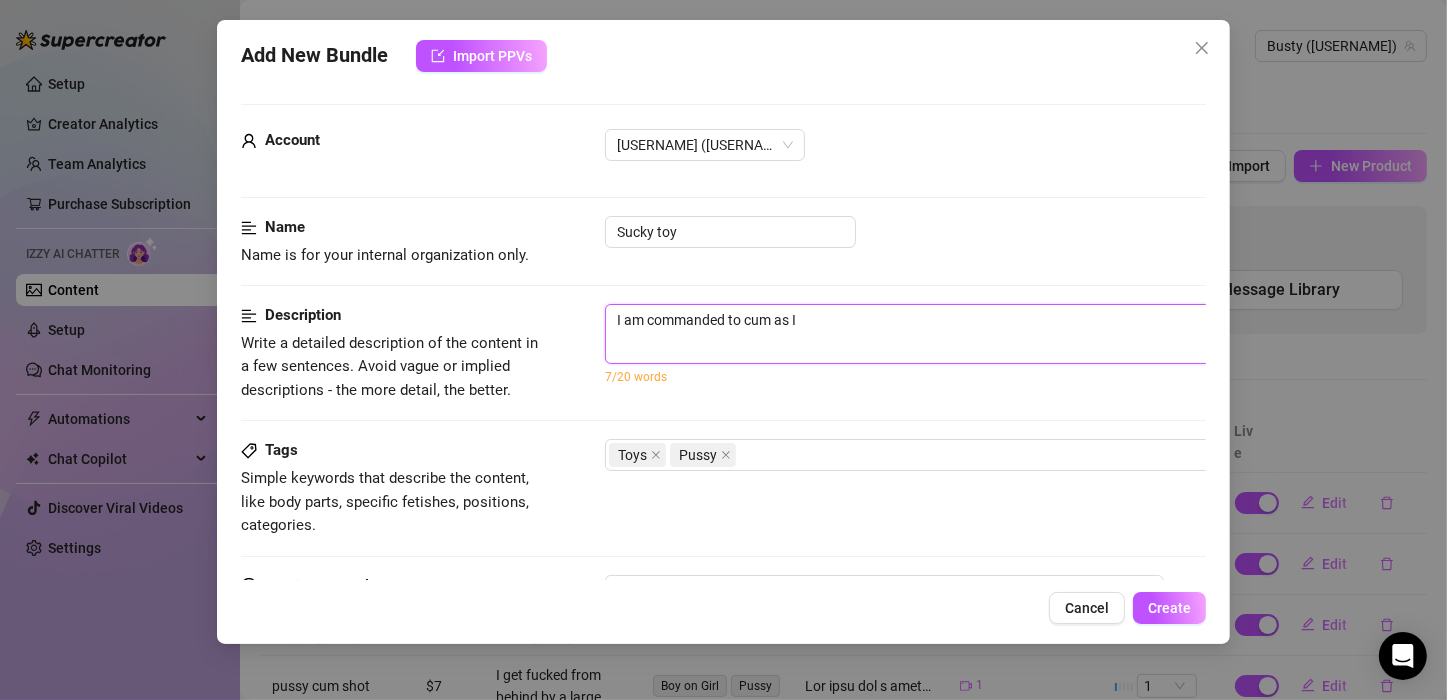 type on "I am commanded to cum as I u" 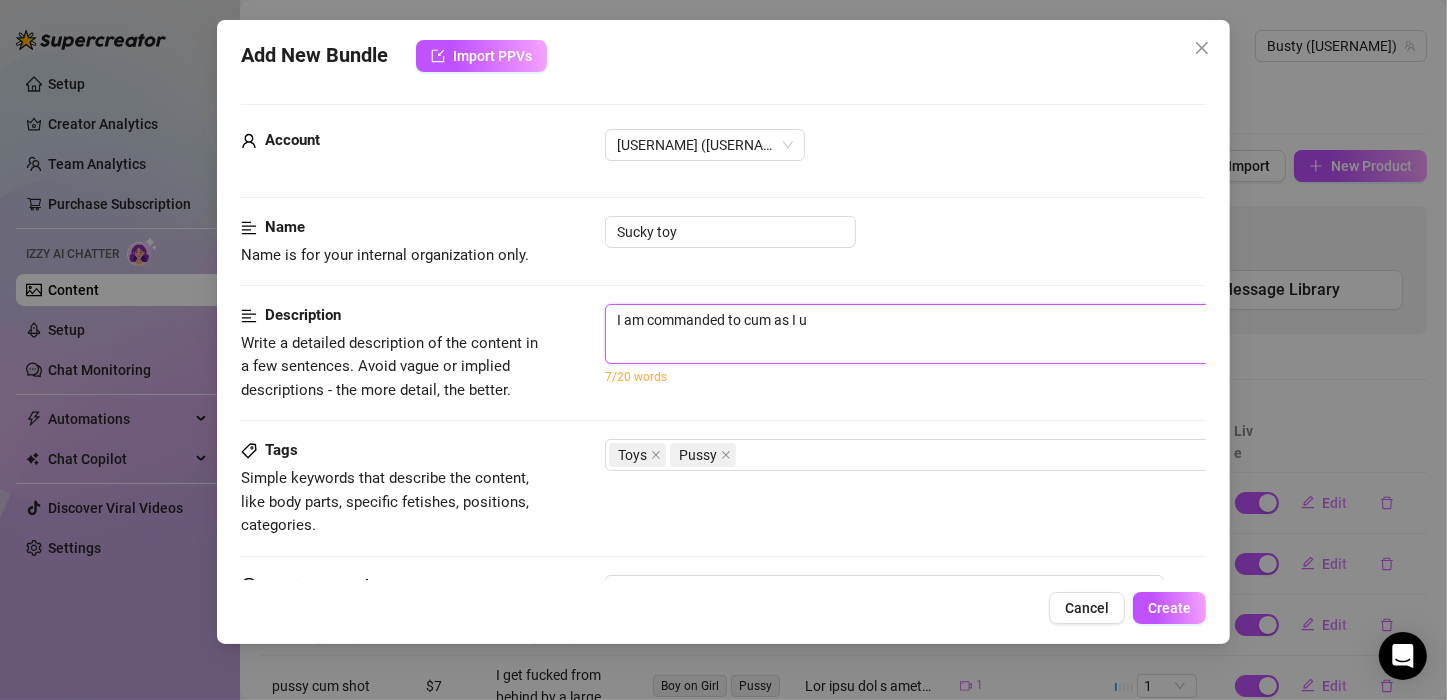 type on "I am commanded to cum as I us" 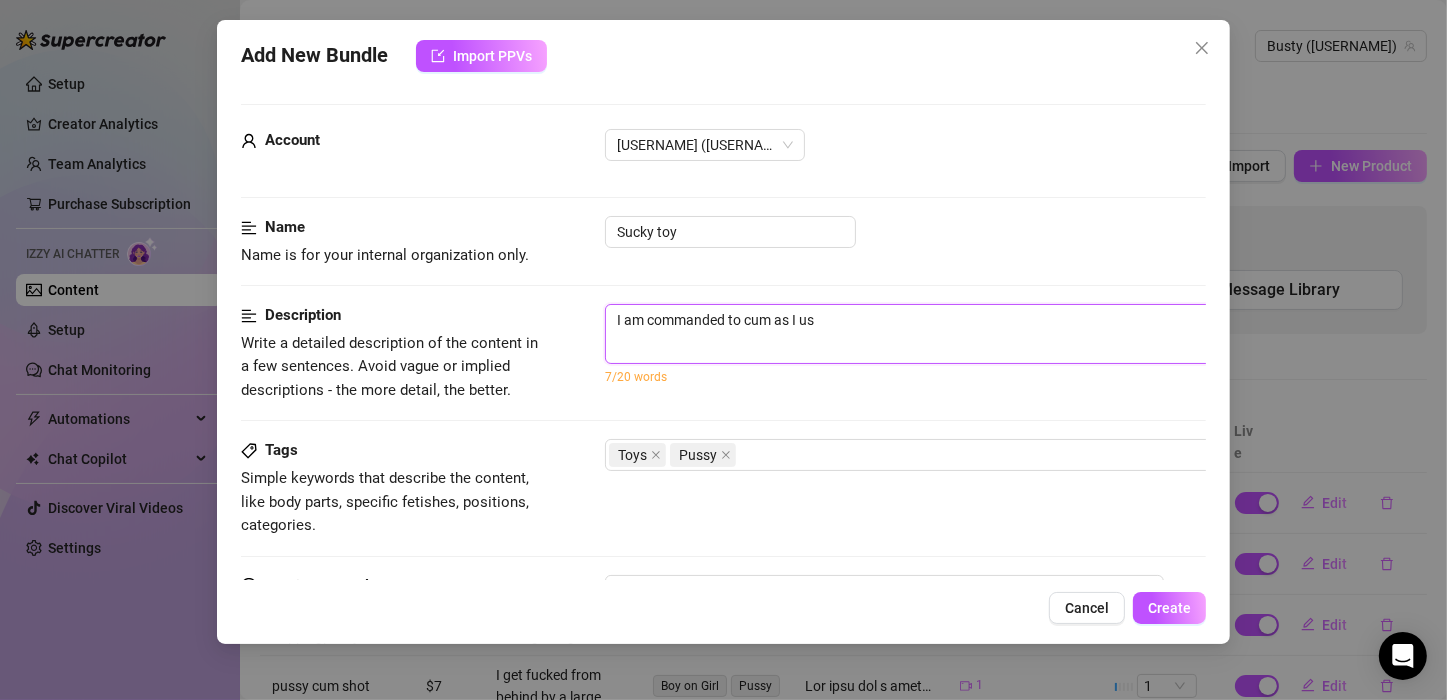 type on "I am commanded to cum as I use" 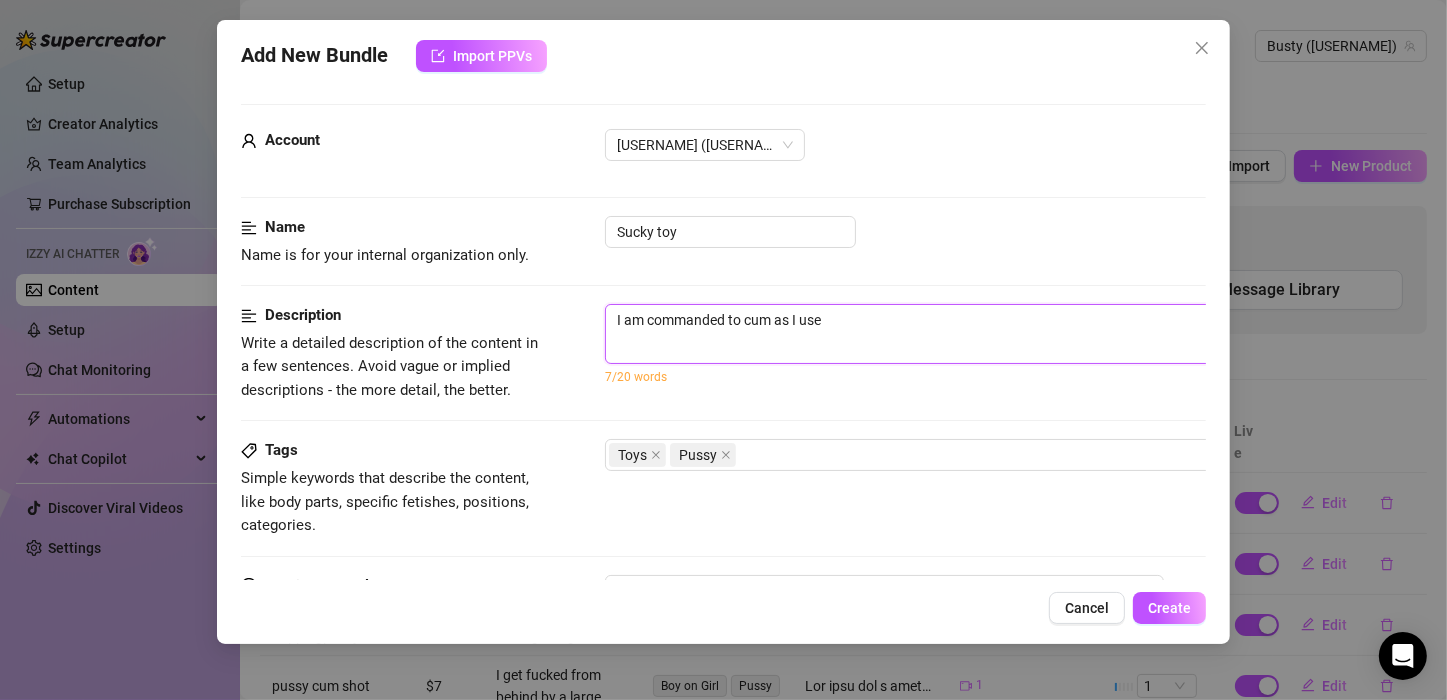 type on "I am commanded to cum as I use" 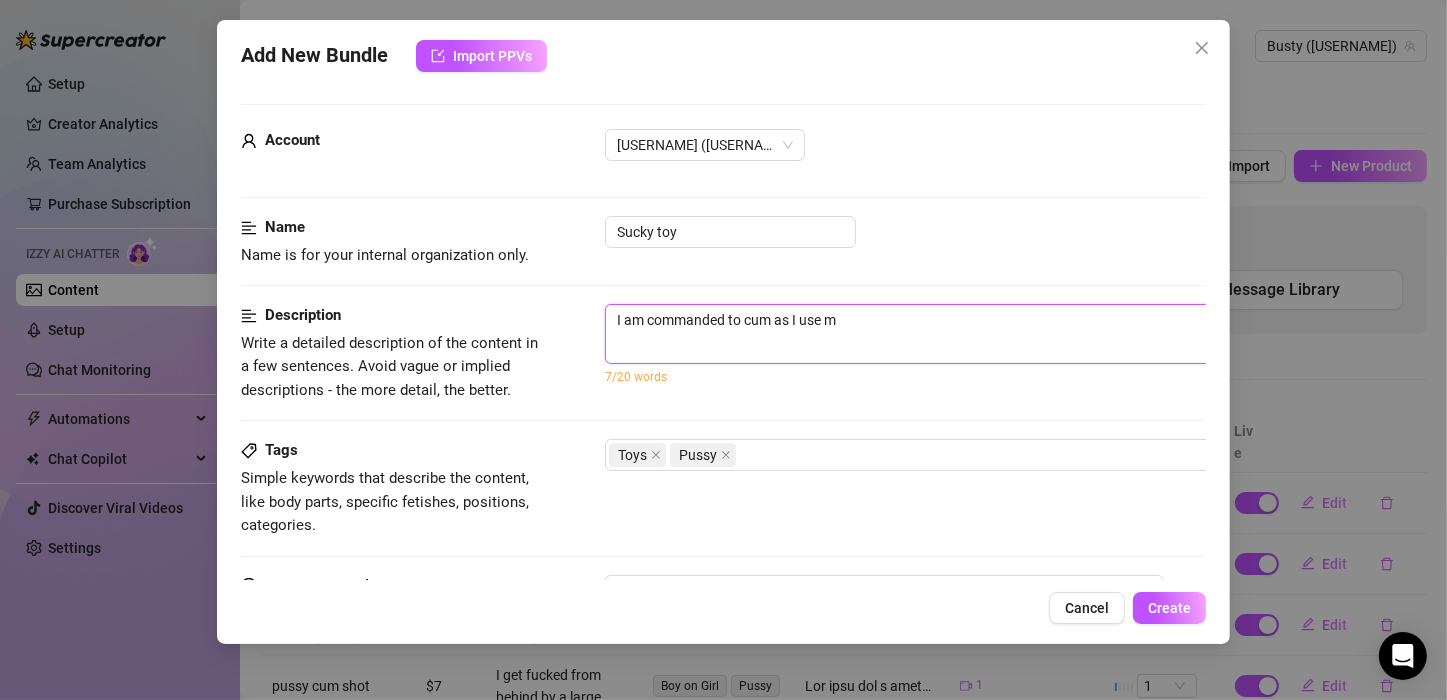 type on "I am commanded to cum as I use my" 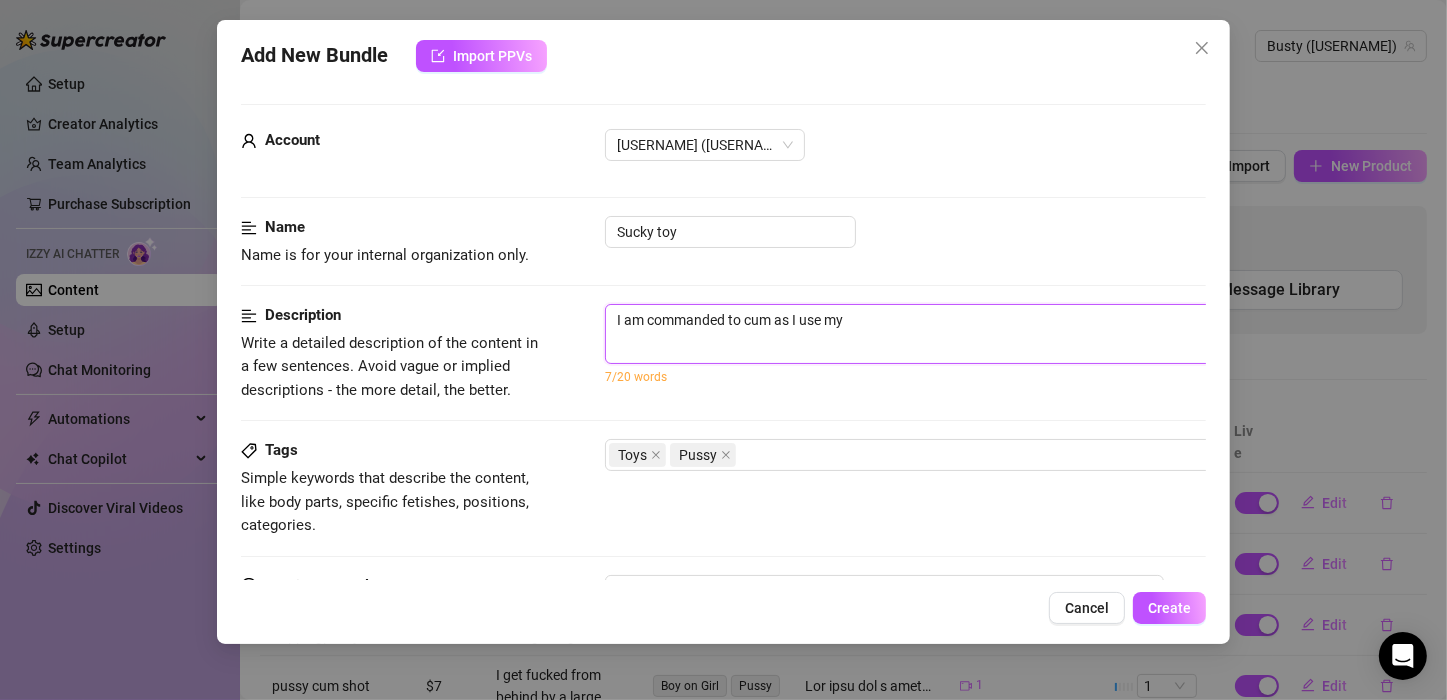 type on "I am commanded to cum as I use my" 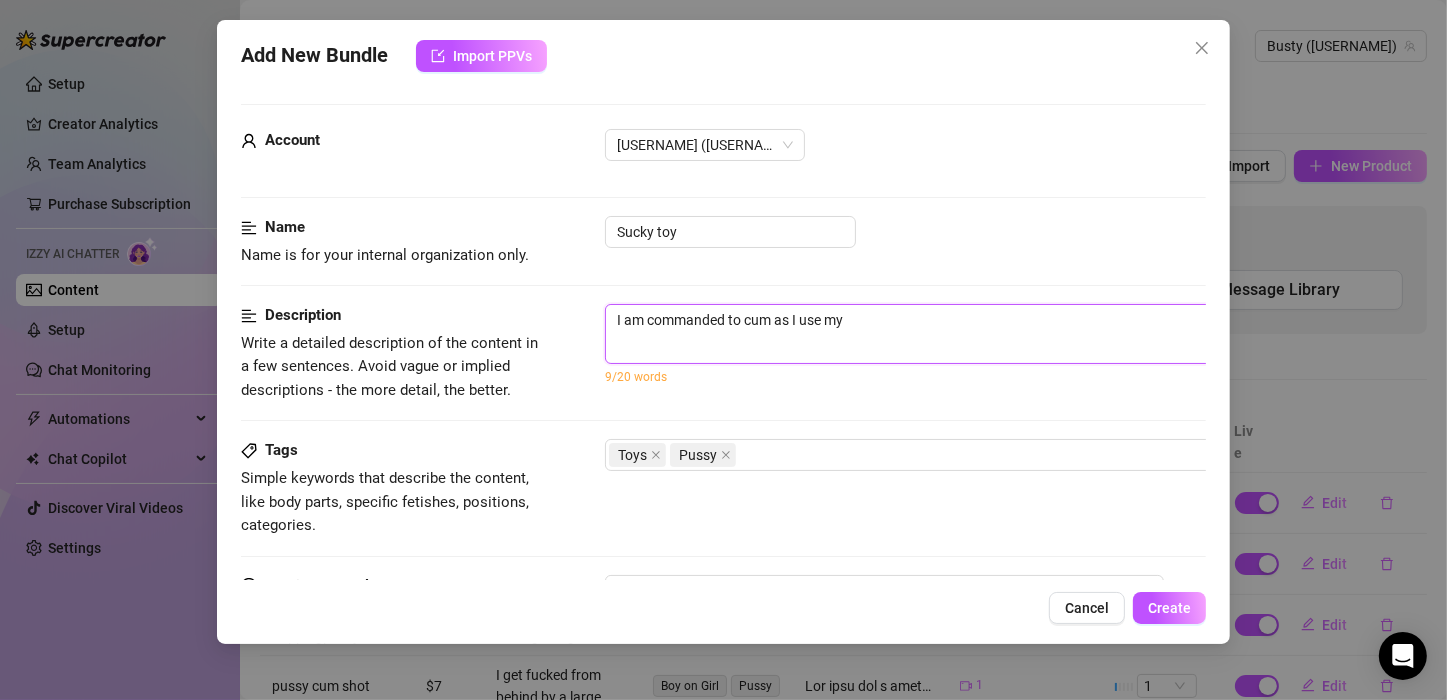 type on "I am commanded to cum as I use my f" 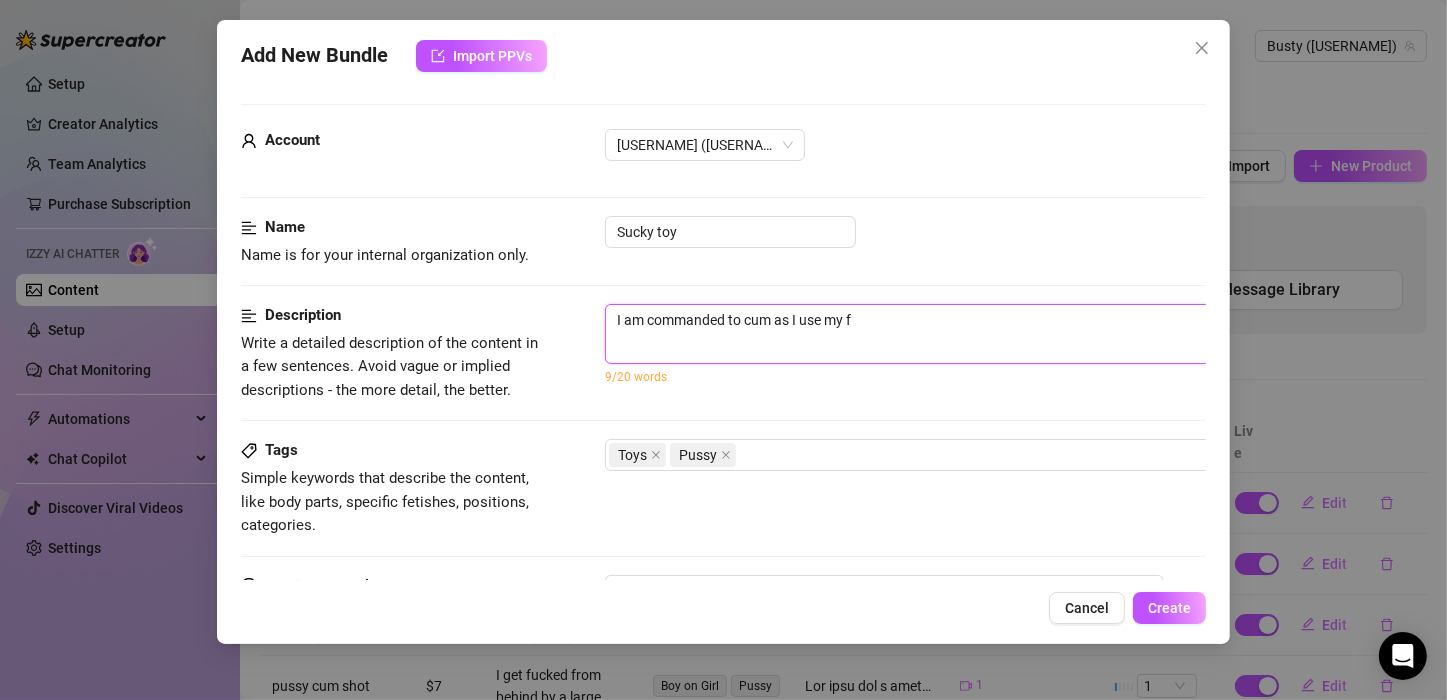 type on "I am commanded to cum as I use my fa" 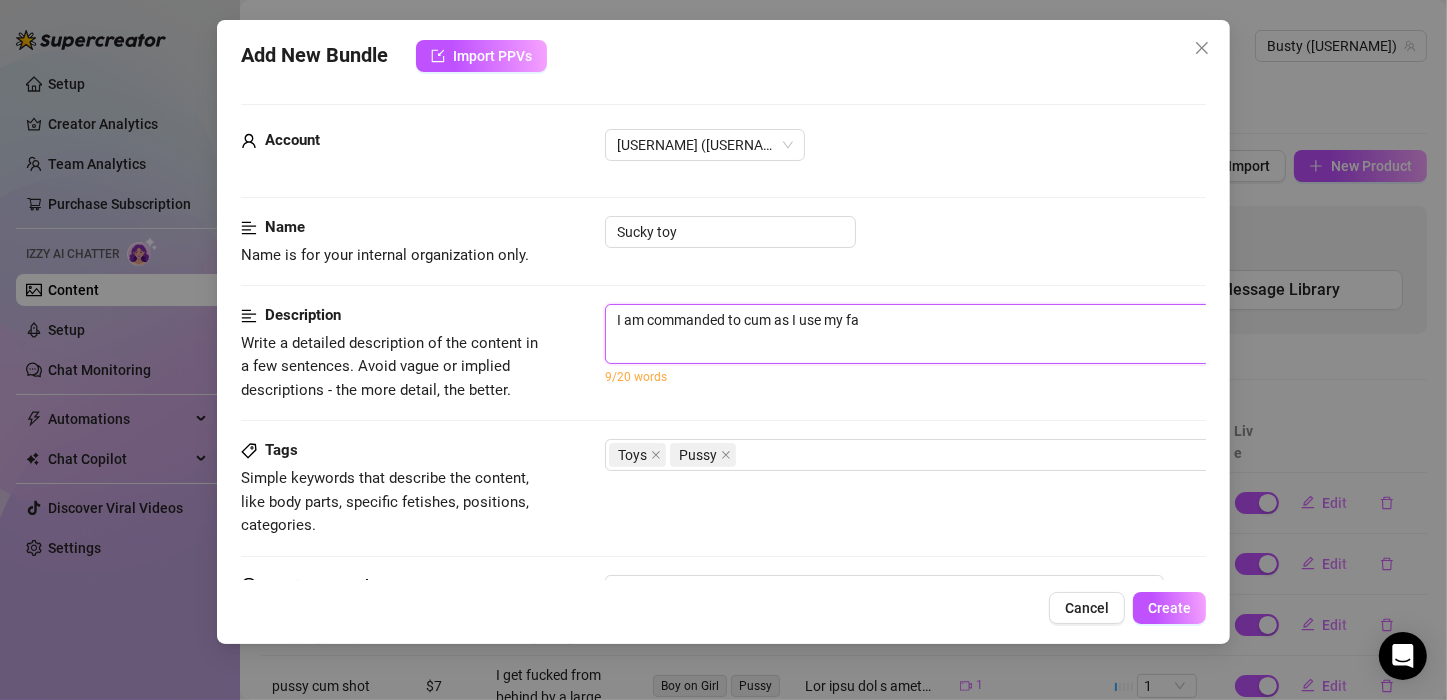 type on "I am commanded to cum as I use my fao" 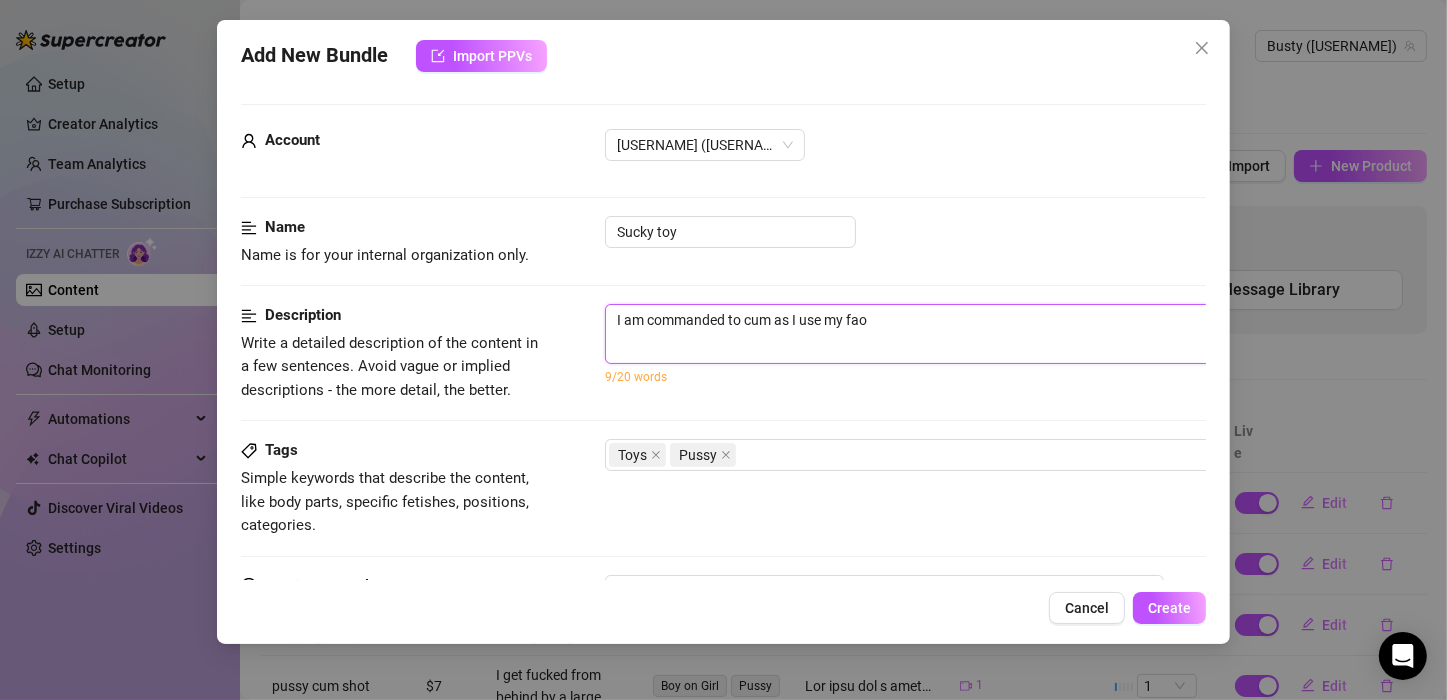 type on "I am commanded to cum as I use my fa" 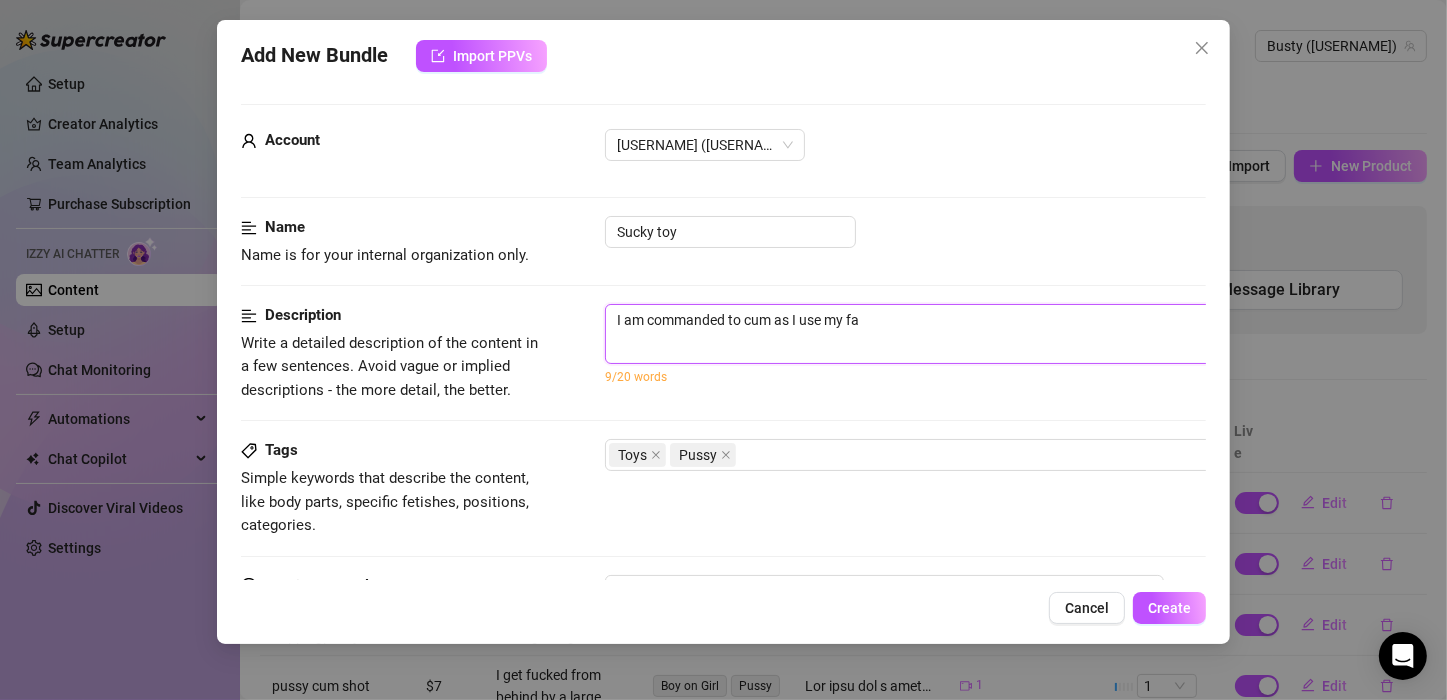 type on "I am commanded to cum as I use my fa=" 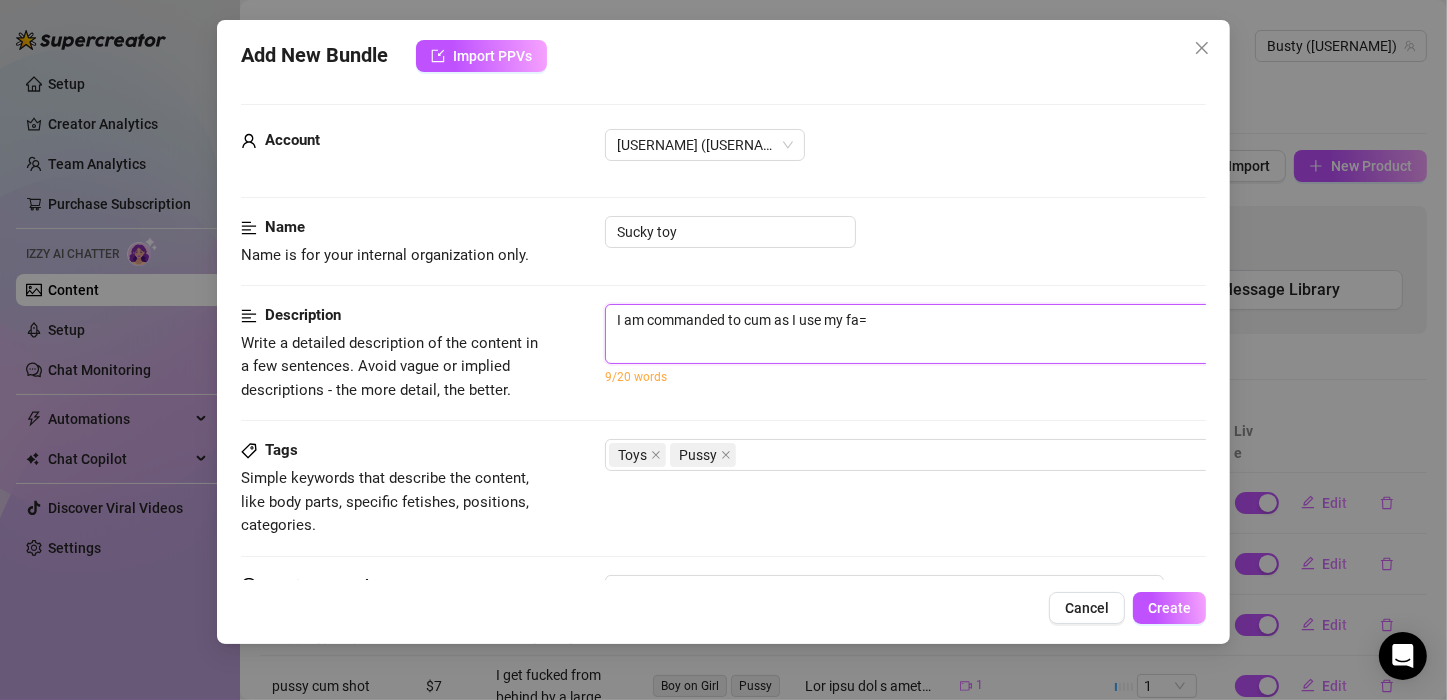 type on "I am commanded to cum as I use my fa=v" 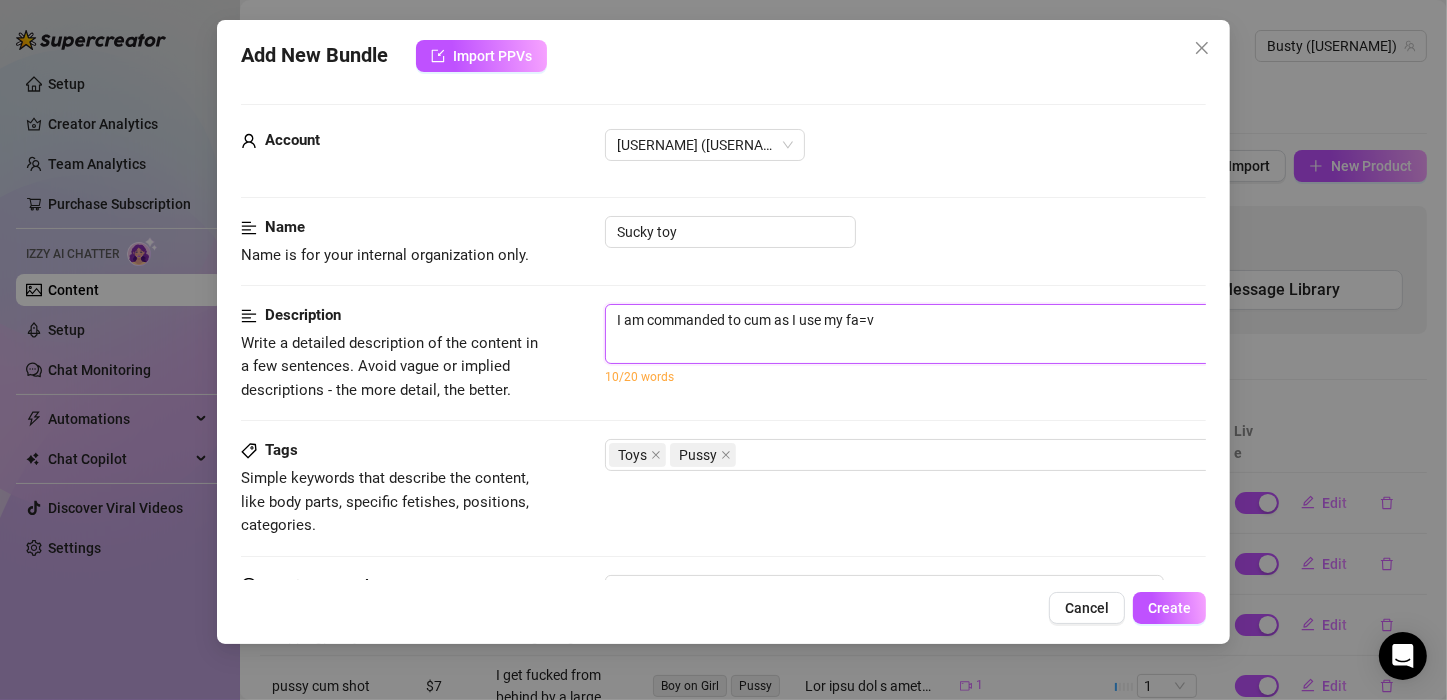 type on "I am commanded to cum as I use my fa=" 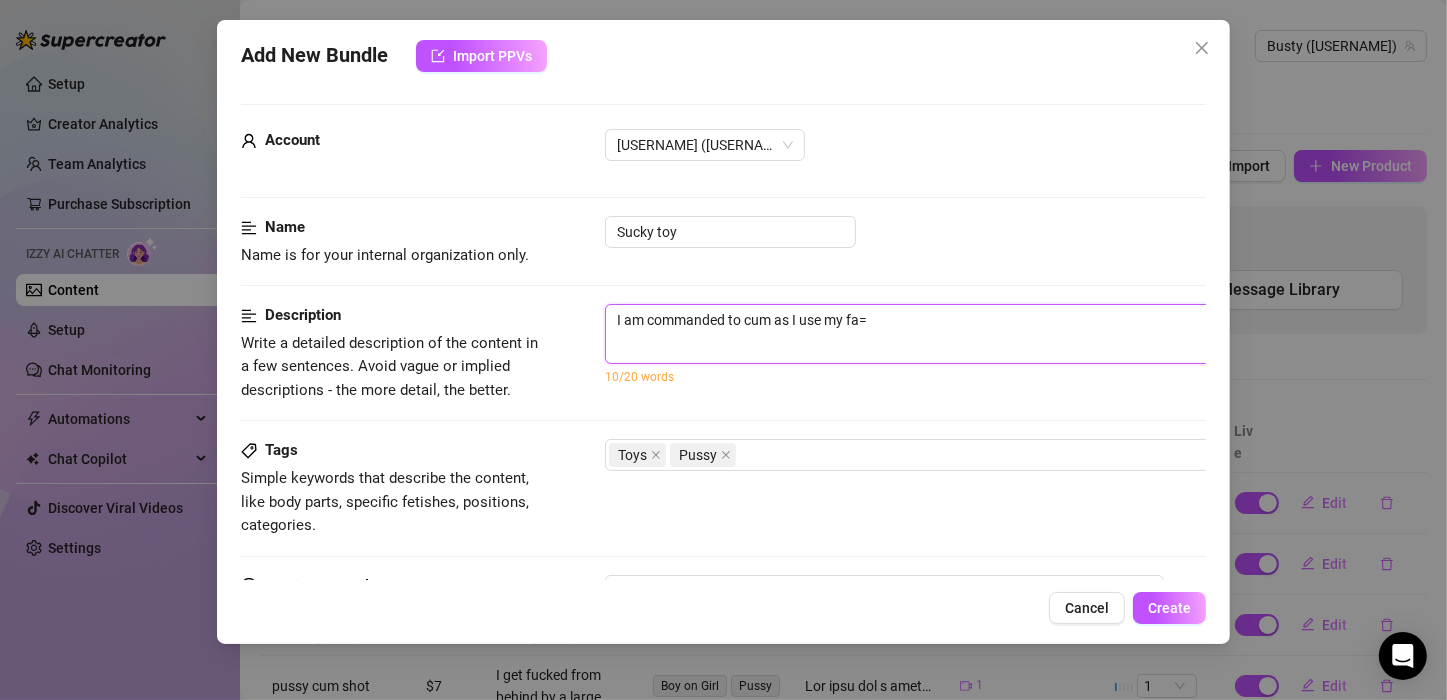 type on "I am commanded to cum as I use my fa" 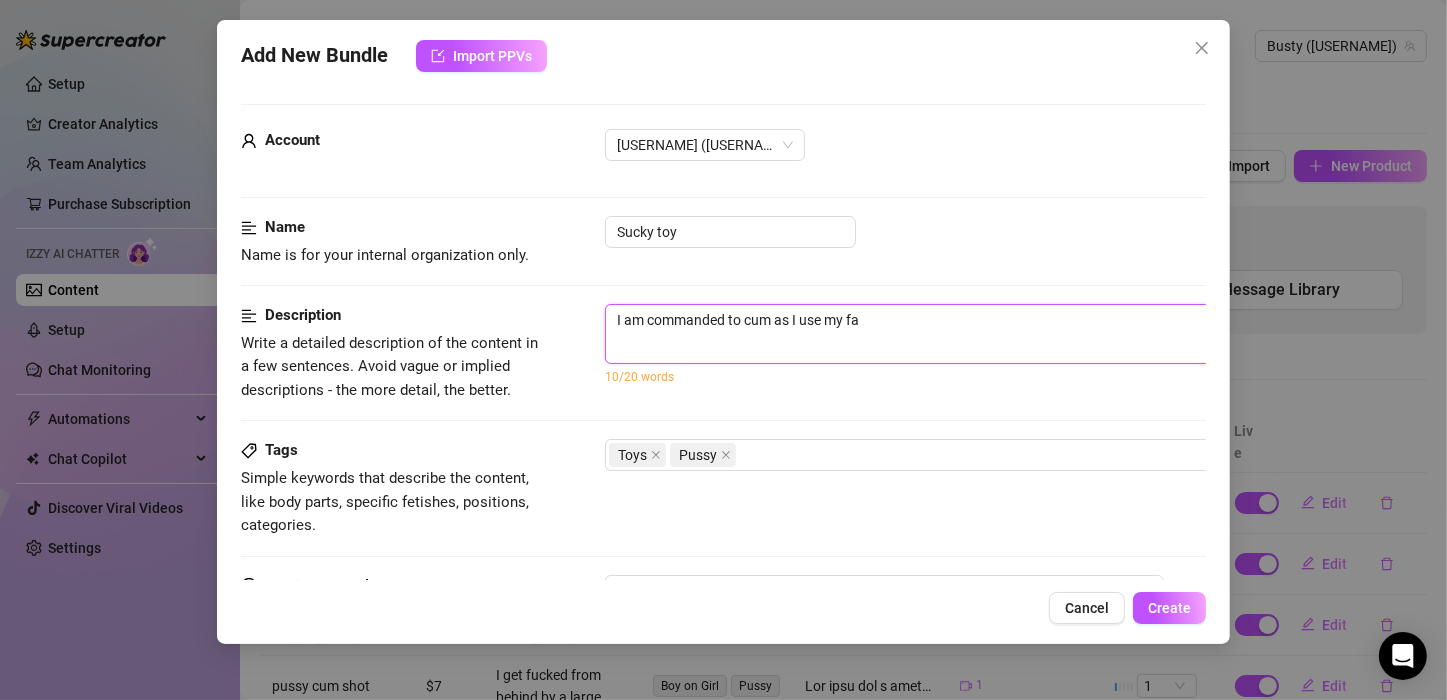 type on "I am commanded to cum as I use my fav" 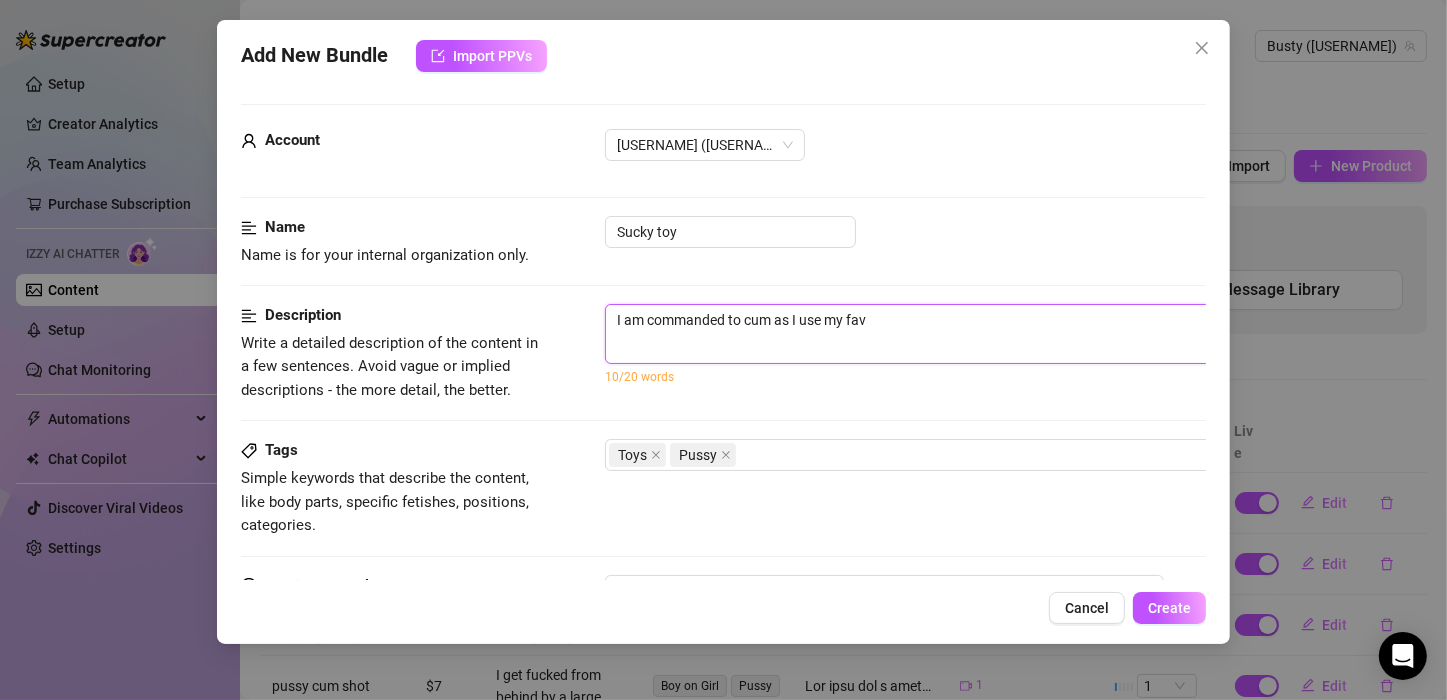 type on "I am commanded to cum as I use my favo" 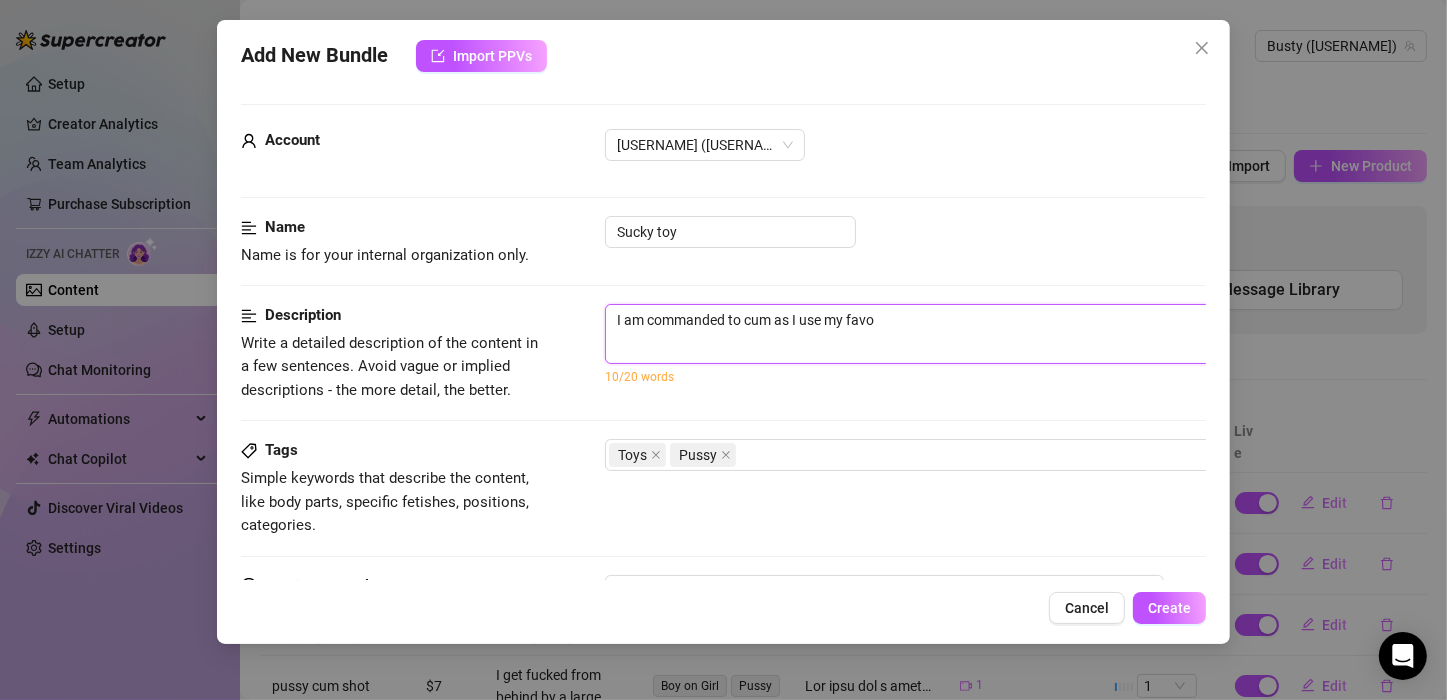 type on "I am commanded to cum as I use my favor" 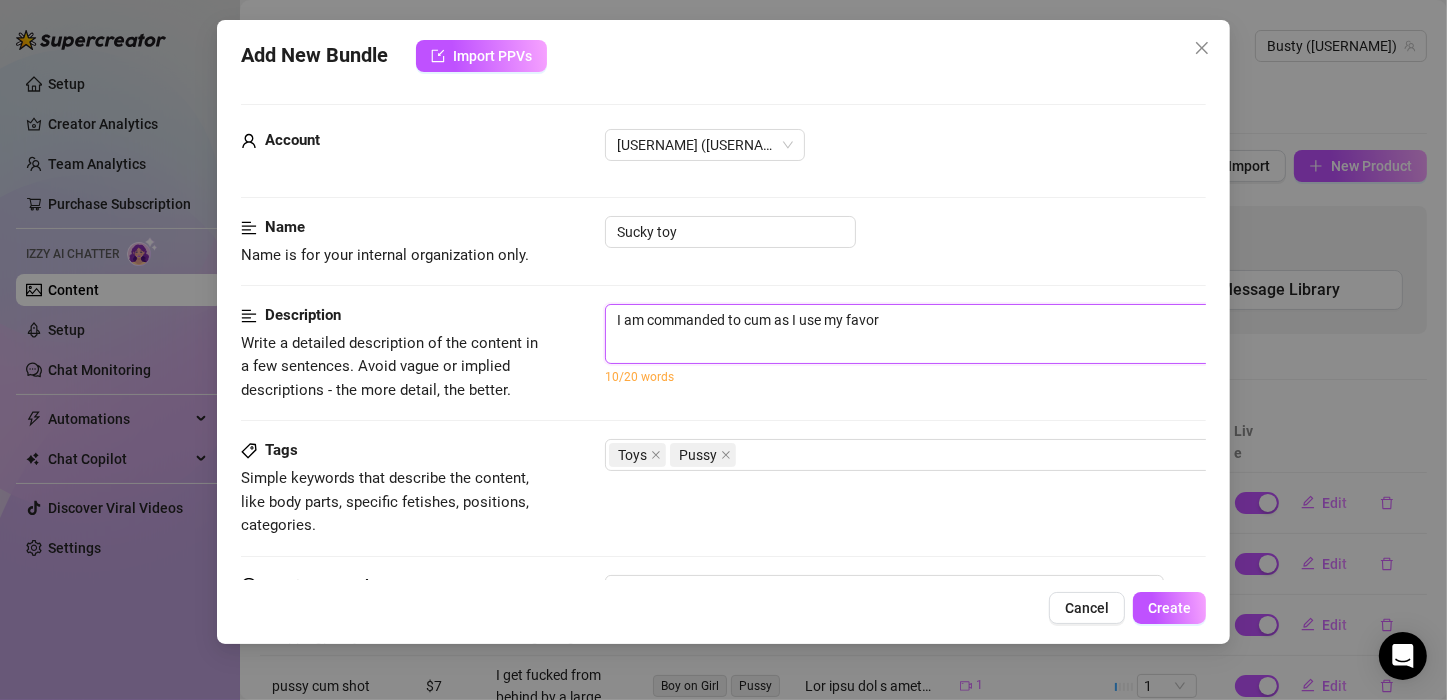 type on "I am commanded to cum as I use my favori" 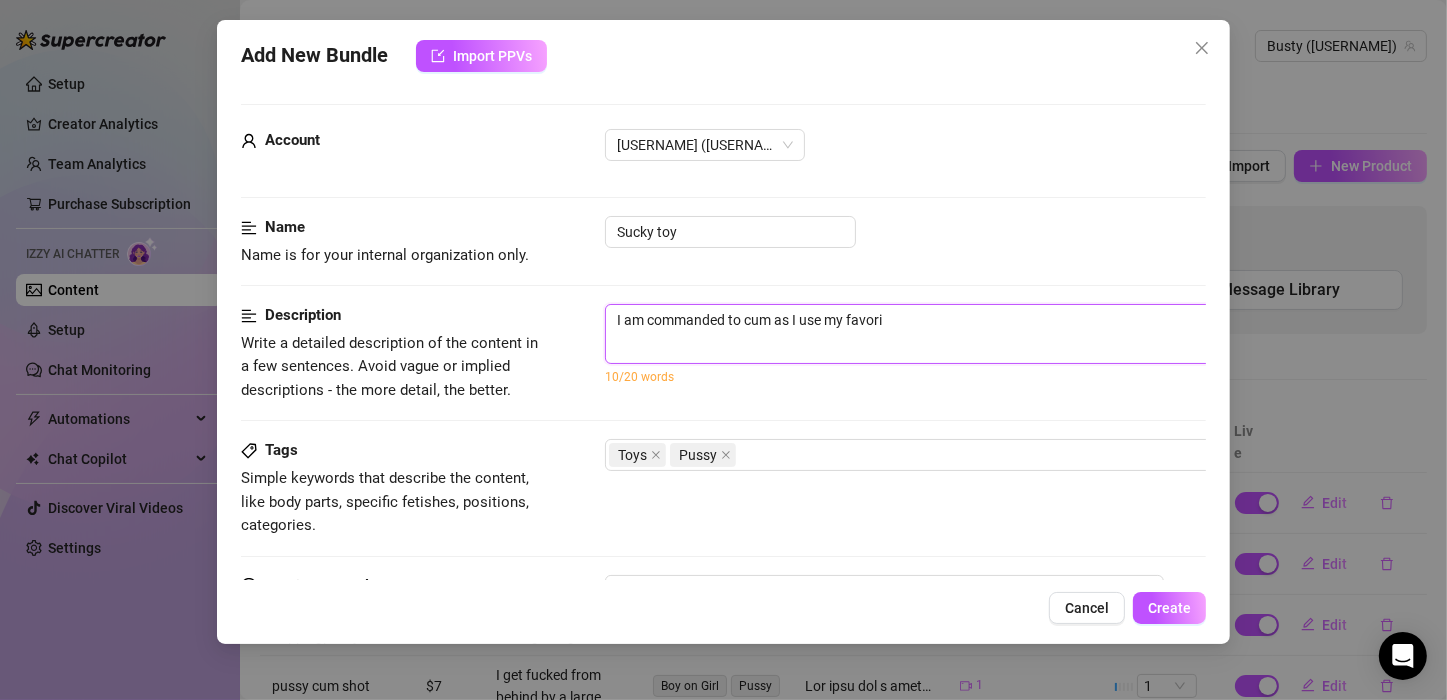 type on "I am commanded to cum as I use my favorit" 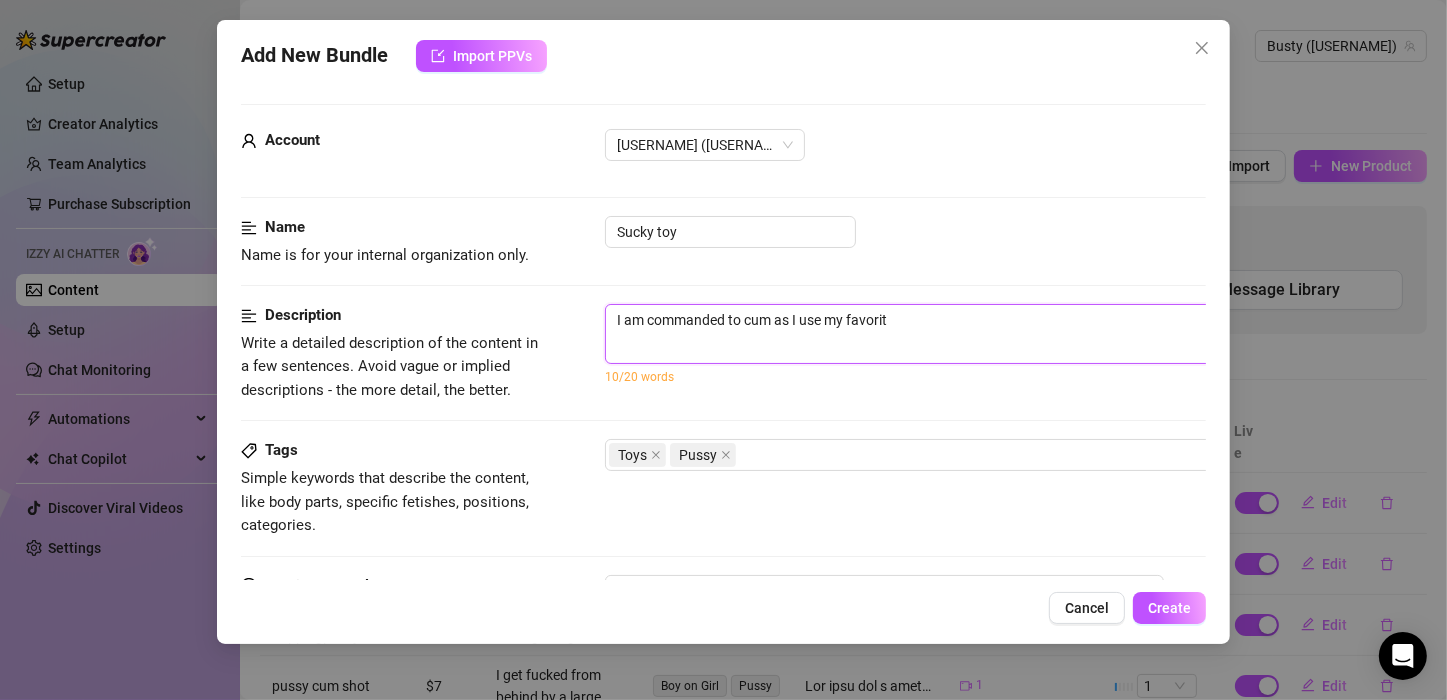 type on "I am commanded to cum as I use my favorite" 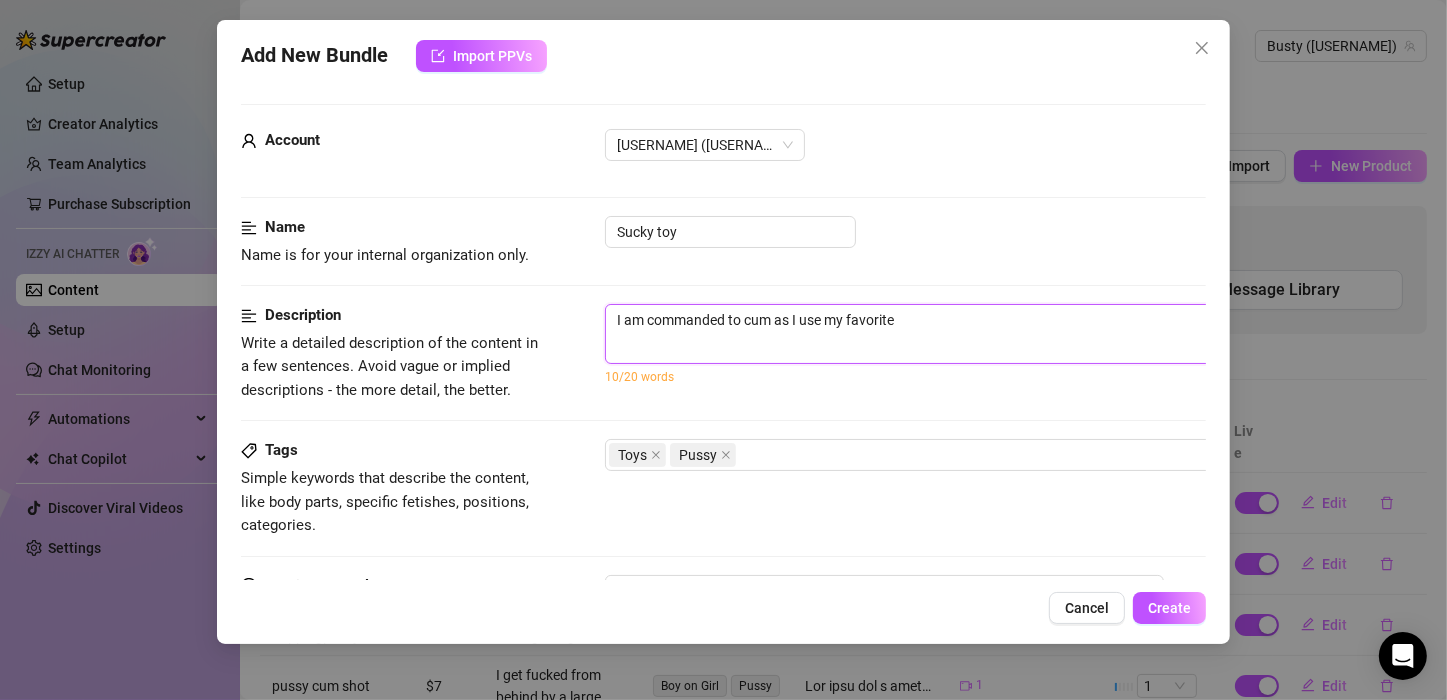 type on "I am commanded to cum as I use my favorite" 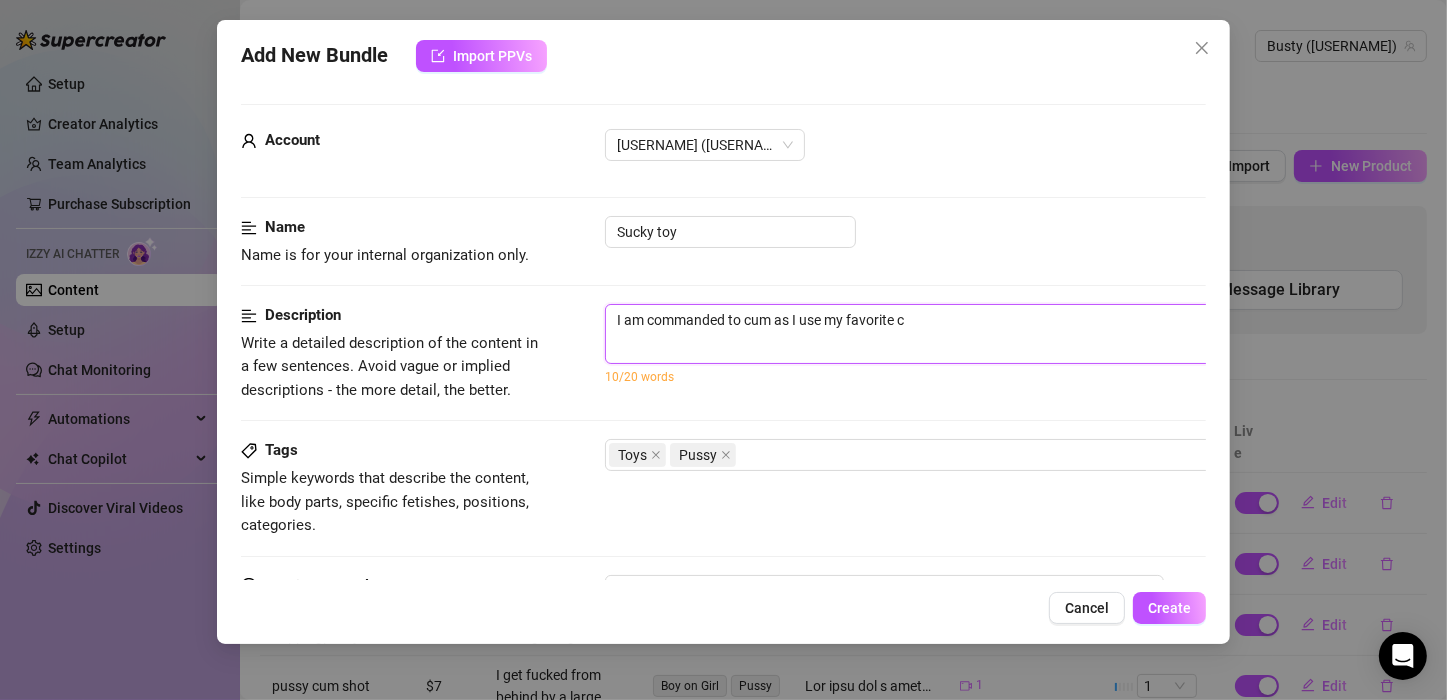 type on "I am commanded to cum as I use my favorite cl" 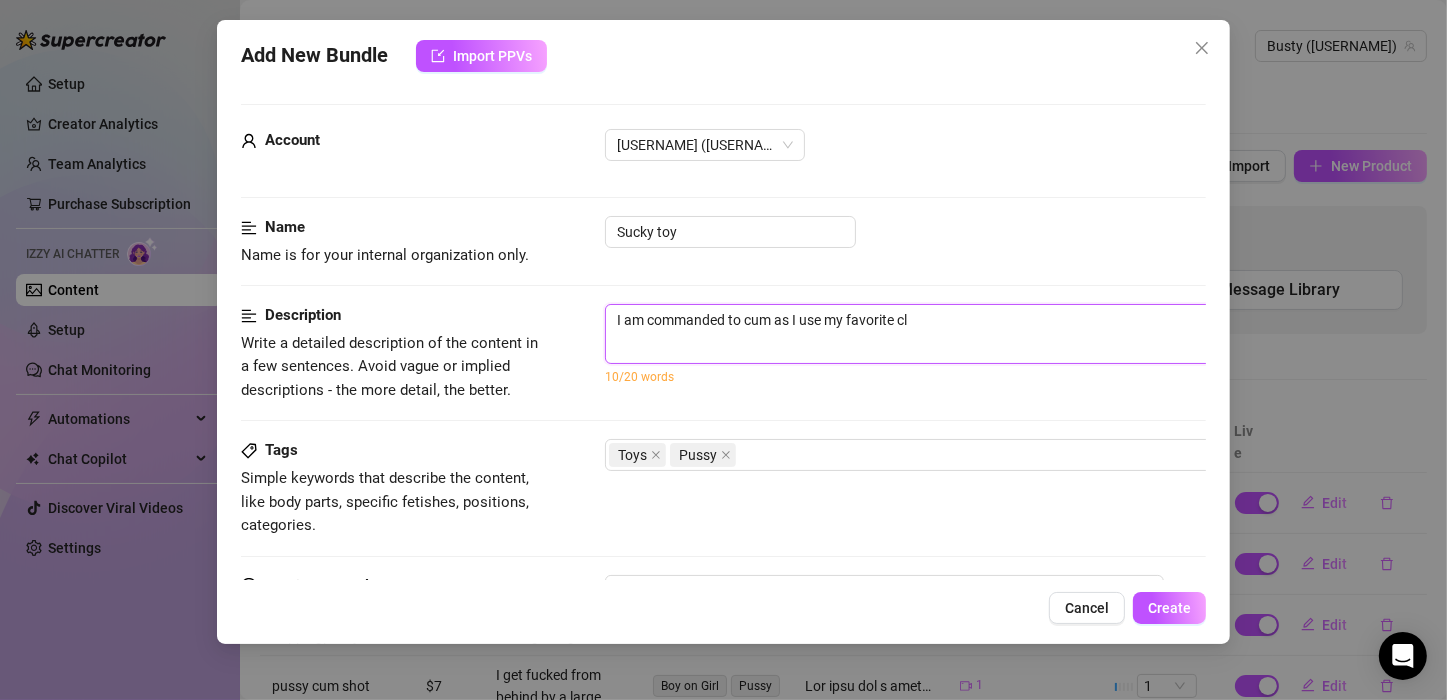 type on "I am commanded to cum as I use my favorite cli" 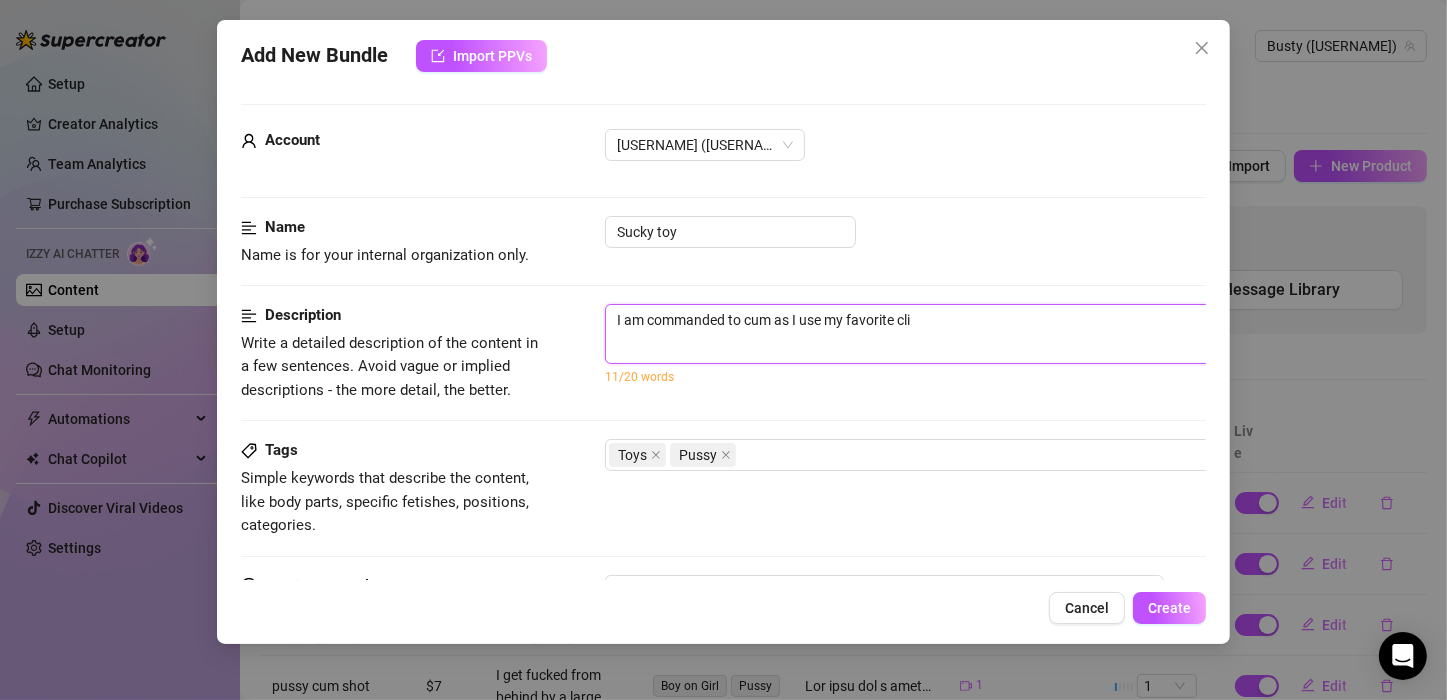 type on "I am commanded to cum as I use my favorite clit" 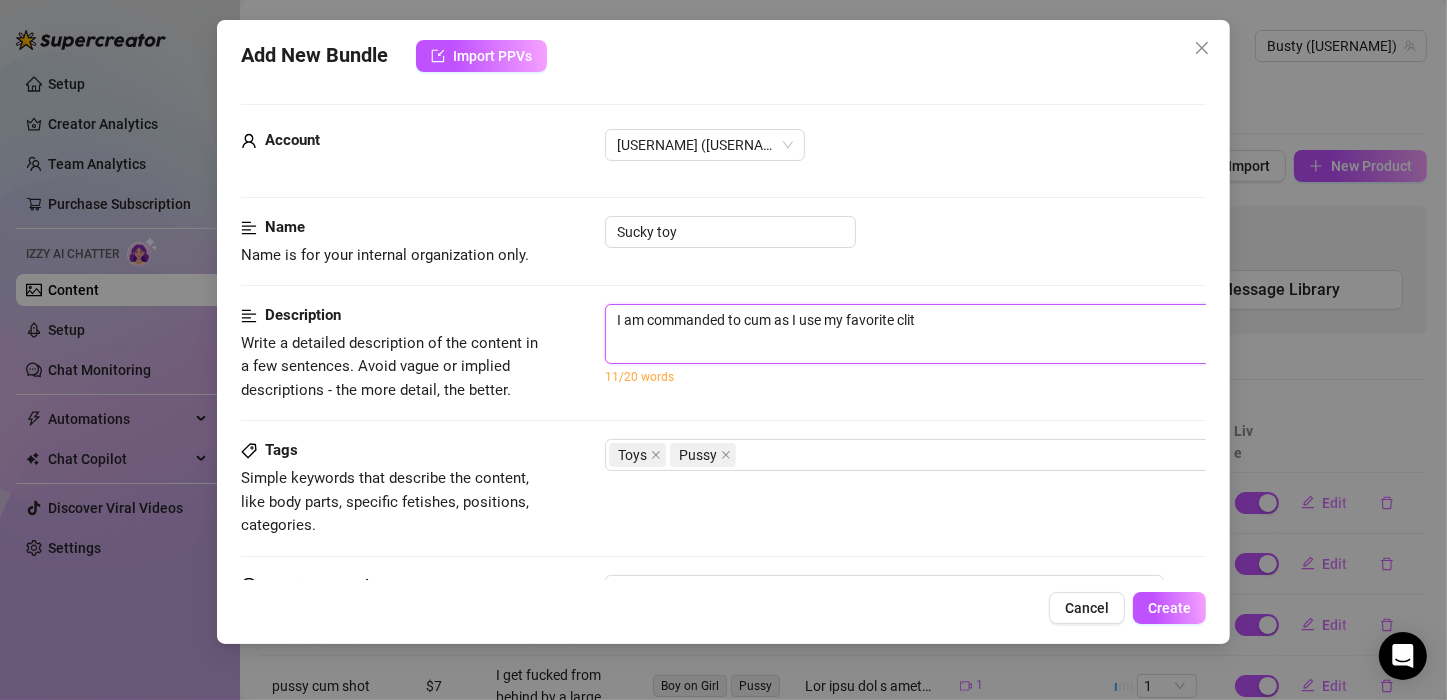 type on "I am commanded to cum as I use my favorite clit" 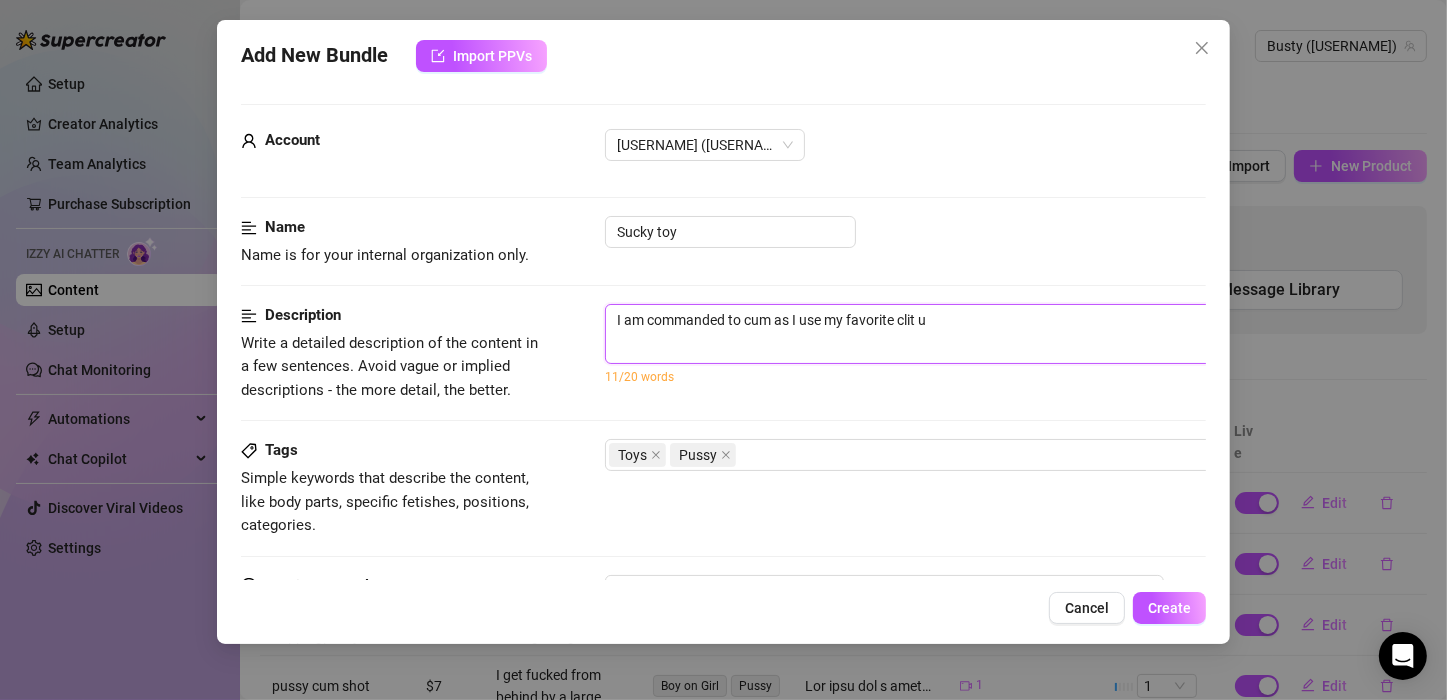 type on "I am commanded to cum as I use my favorite clit" 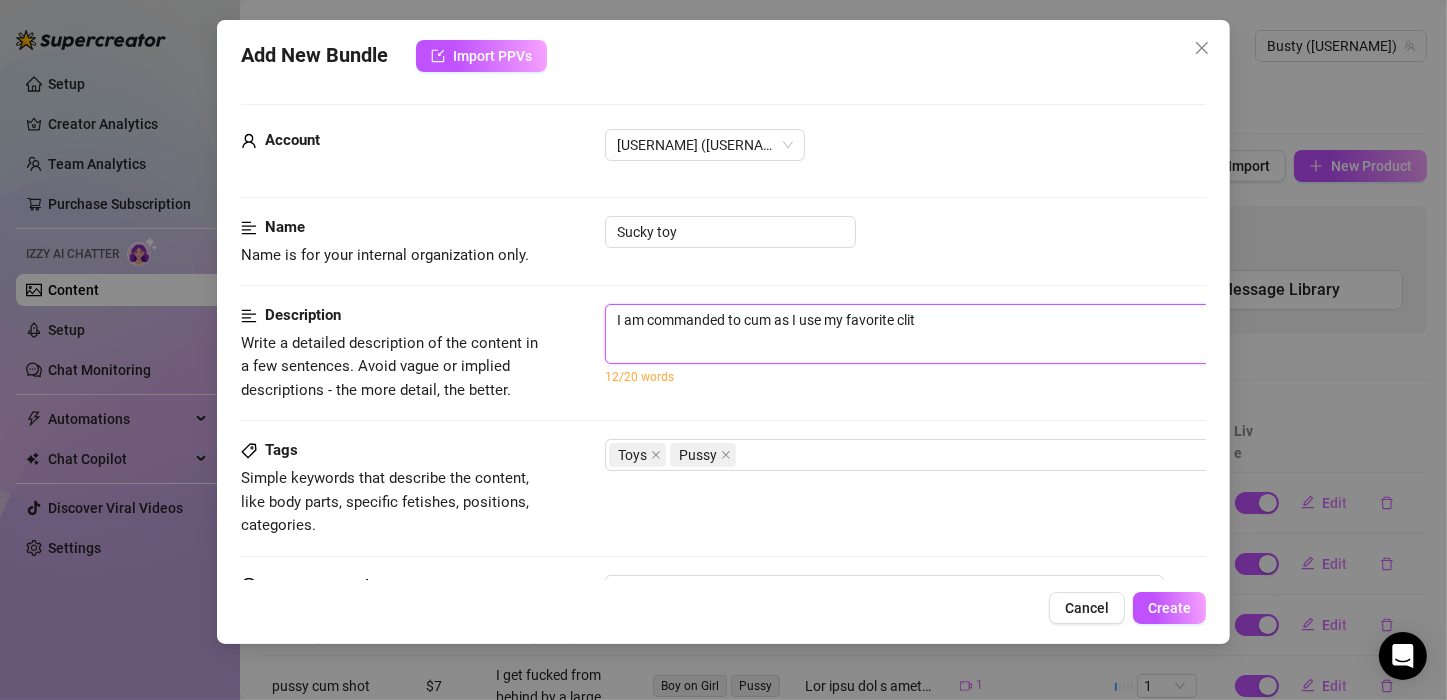 type on "I am commanded to cum as I use my favorite clit s" 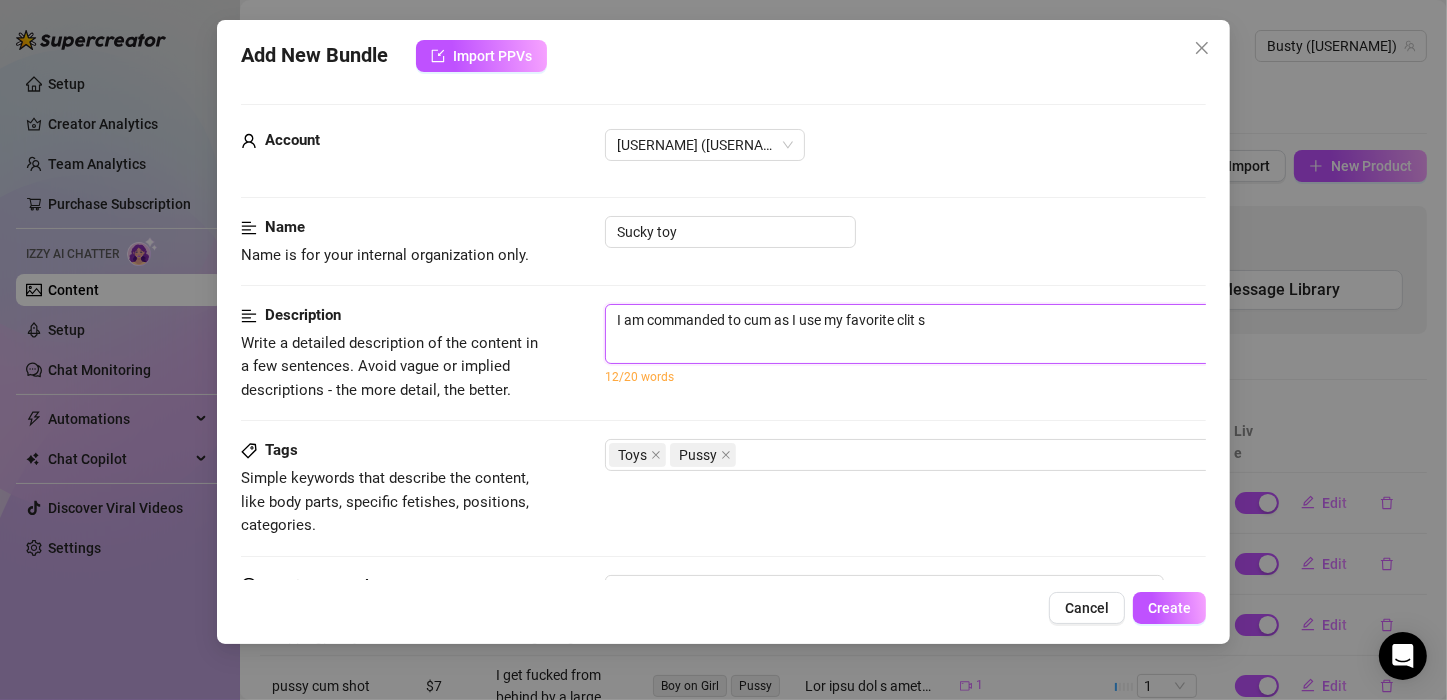 type on "I am commanded to cum as I use my favorite clit sc" 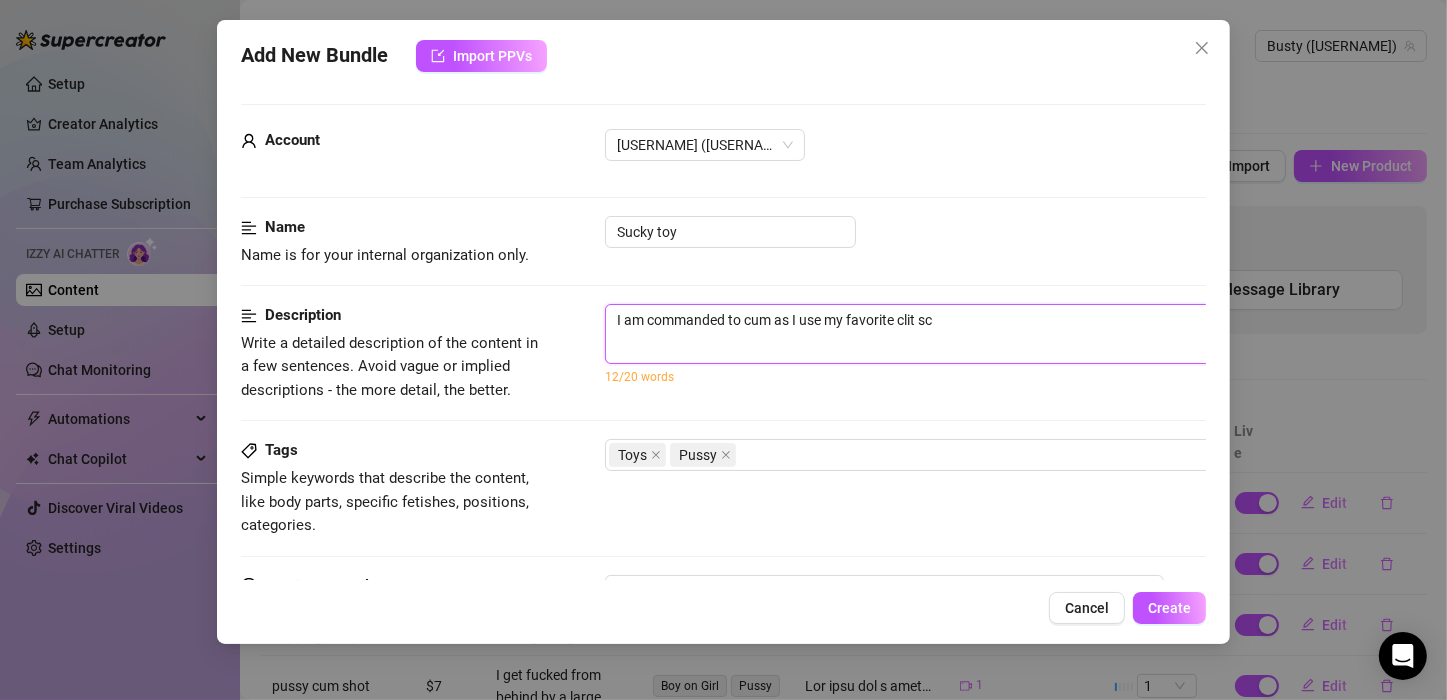 type on "I am commanded to cum as I use my favorite clit scu" 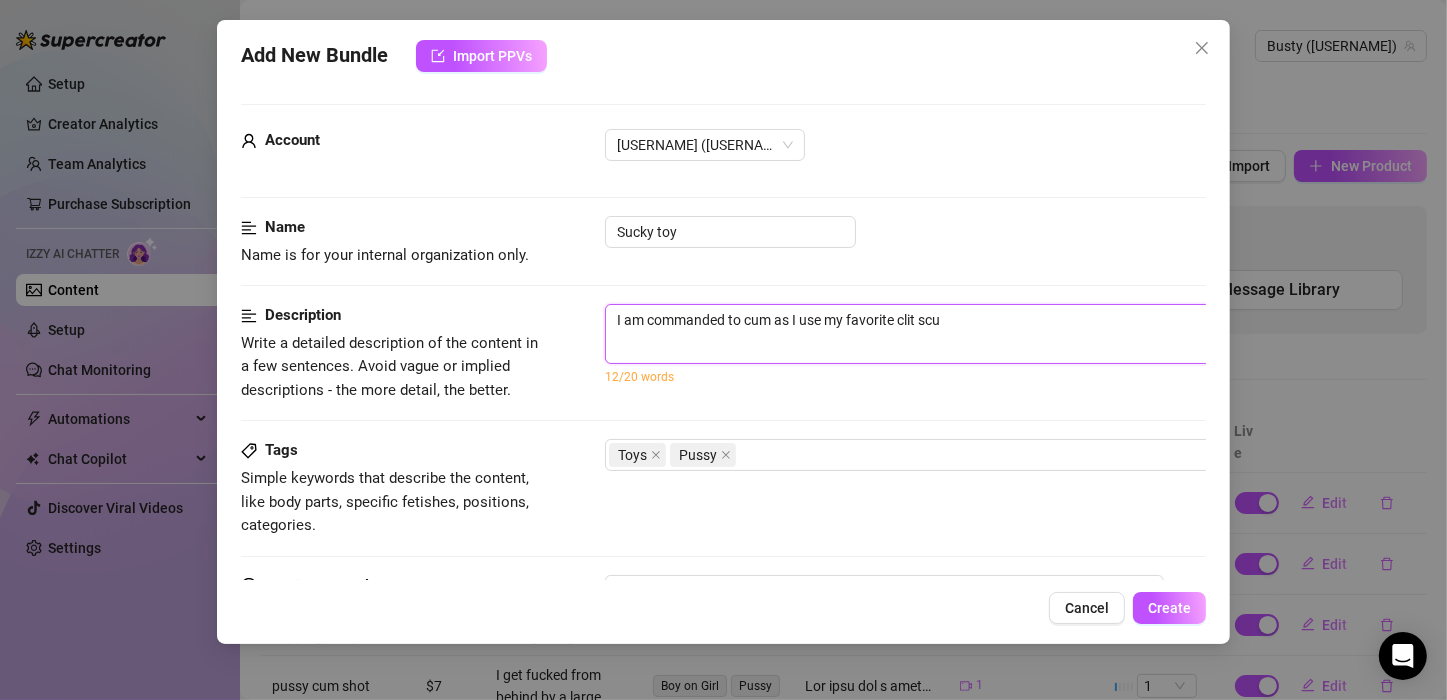 type on "I am commanded to cum as I use my favorite clit scuk" 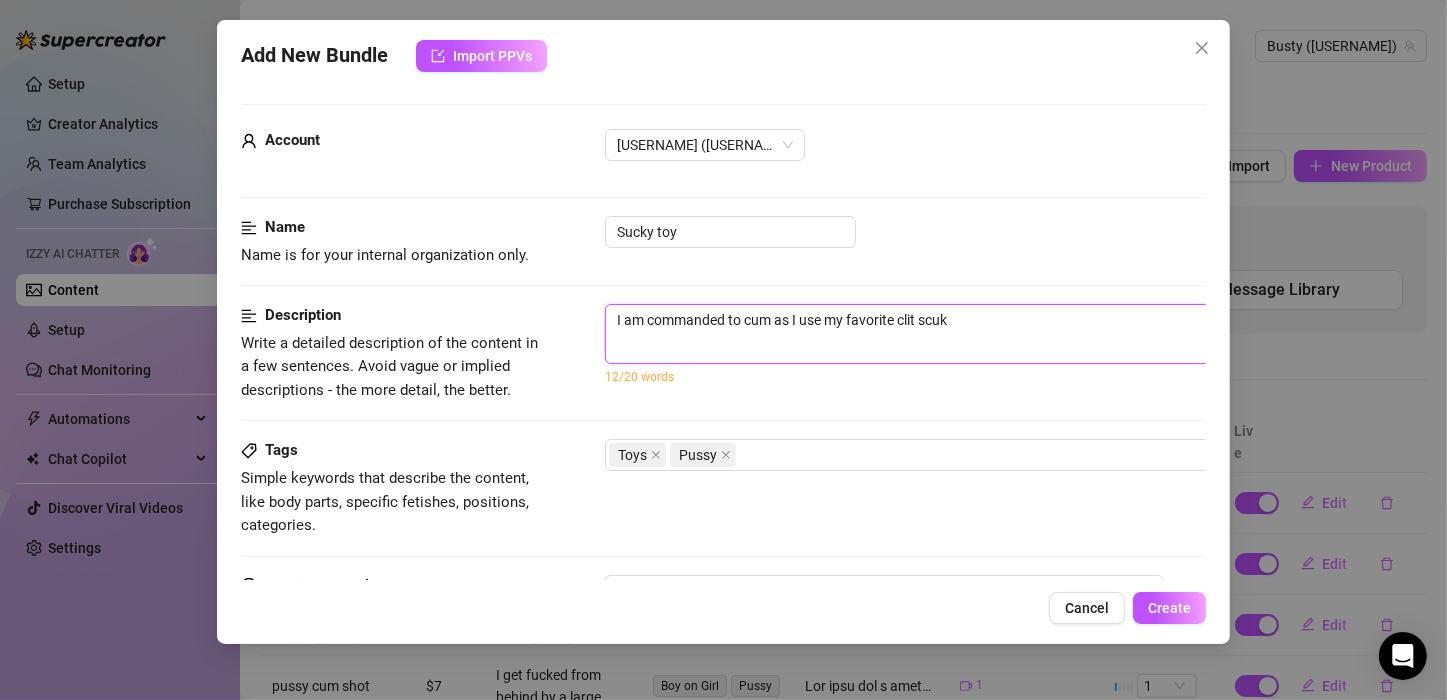 type on "I am commanded to cum as I use my favorite clit scu" 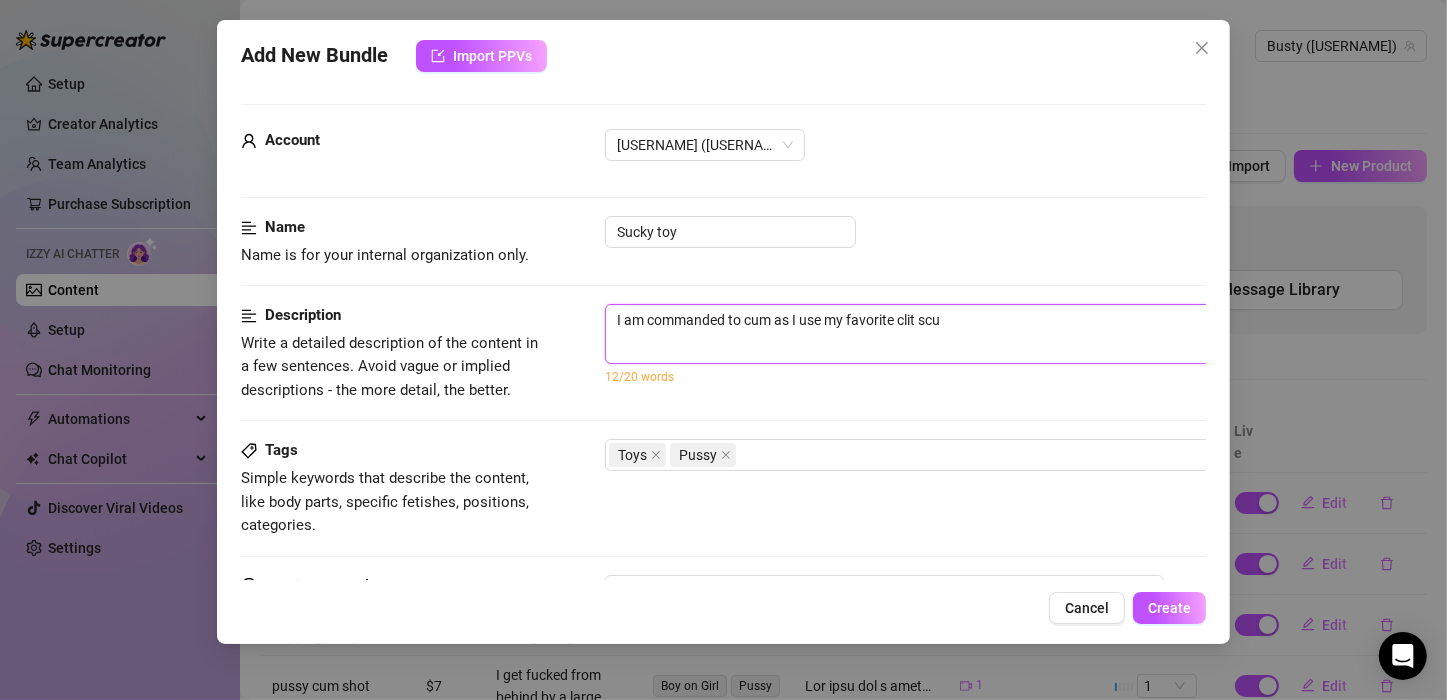 type on "I am commanded to cum as I use my favorite clit sc" 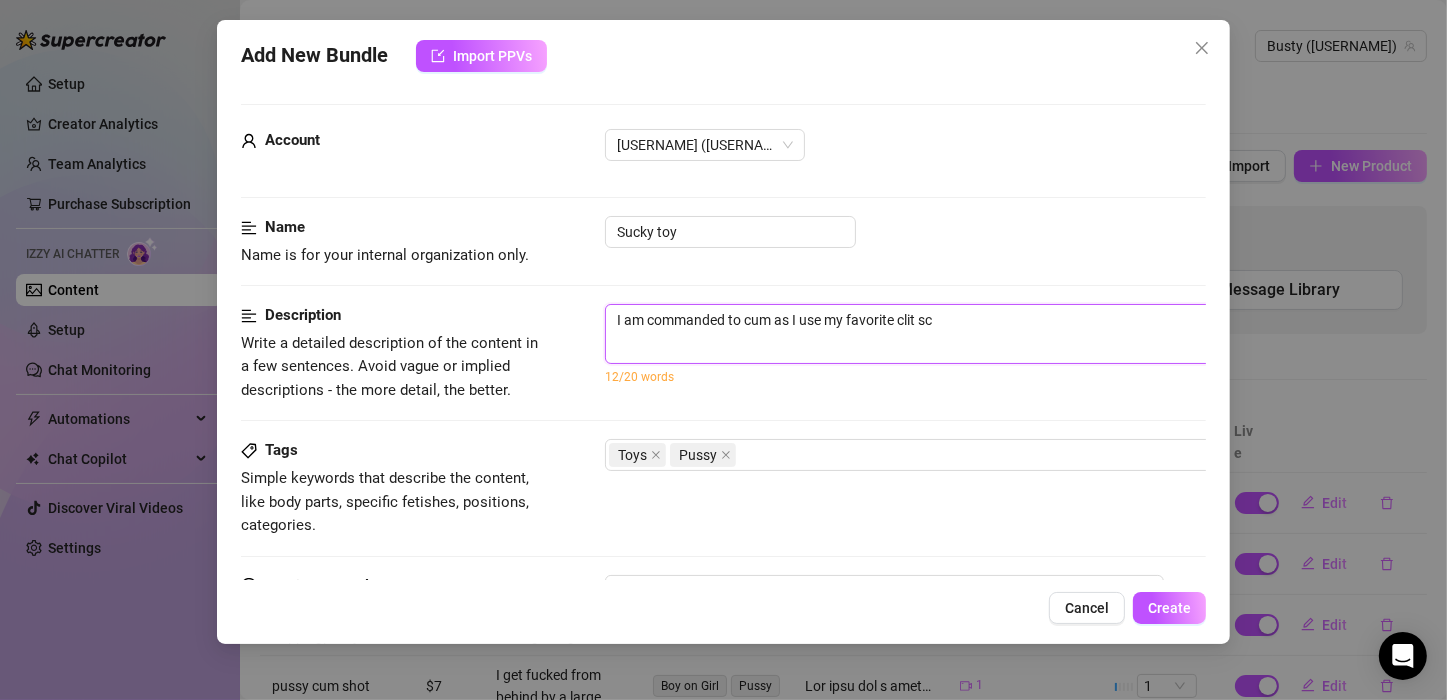 type on "I am commanded to cum as I use my favorite clit s" 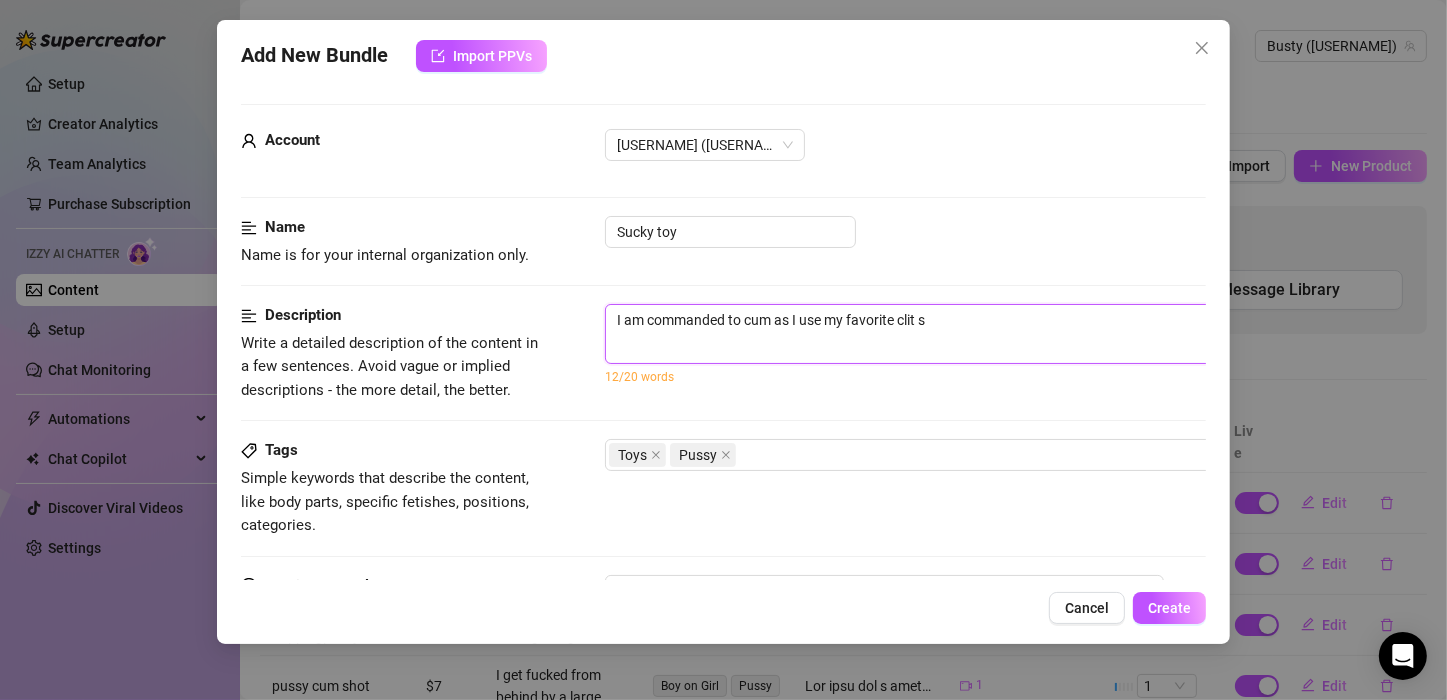 type on "I am commanded to cum as I use my favorite clit su" 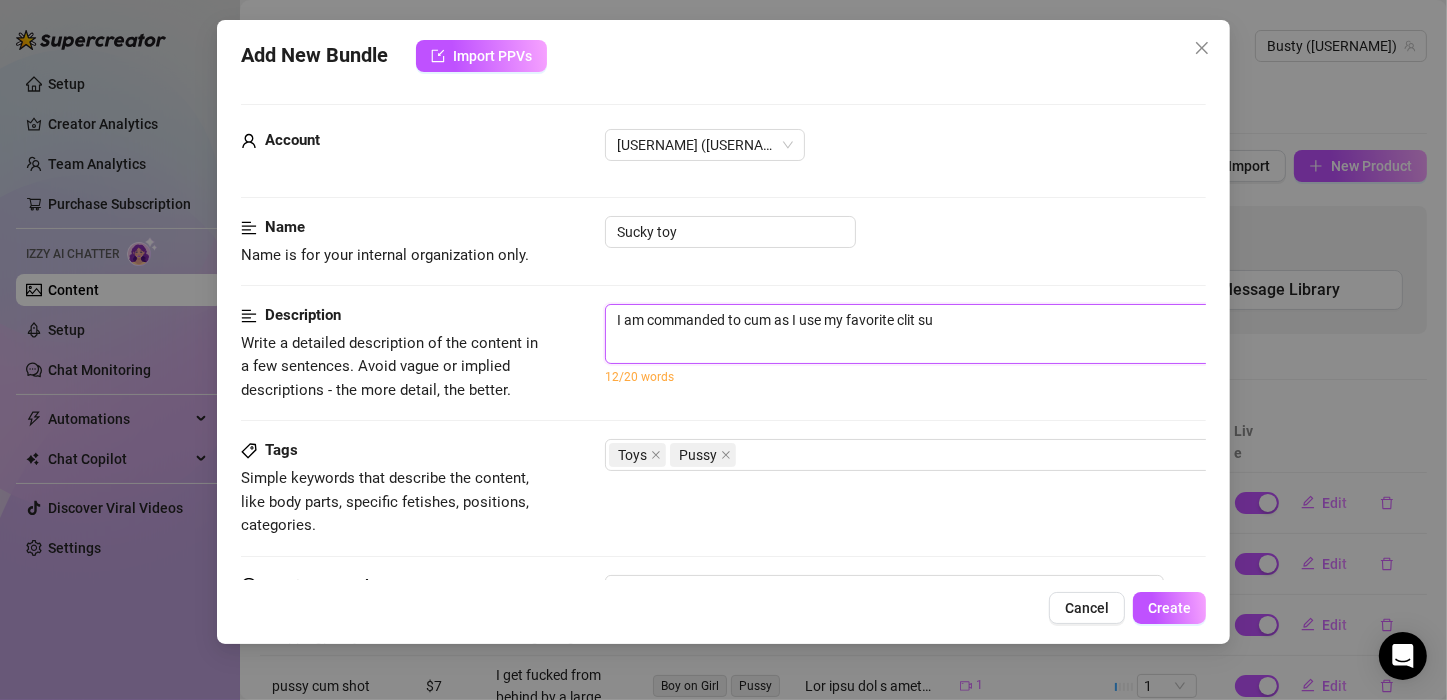 type on "I am commanded to cum as I use my favorite clit suc" 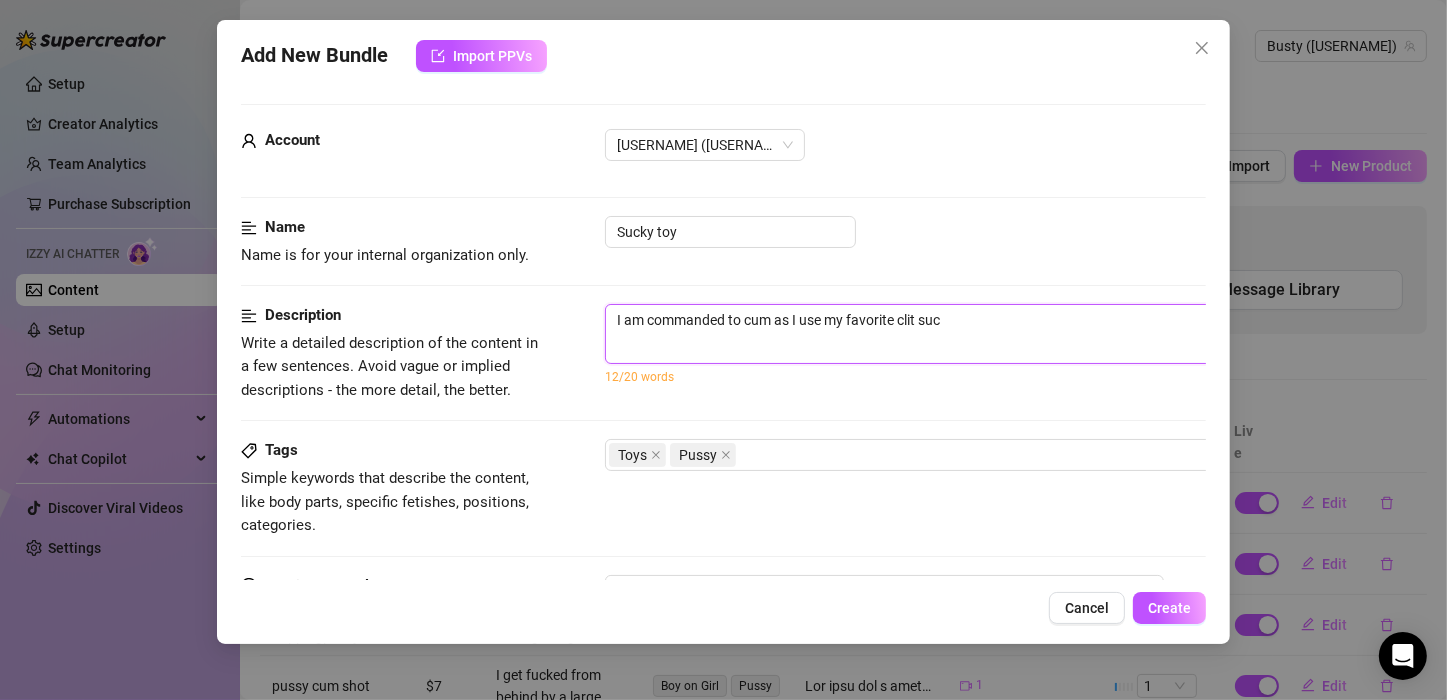 type on "I am commanded to cum as I use my favorite clit suck" 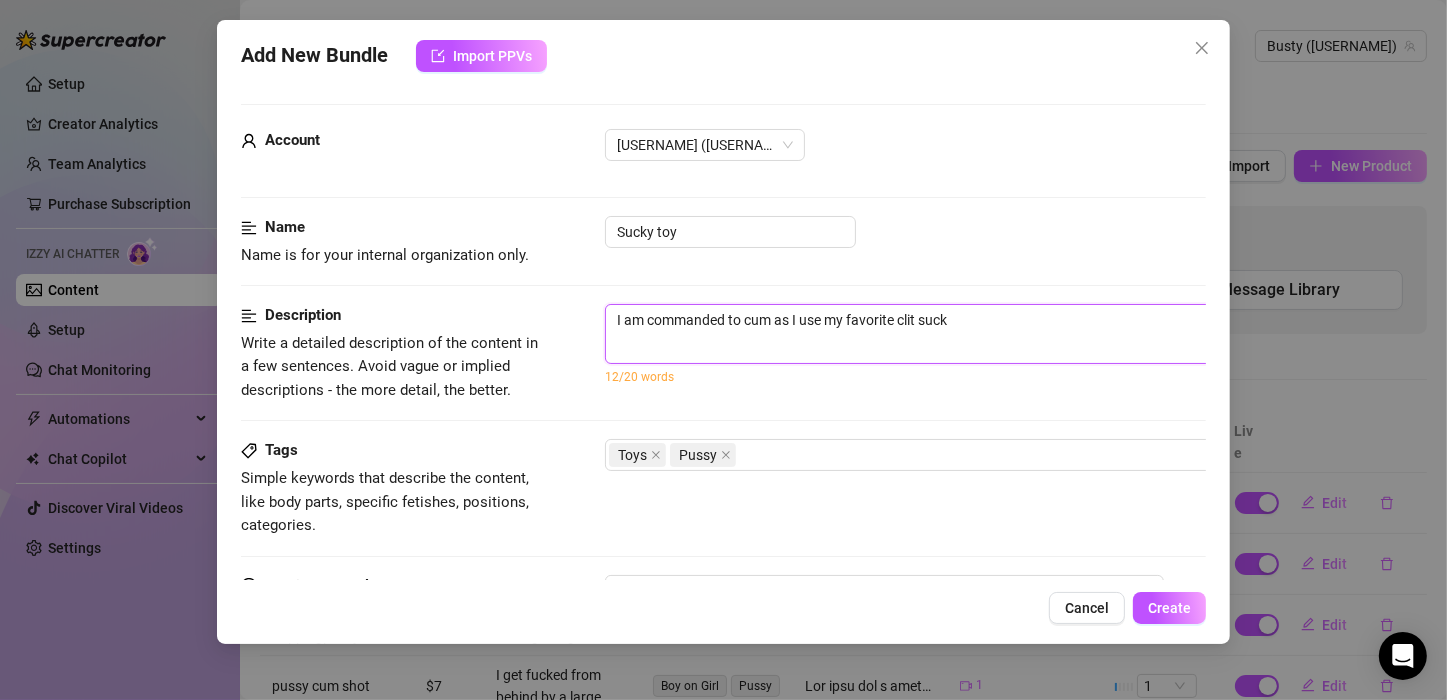 type on "I am commanded to cum as I use my favorite clit sucki" 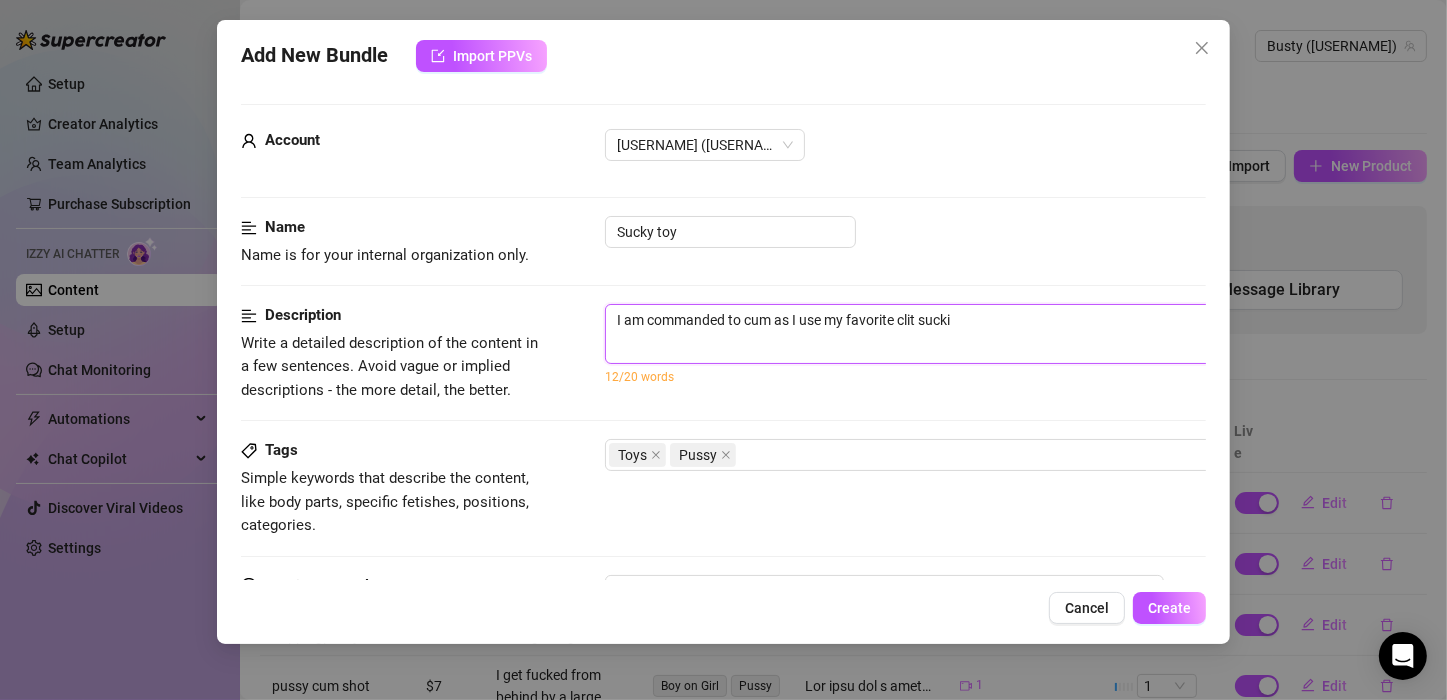 type on "I am commanded to cum as I use my favorite clit suckin" 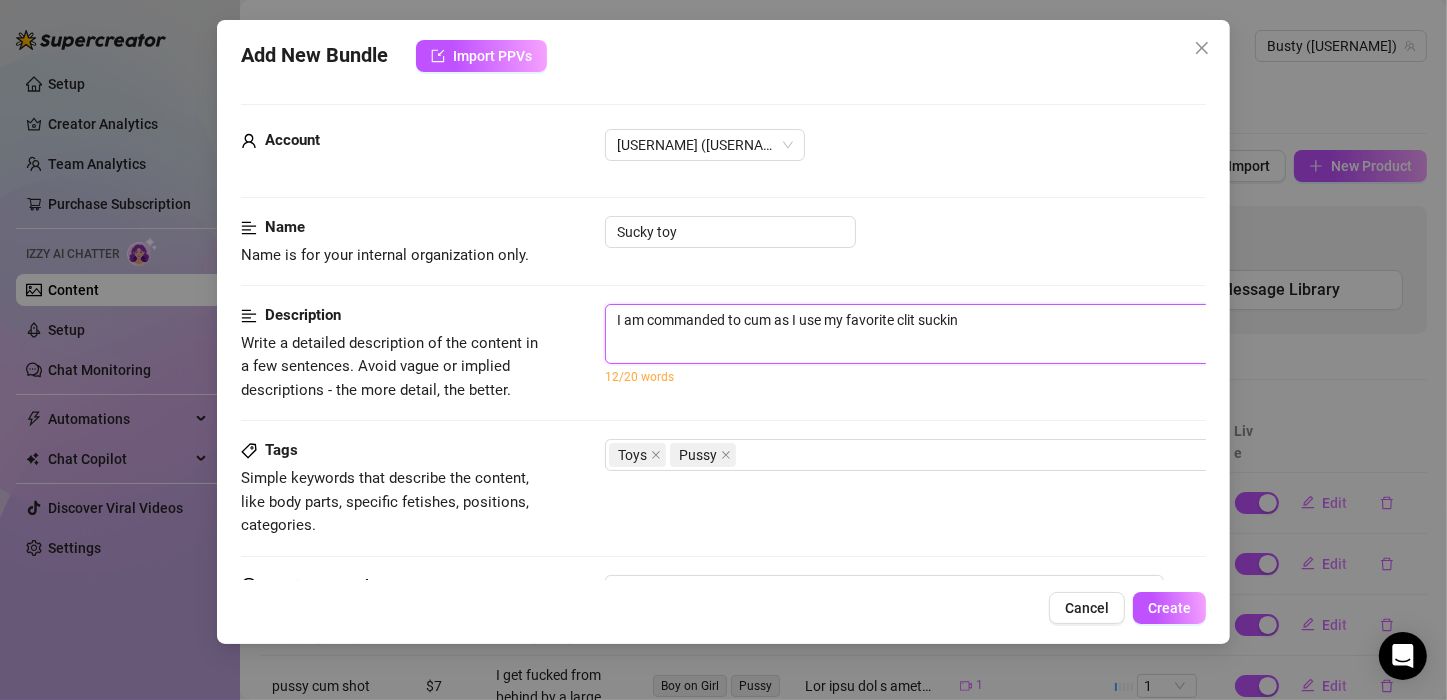 type on "I am commanded to cum as I use my favorite clit sucking" 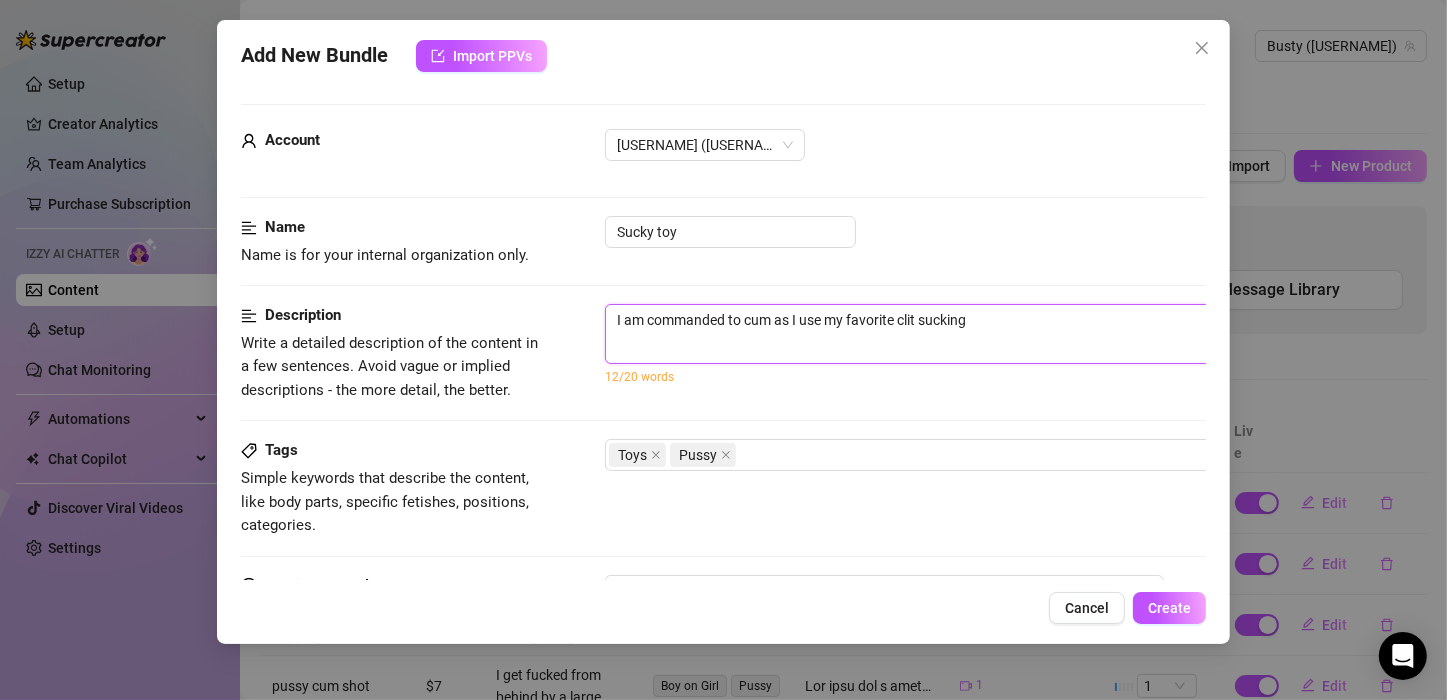 type on "I am commanded to cum as I use my favorite clit sucking" 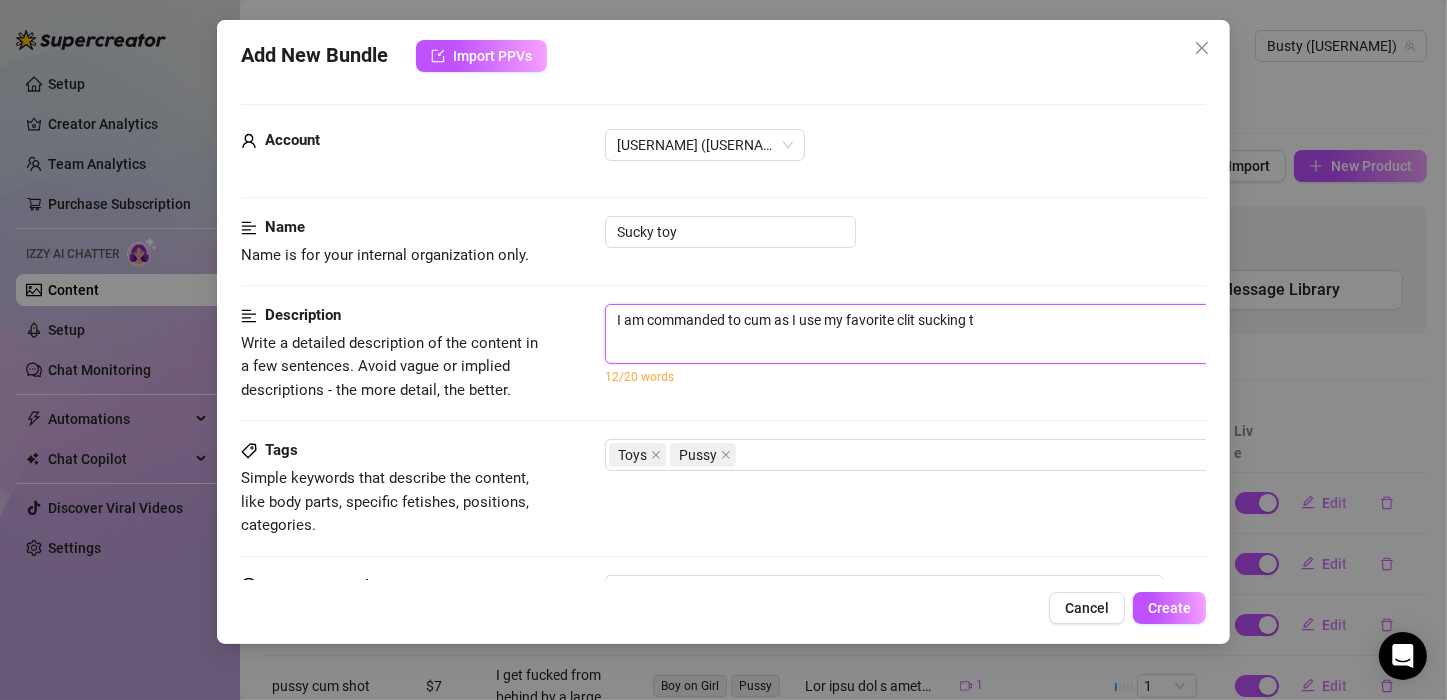 type on "I am commanded to cum as I use my favorite clit sucking to" 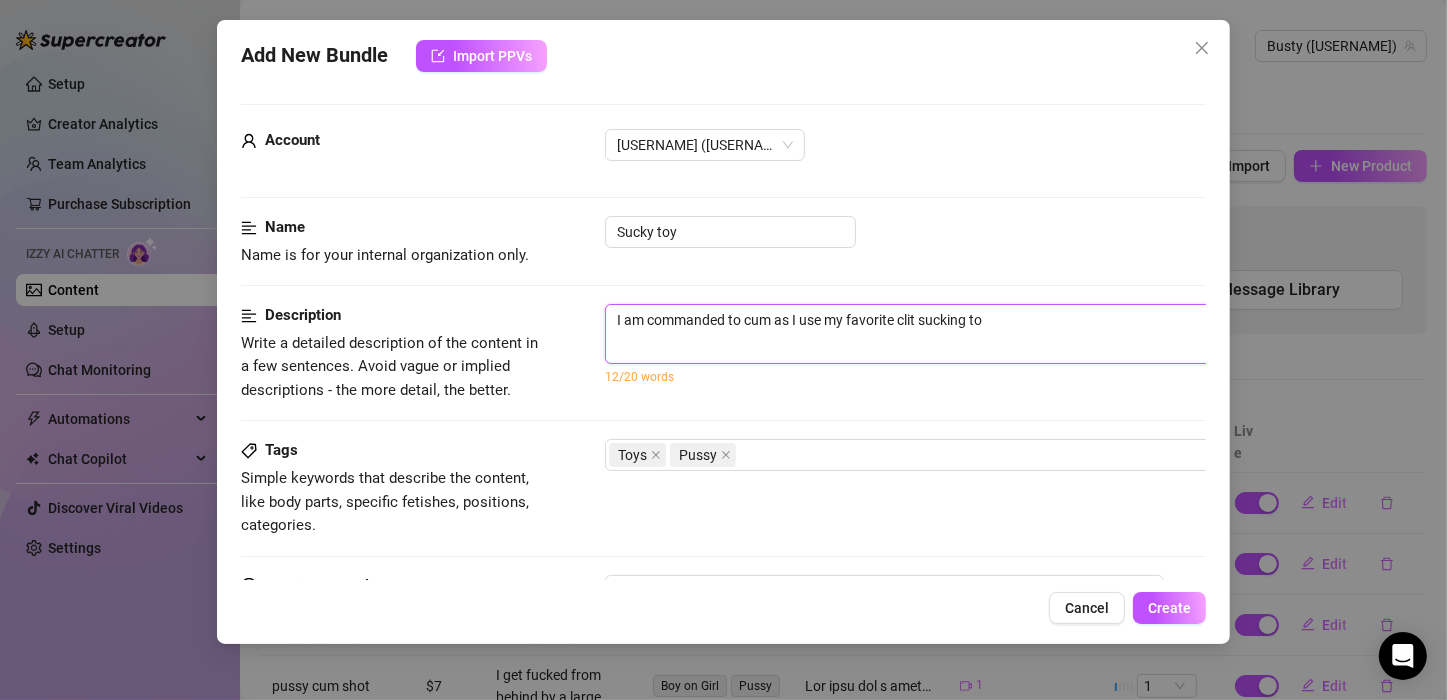 type on "I am commanded to cum as I use my favorite clit sucking toy" 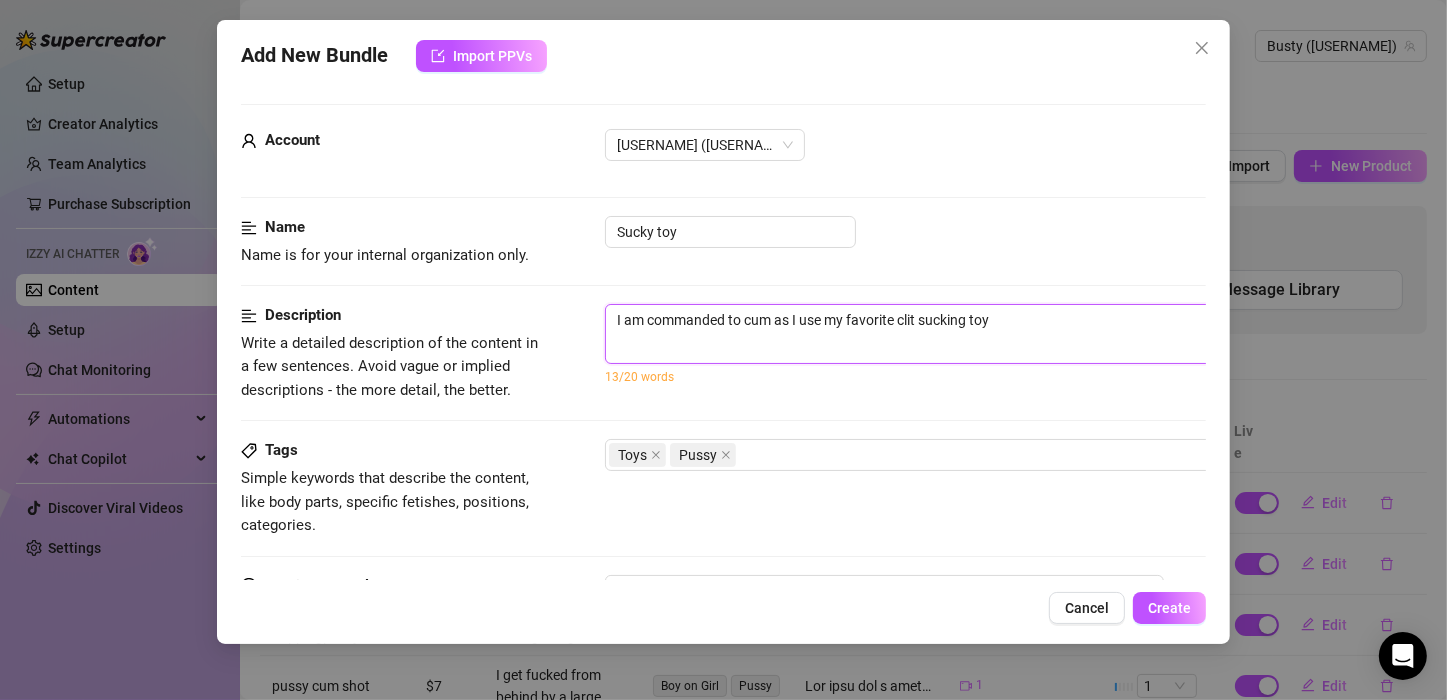 type on "I am commanded to cum as I use my favorite clit sucking toy," 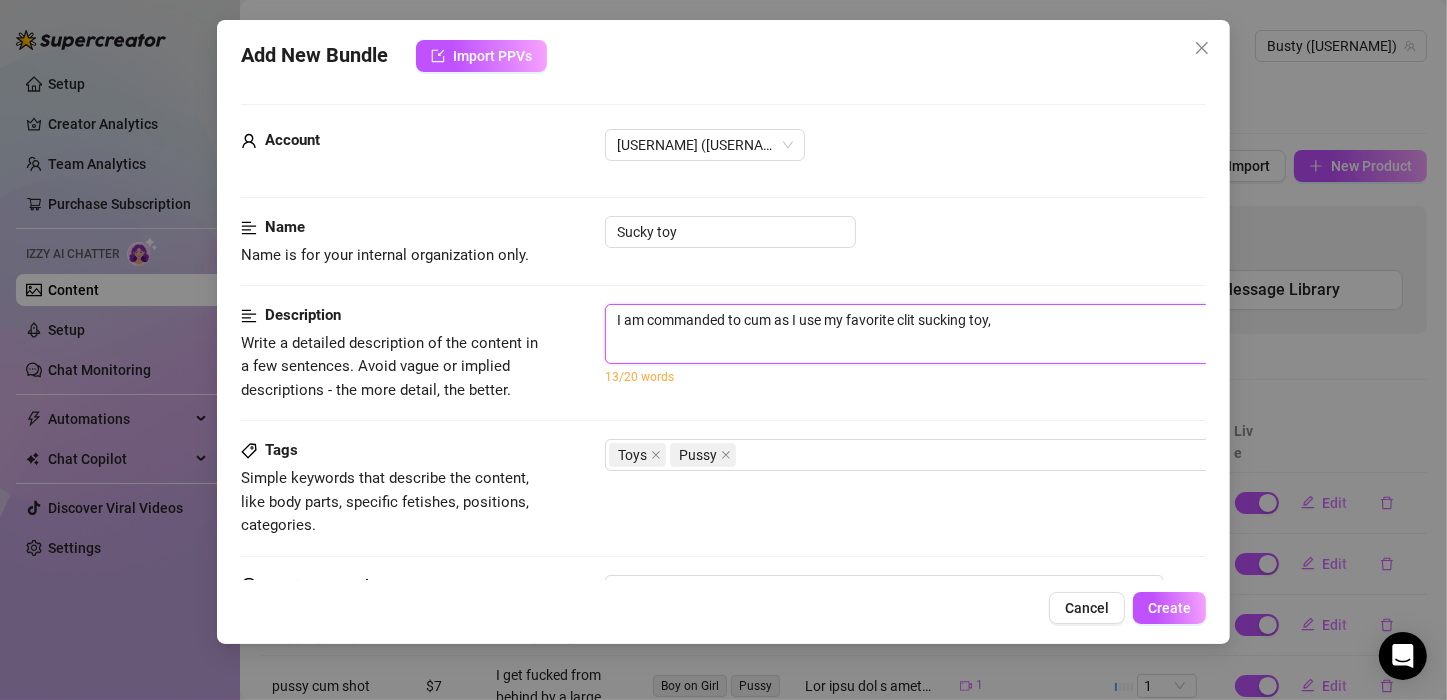type on "I am commanded to cum as I use my favorite clit sucking toy," 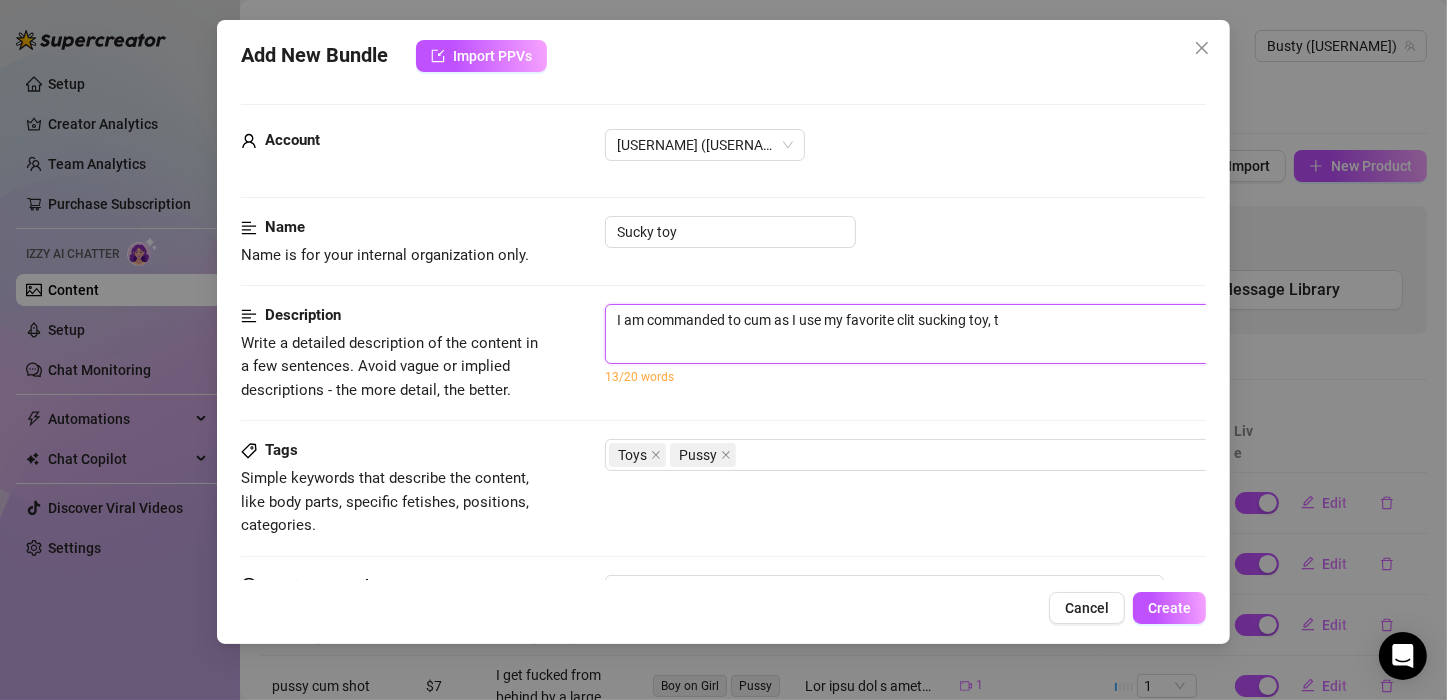 type on "I am commanded to cum as I use my favorite clit sucking toy, te" 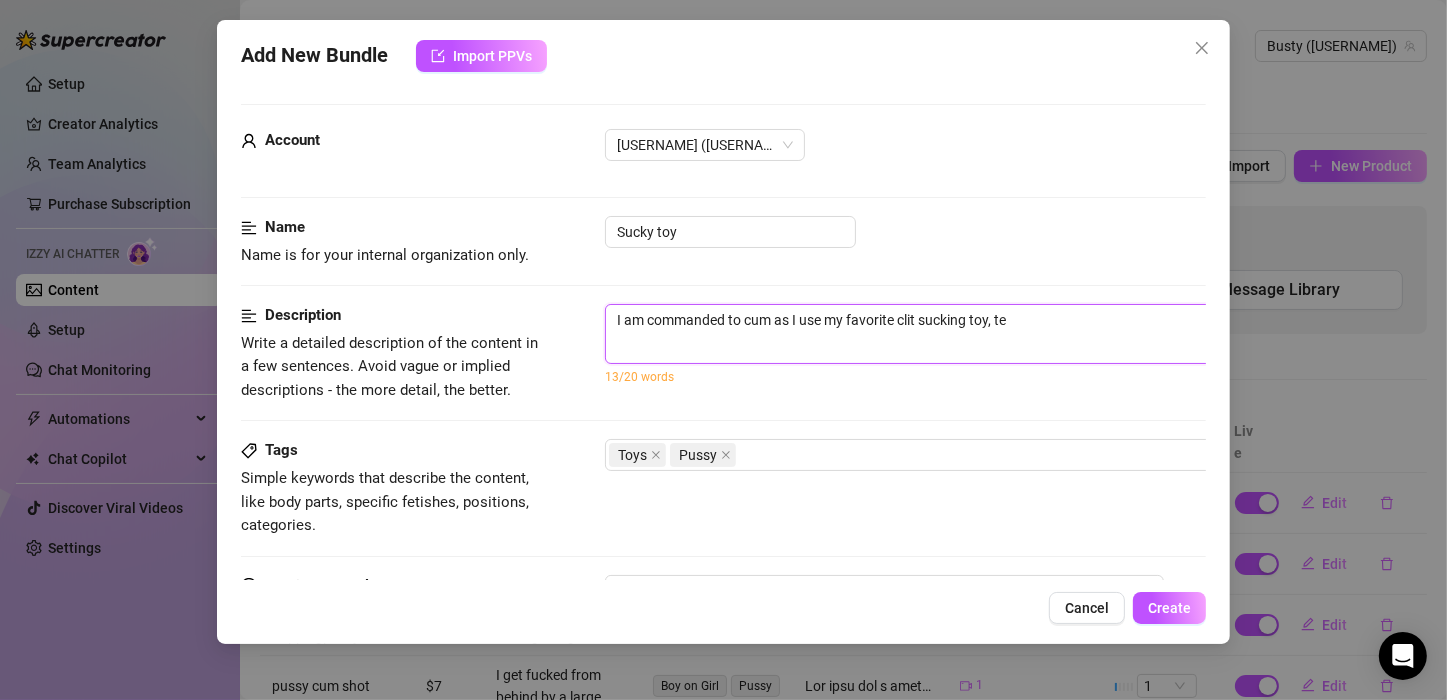 type on "I am commanded to cum as I use my favorite clit sucking toy, te" 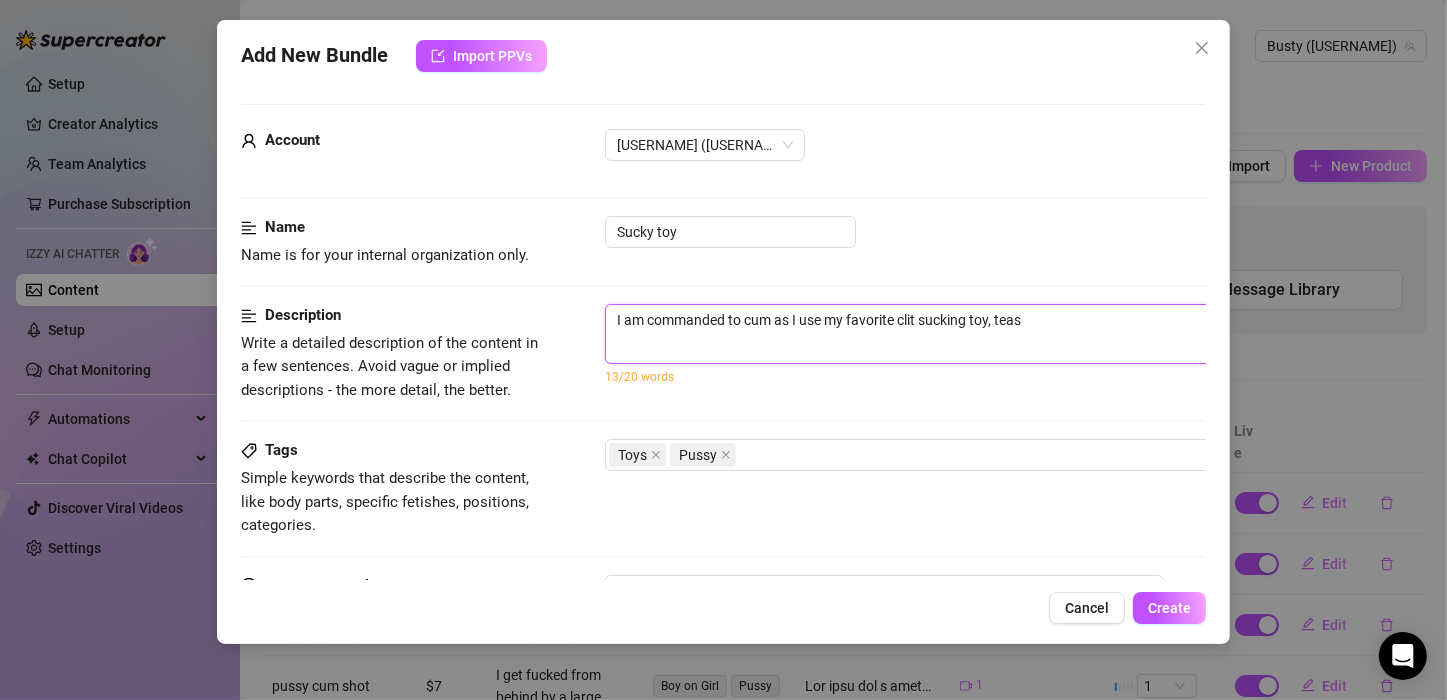 type on "I am commanded to cum as I use my favorite clit sucking toy, teast" 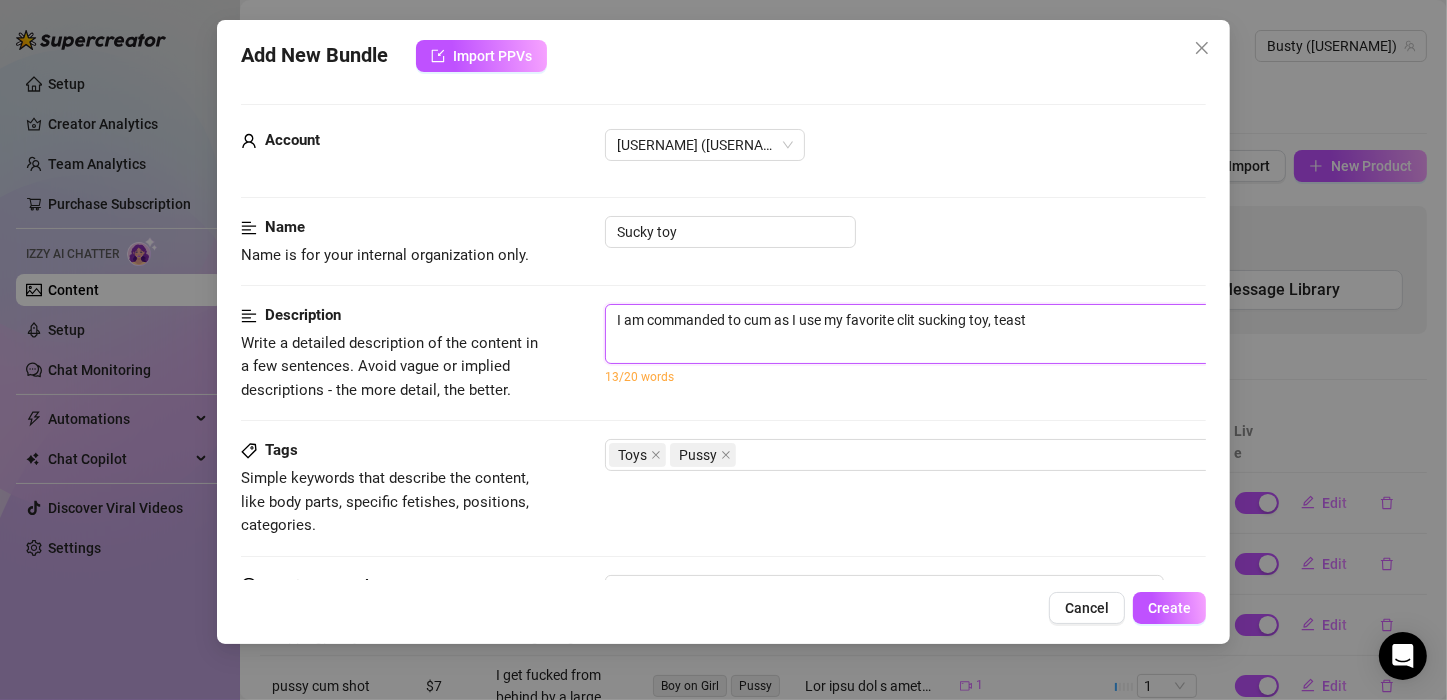type on "I am commanded to cum as I use my favorite clit sucking toy, teasti" 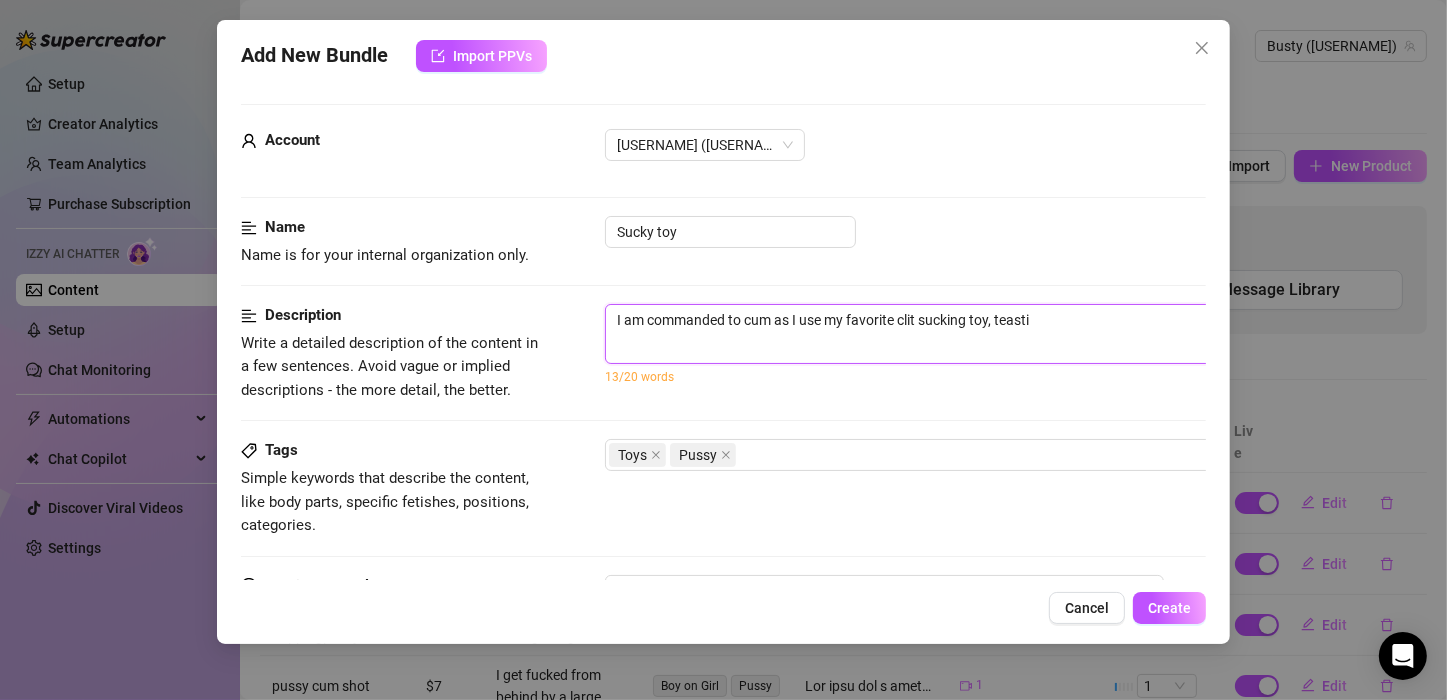 type on "I am commanded to cum as I use my favorite clit sucking toy, teastin" 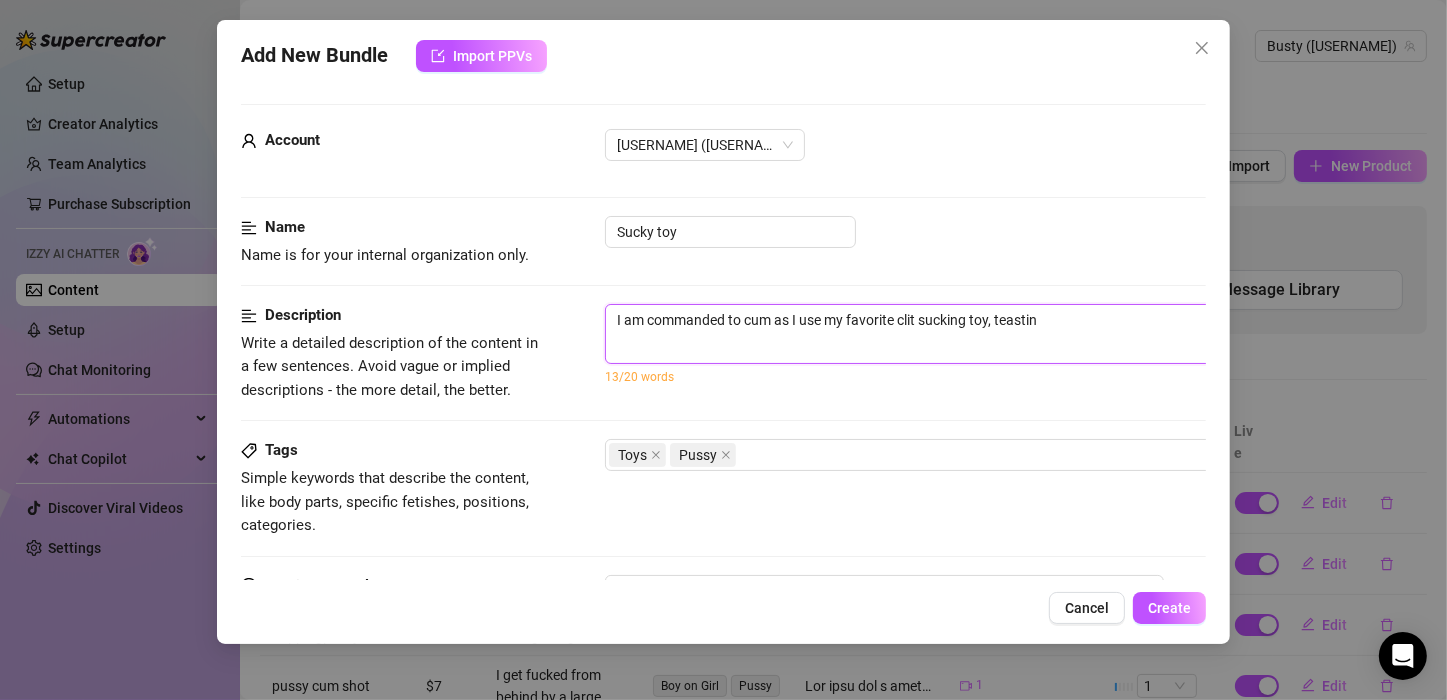 type on "I am commanded to cum as I use my favorite clit sucking toy, teasting" 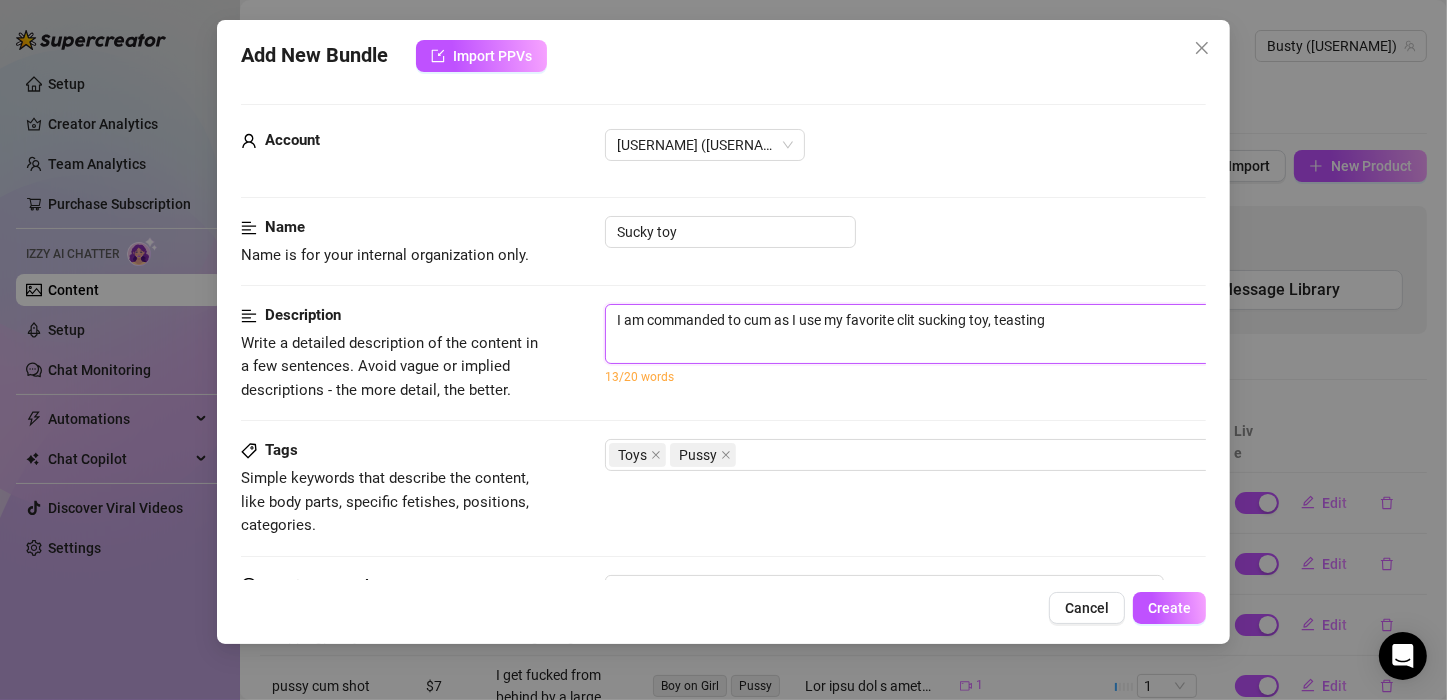 type on "I am commanded to cum as I use my favorite clit sucking toy, teasting" 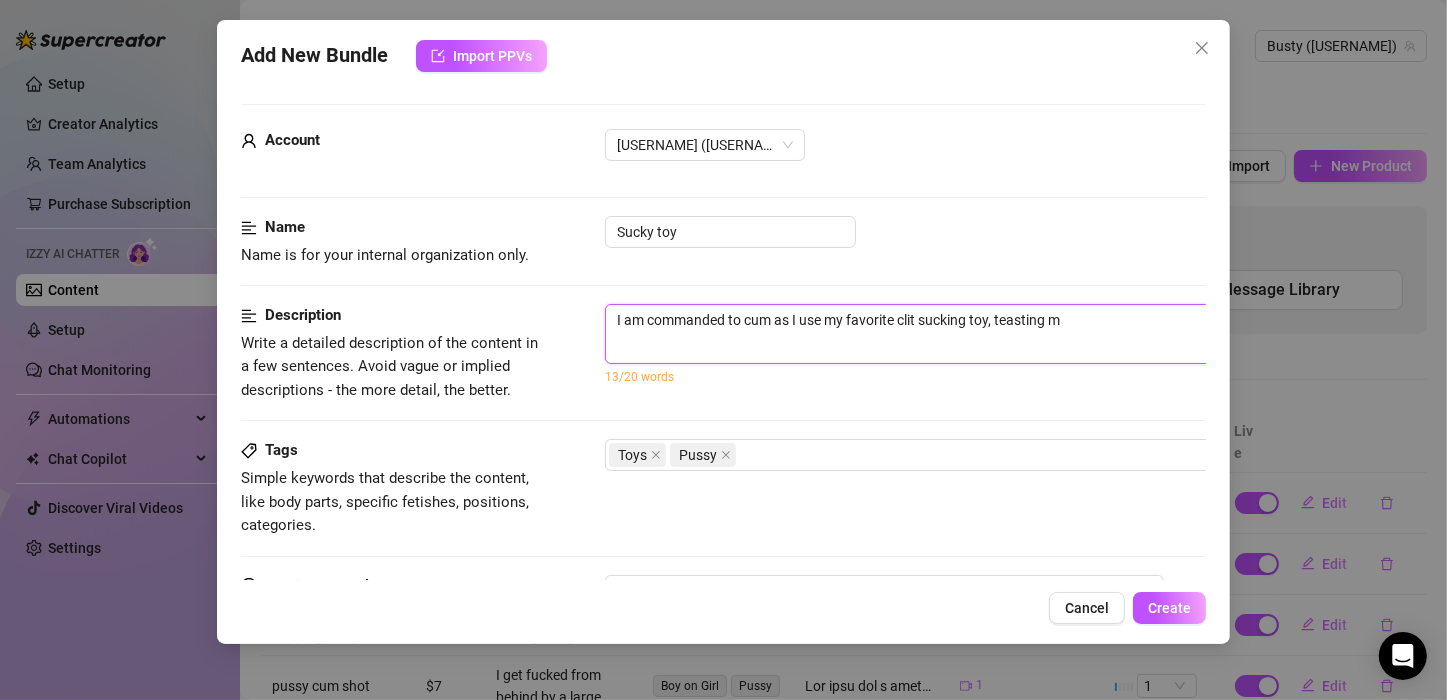 type on "I am commanded to cum as I use my favorite clit sucking toy, teasting my" 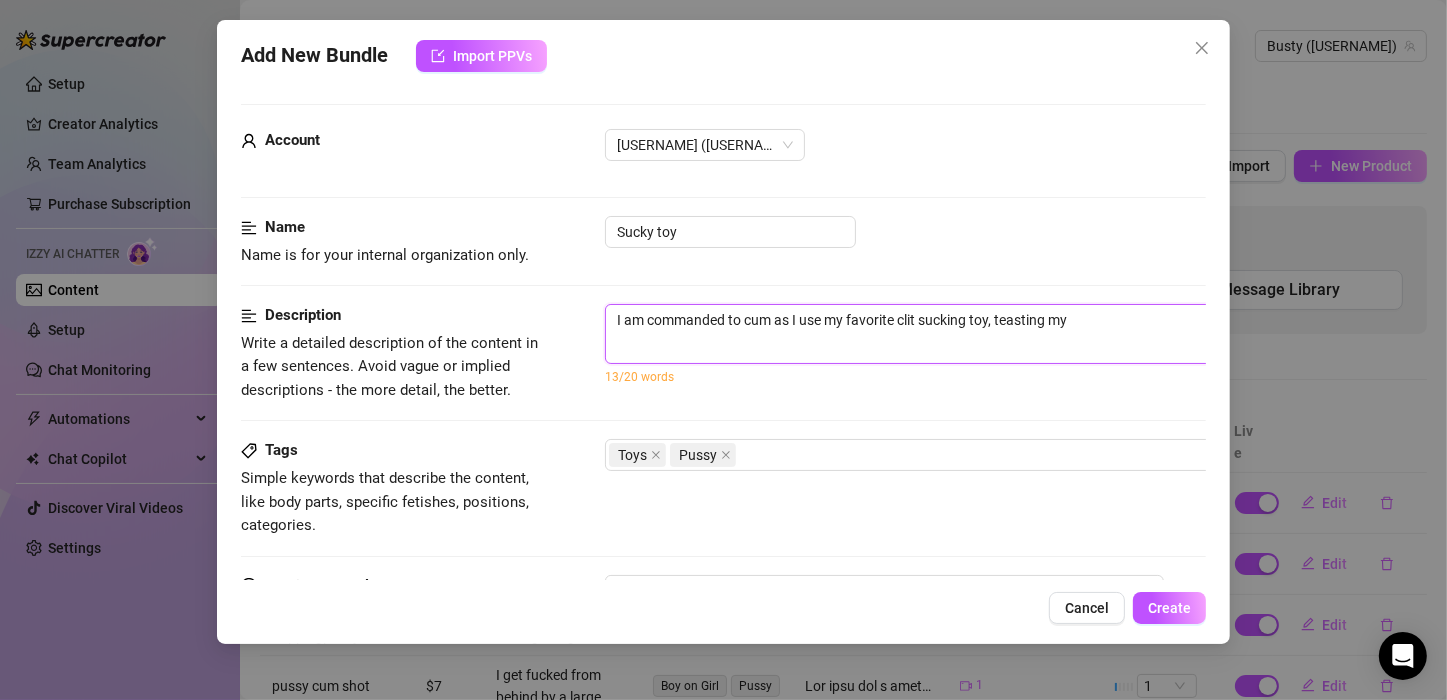 type on "I am commanded to cum as I use my favorite clit sucking toy, teasting m" 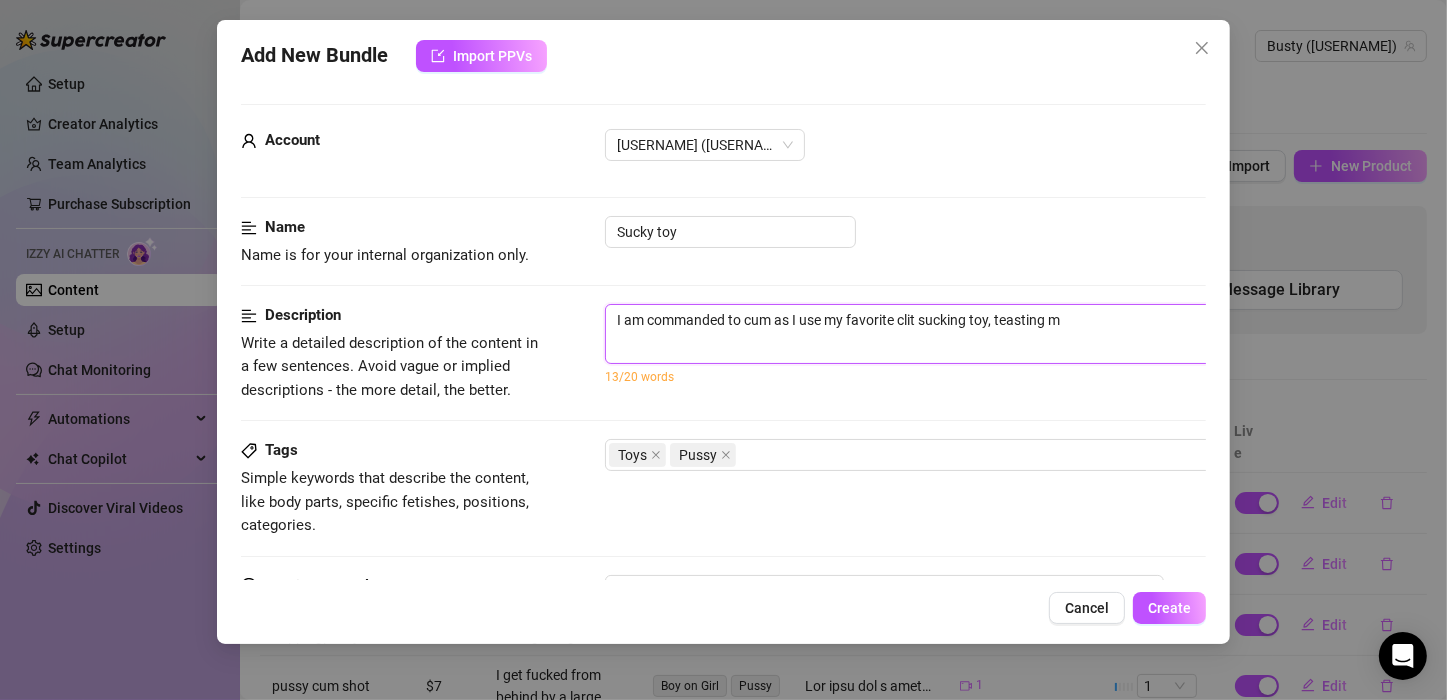 type on "I am commanded to cum as I use my favorite clit sucking toy, teasting" 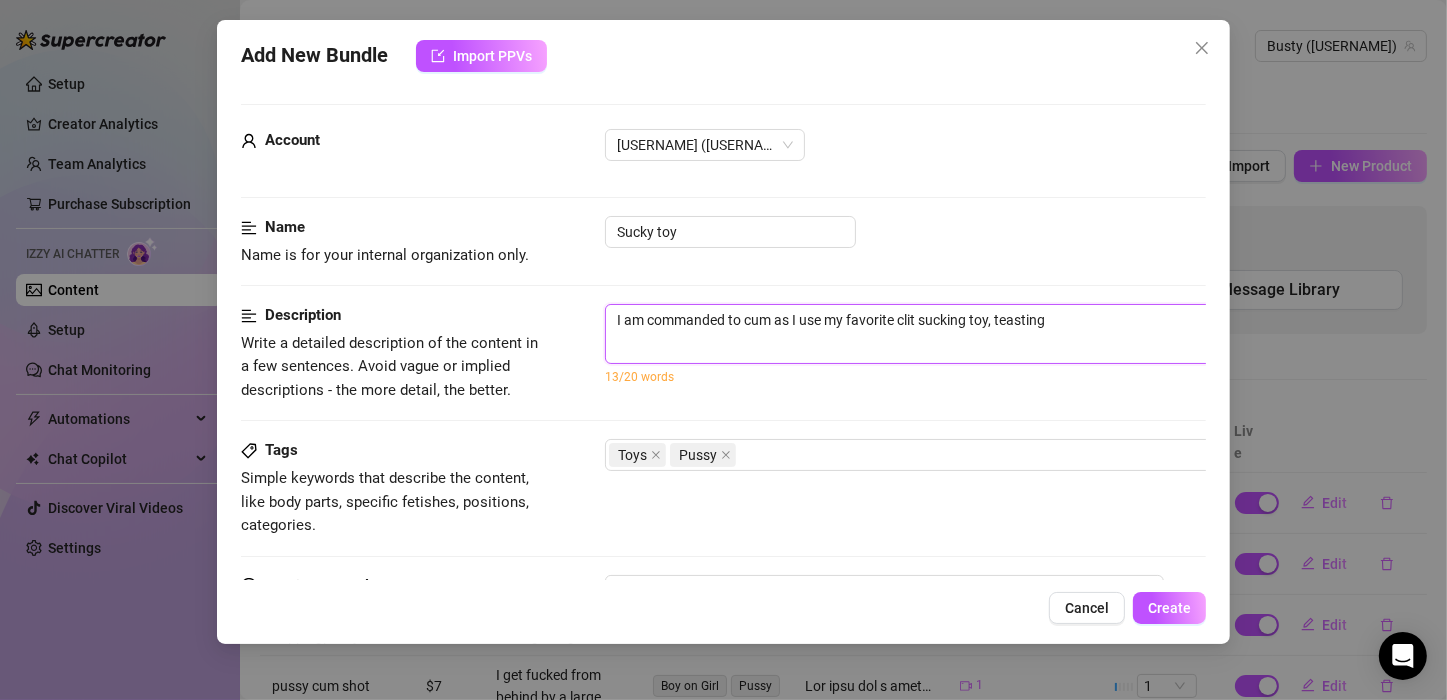 type on "I am commanded to cum as I use my favorite clit sucking toy, teasting" 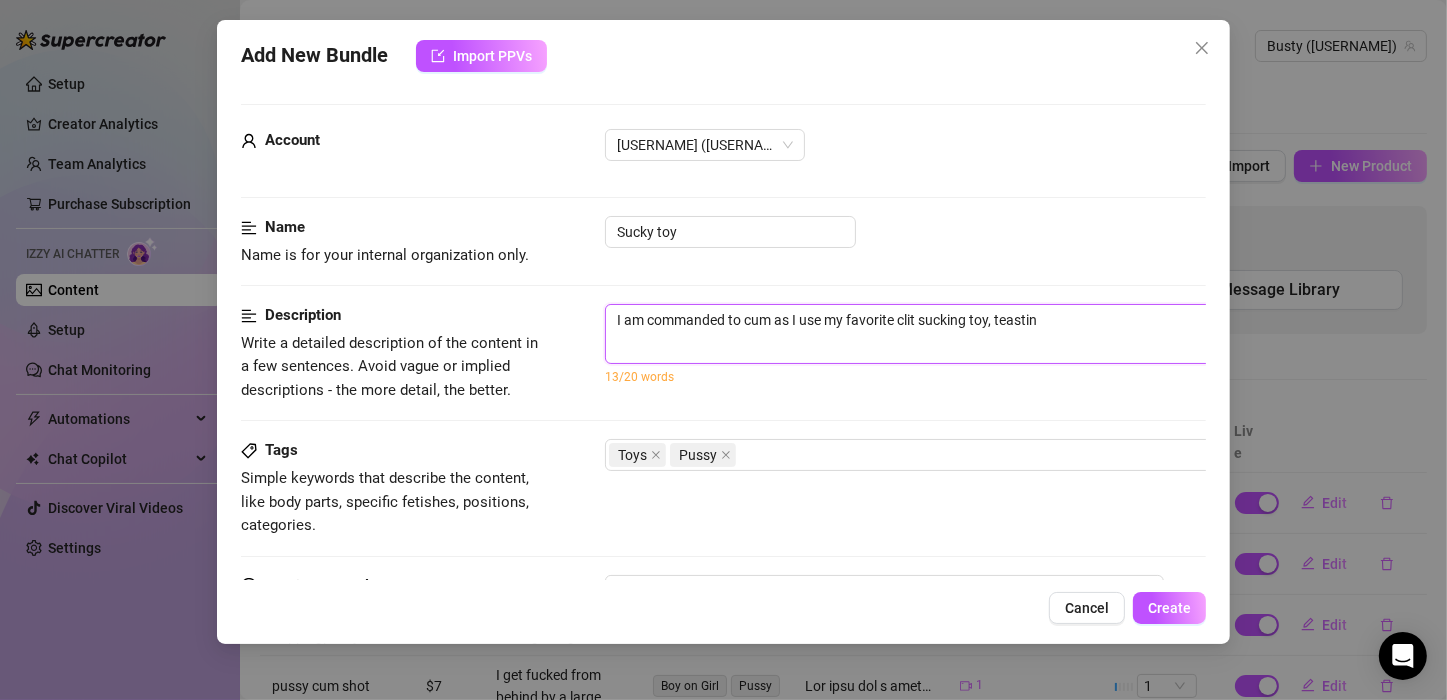 type on "I am commanded to cum as I use my favorite clit sucking toy, teasti" 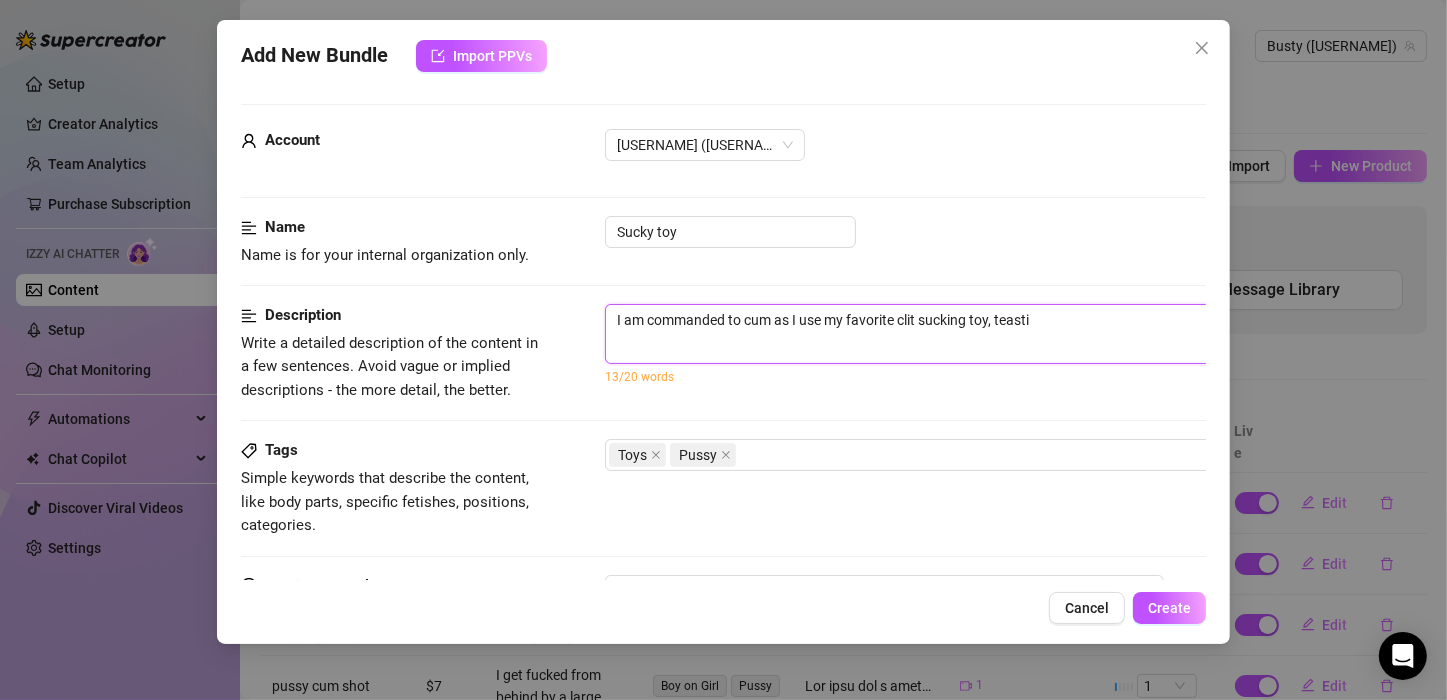 type on "I am commanded to cum as I use my favorite clit sucking toy, teast" 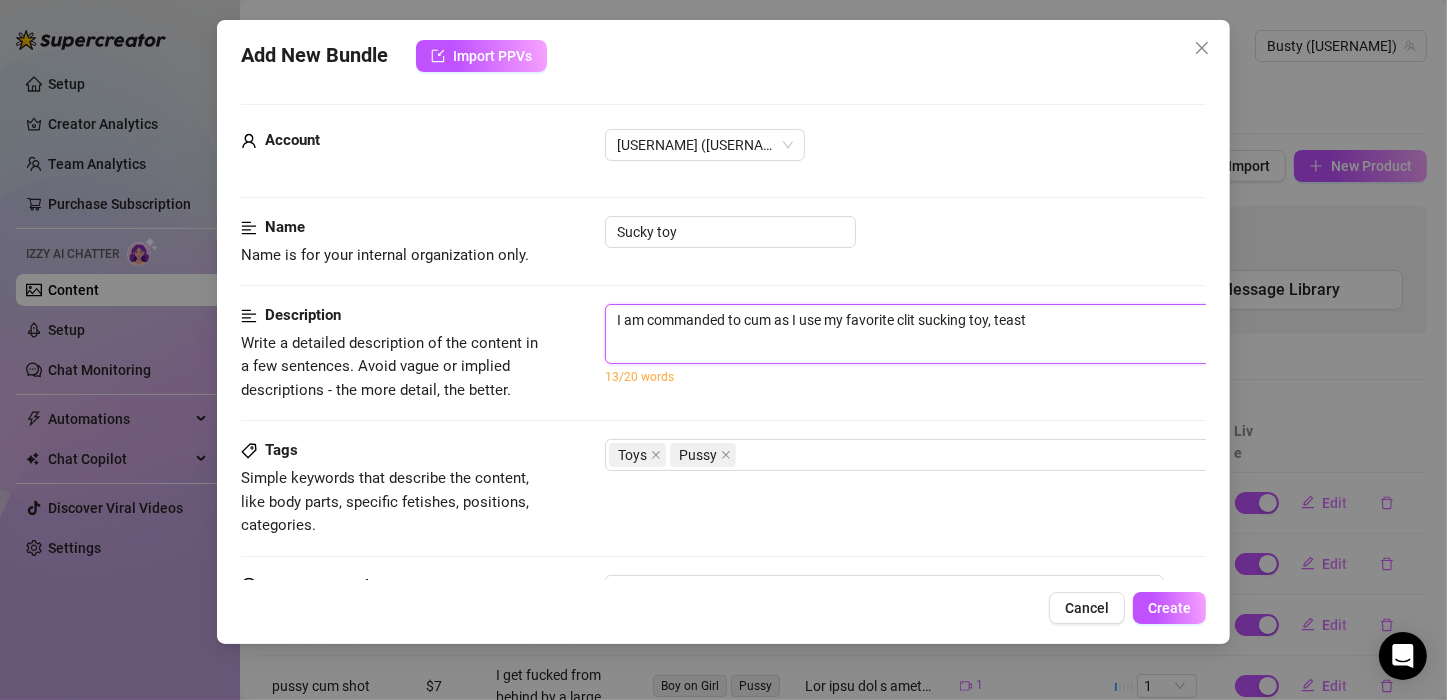 type on "I am commanded to cum as I use my favorite clit sucking toy, teas" 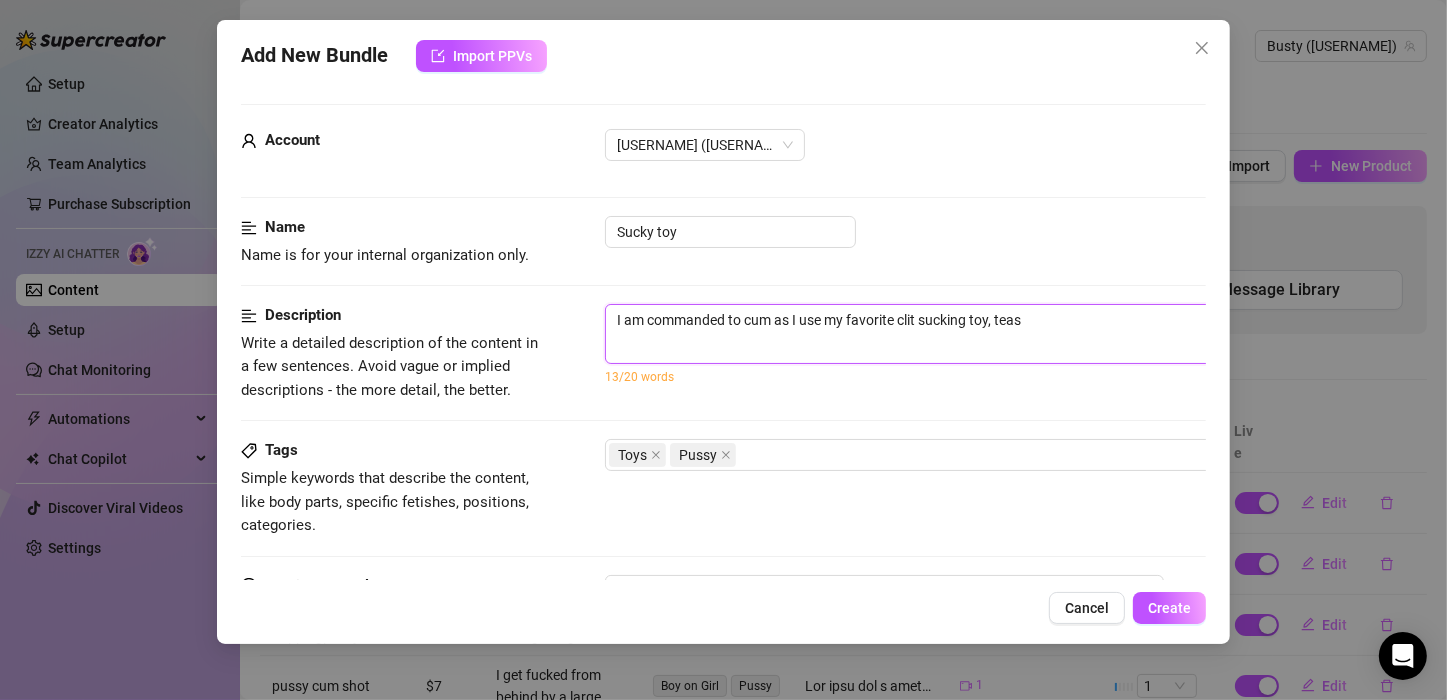type on "I am commanded to cum as I use my favorite clit sucking toy, teasi" 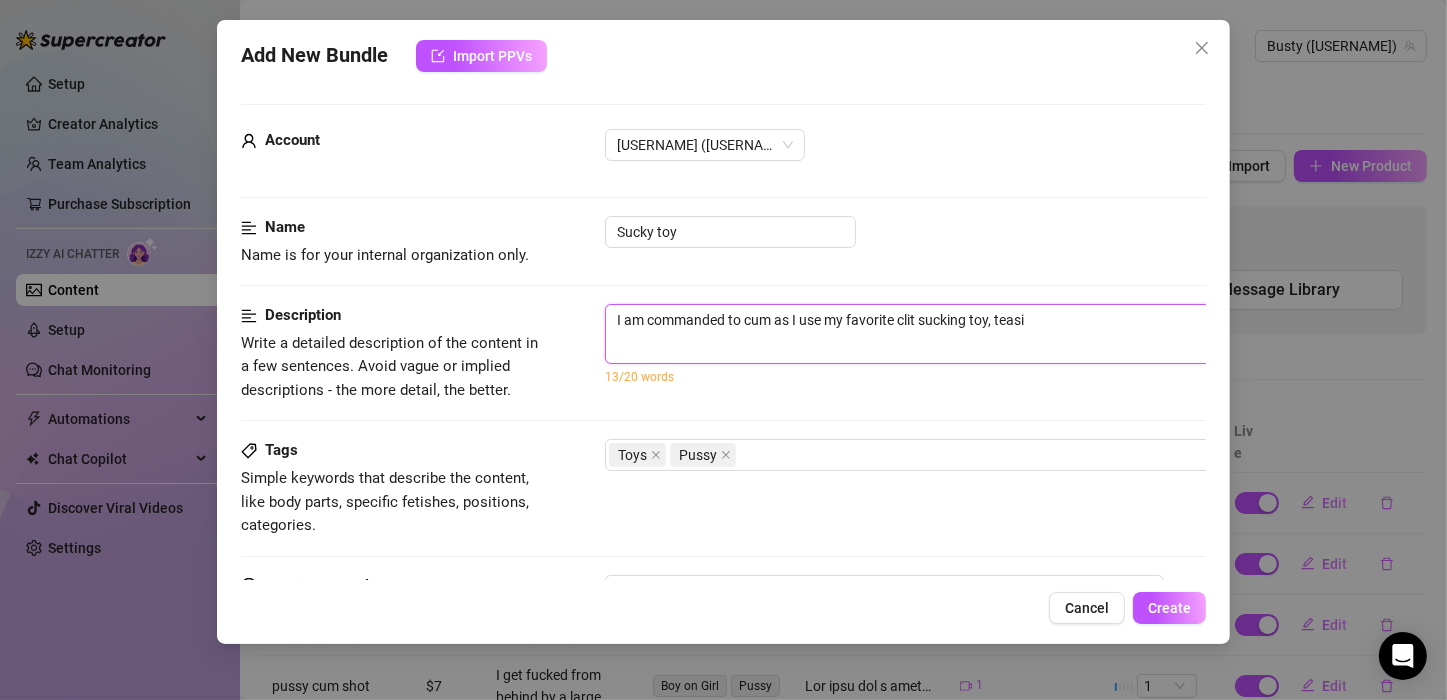 type on "I am commanded to cum as I use my favorite clit sucking toy, teasin" 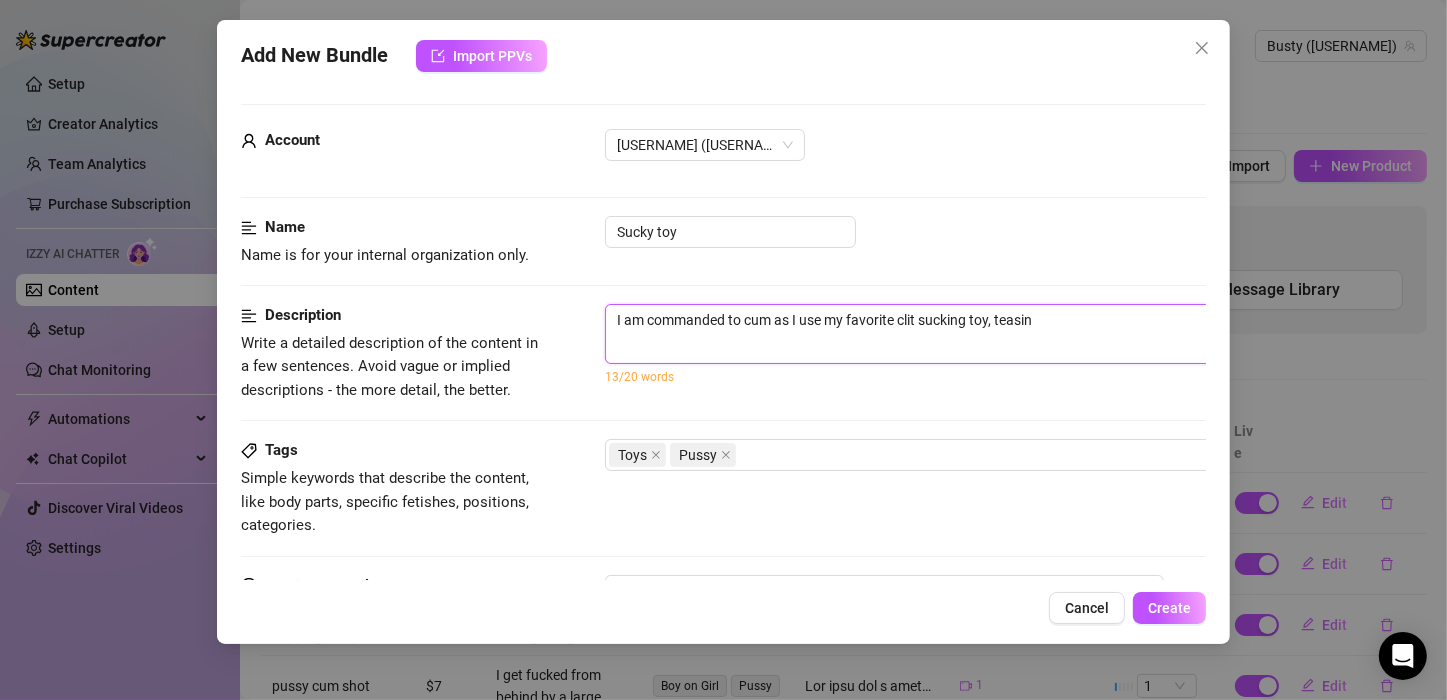type on "I am commanded to cum as I use my favorite clit sucking toy, teasing" 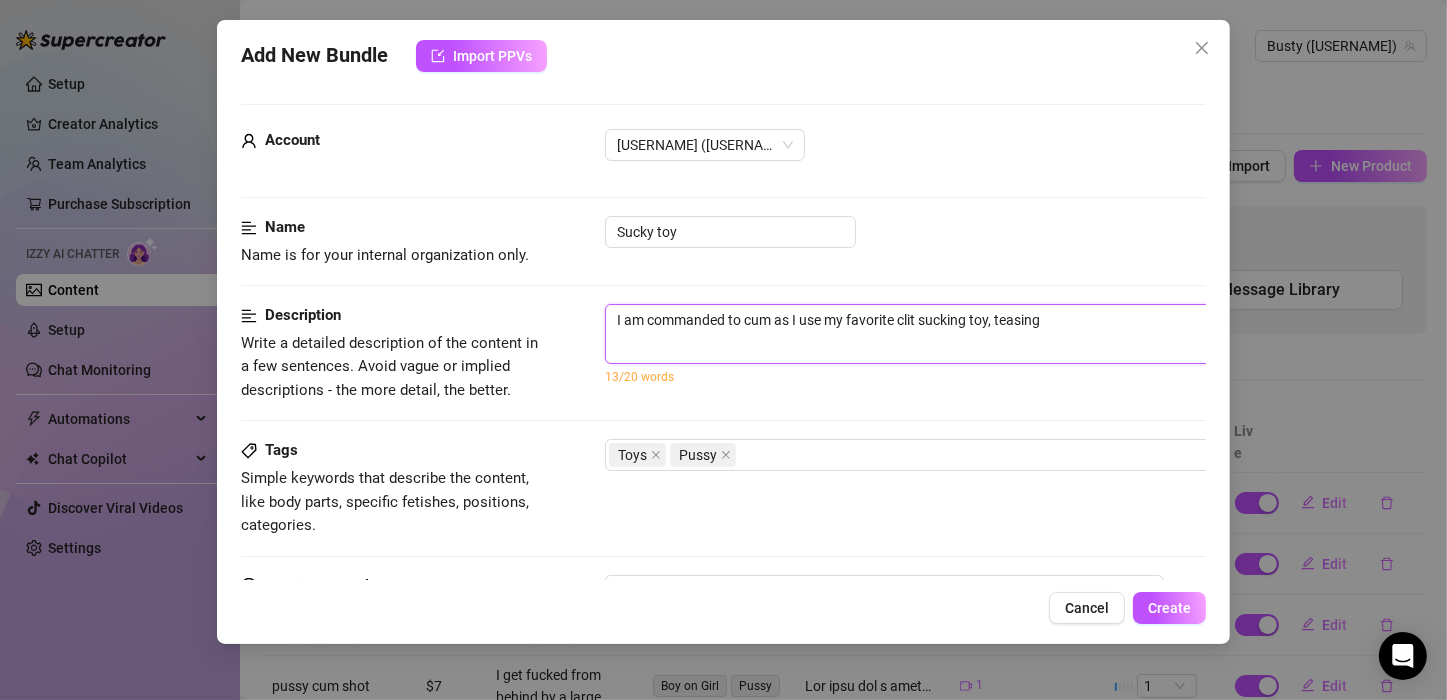 type on "I am commanded to cum as I use my favorite clit sucking toy, teasing" 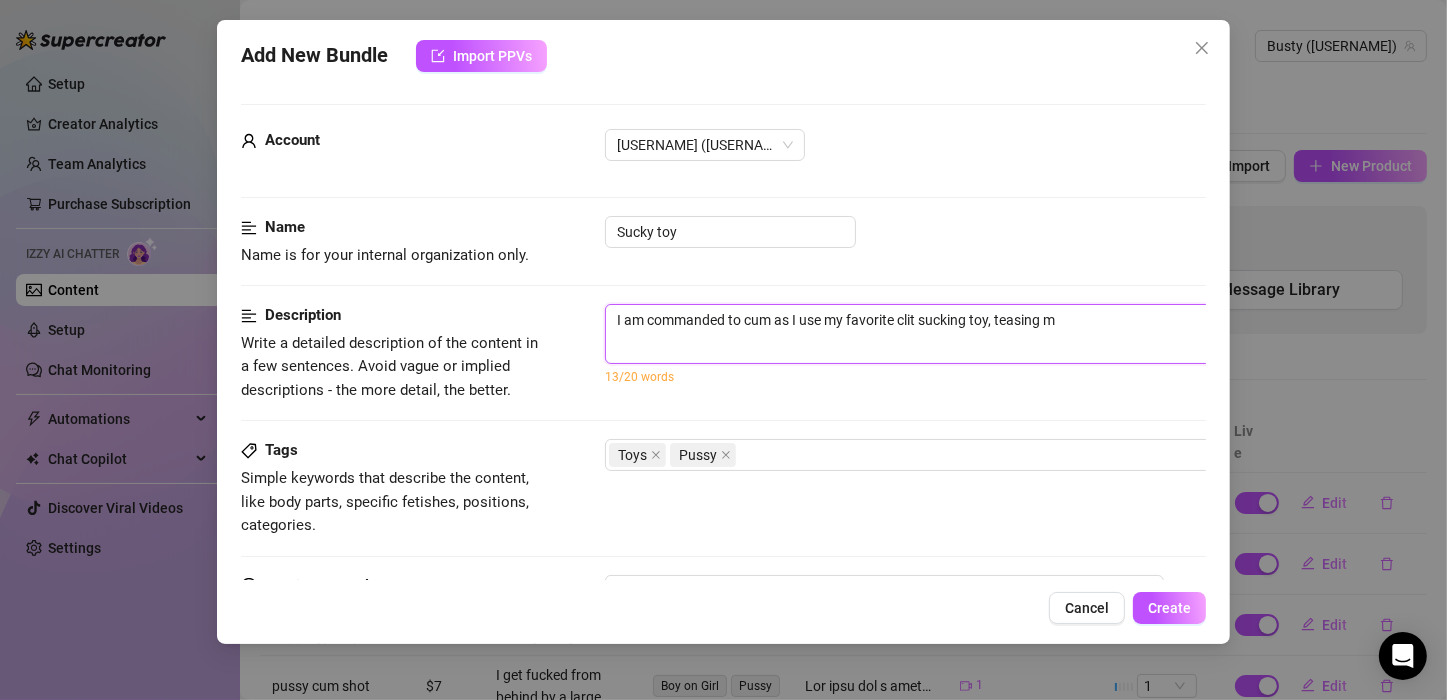 type on "I am commanded to cum as I use my favorite clit sucking toy, teasing my" 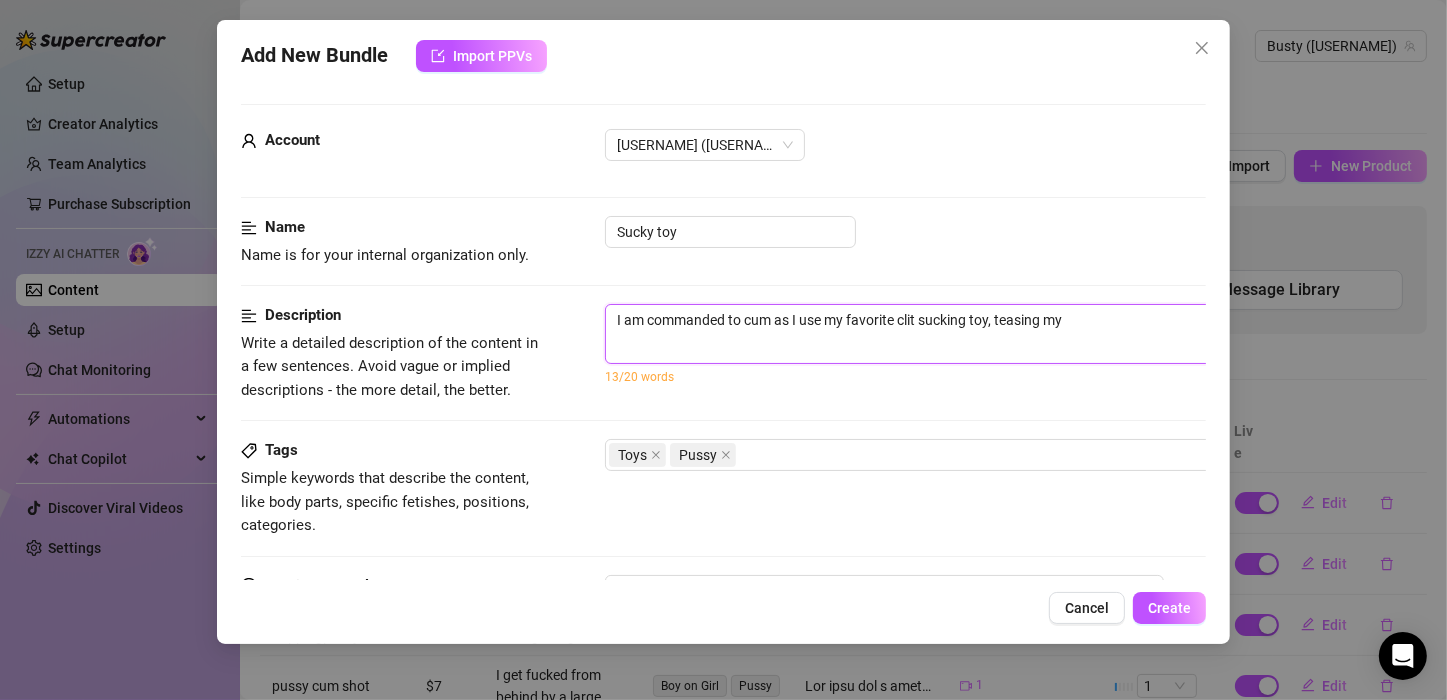 type on "I am commanded to cum as I use my favorite clit sucking toy, teasing mys" 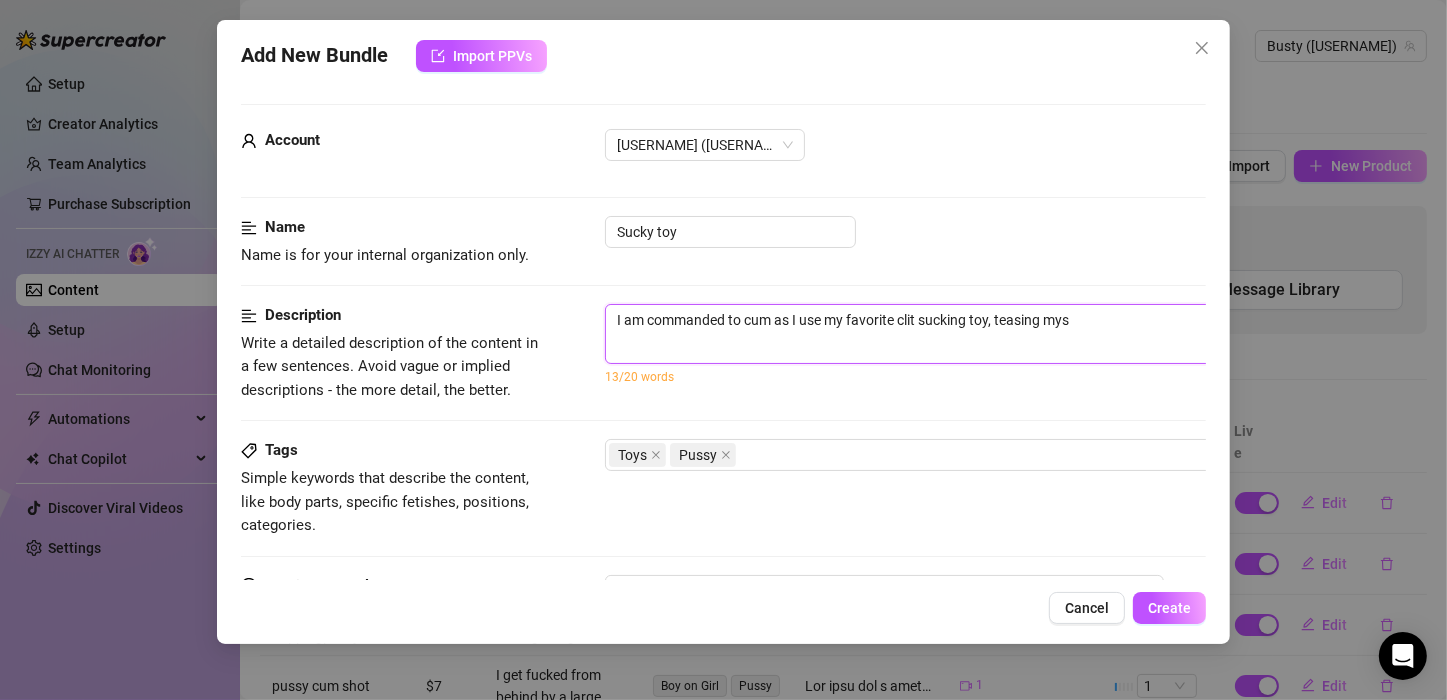 type on "I am commanded to cum as I use my favorite clit sucking toy, teasing myse" 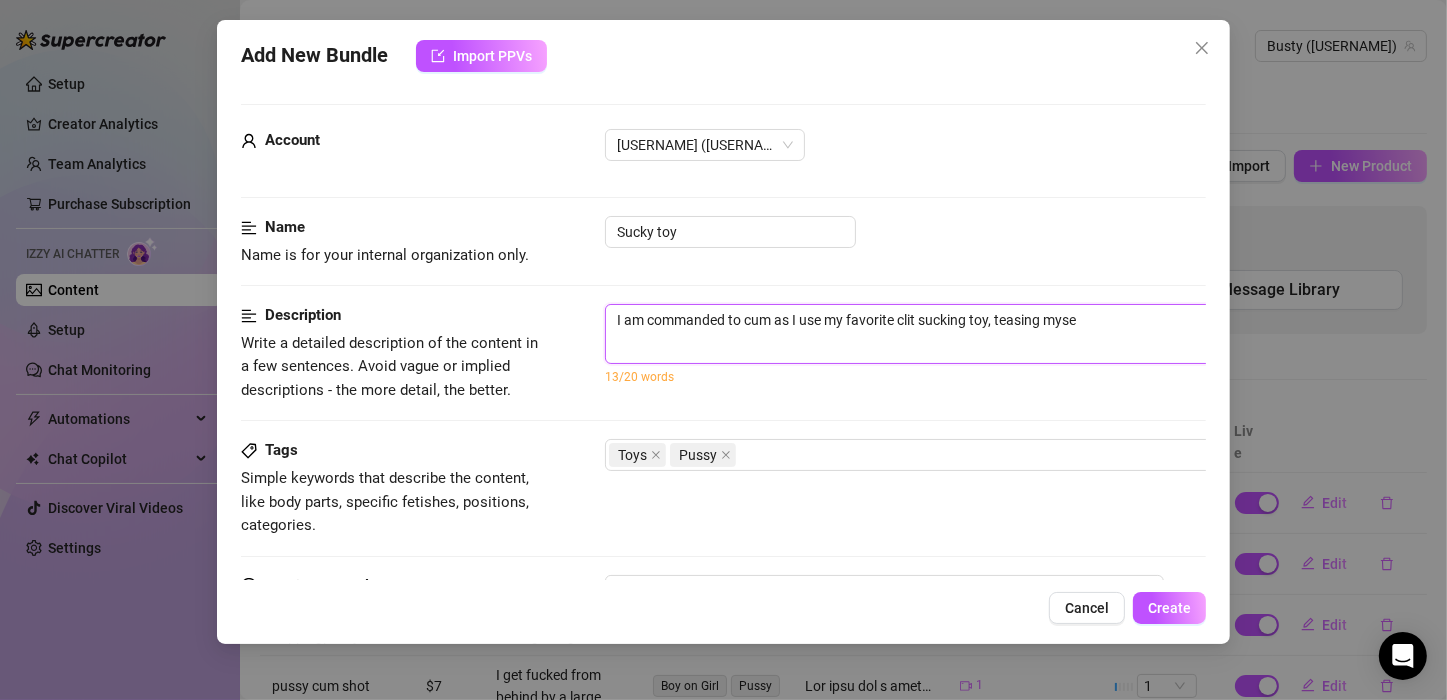 type on "I am commanded to cum as I use my favorite clit sucking toy, teasing mysel" 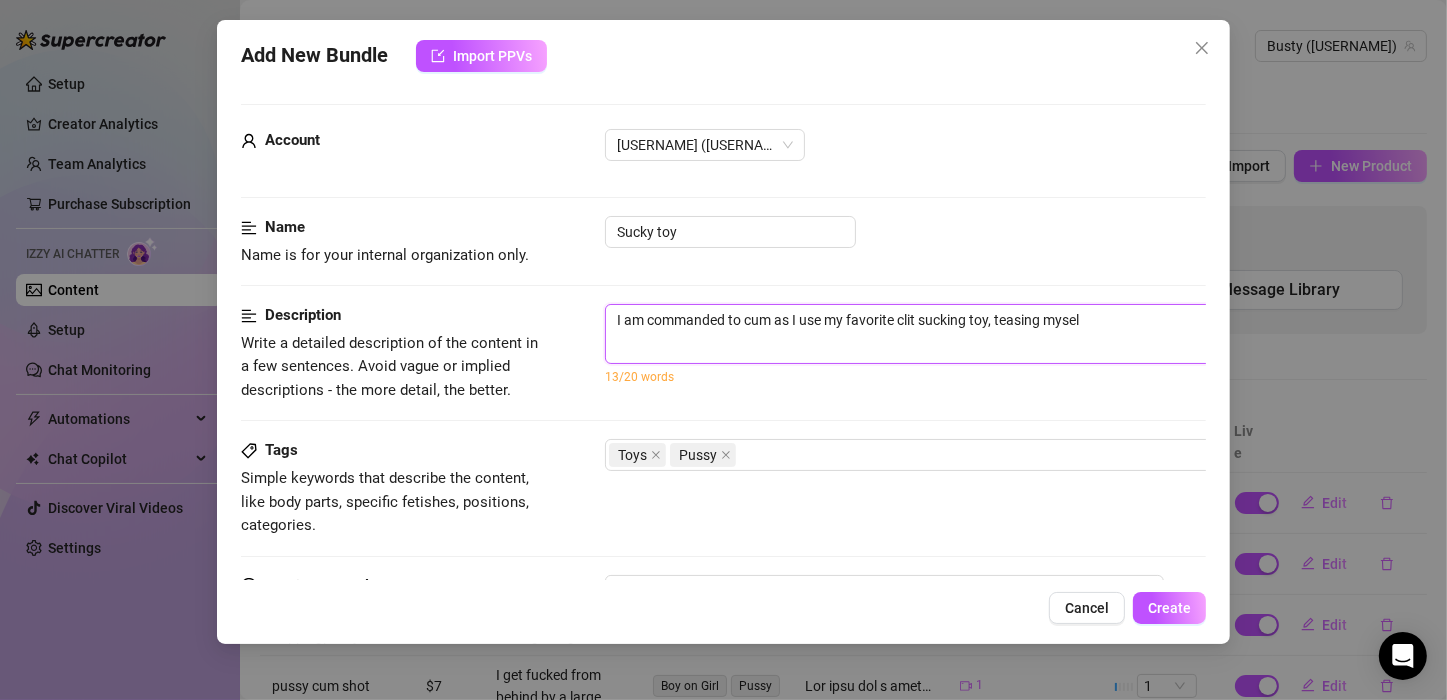type on "I am commanded to cum as I use my favorite clit sucking toy, teasing myself" 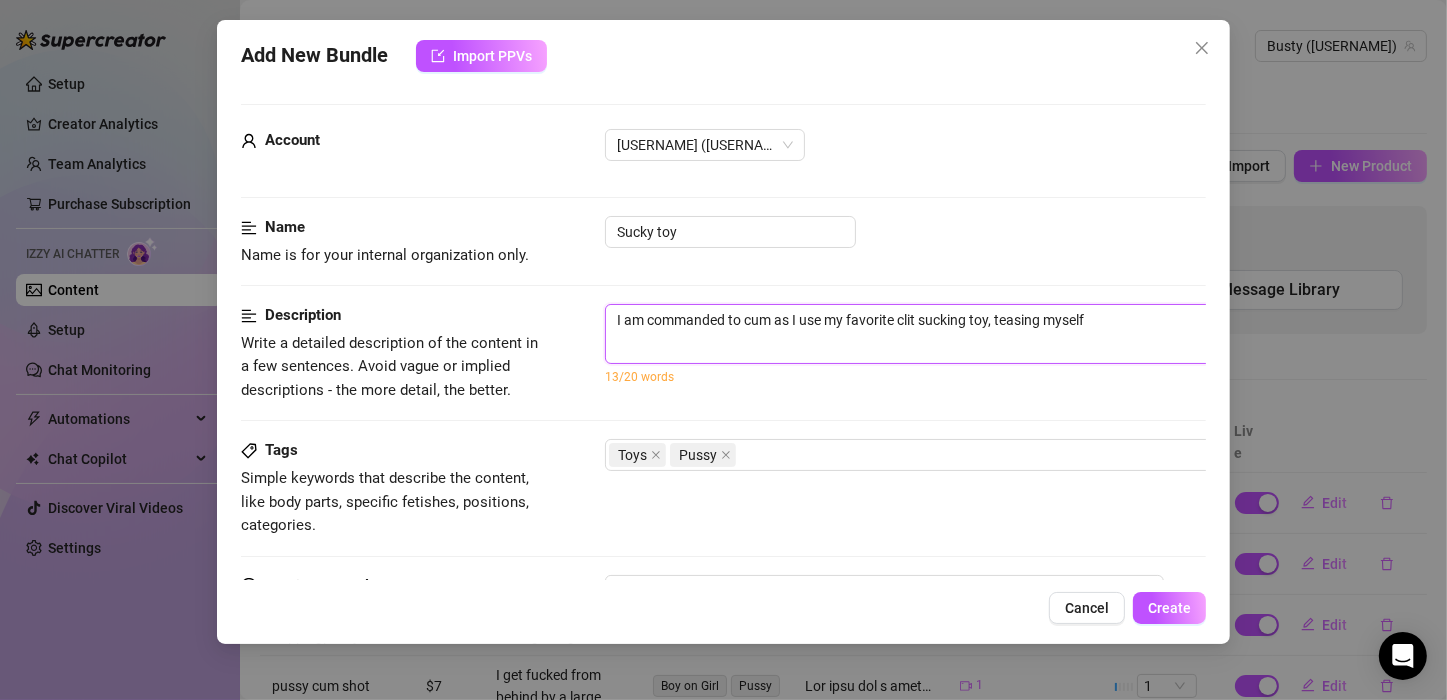 type on "I am commanded to cum as I use my favorite clit sucking toy, teasing myself" 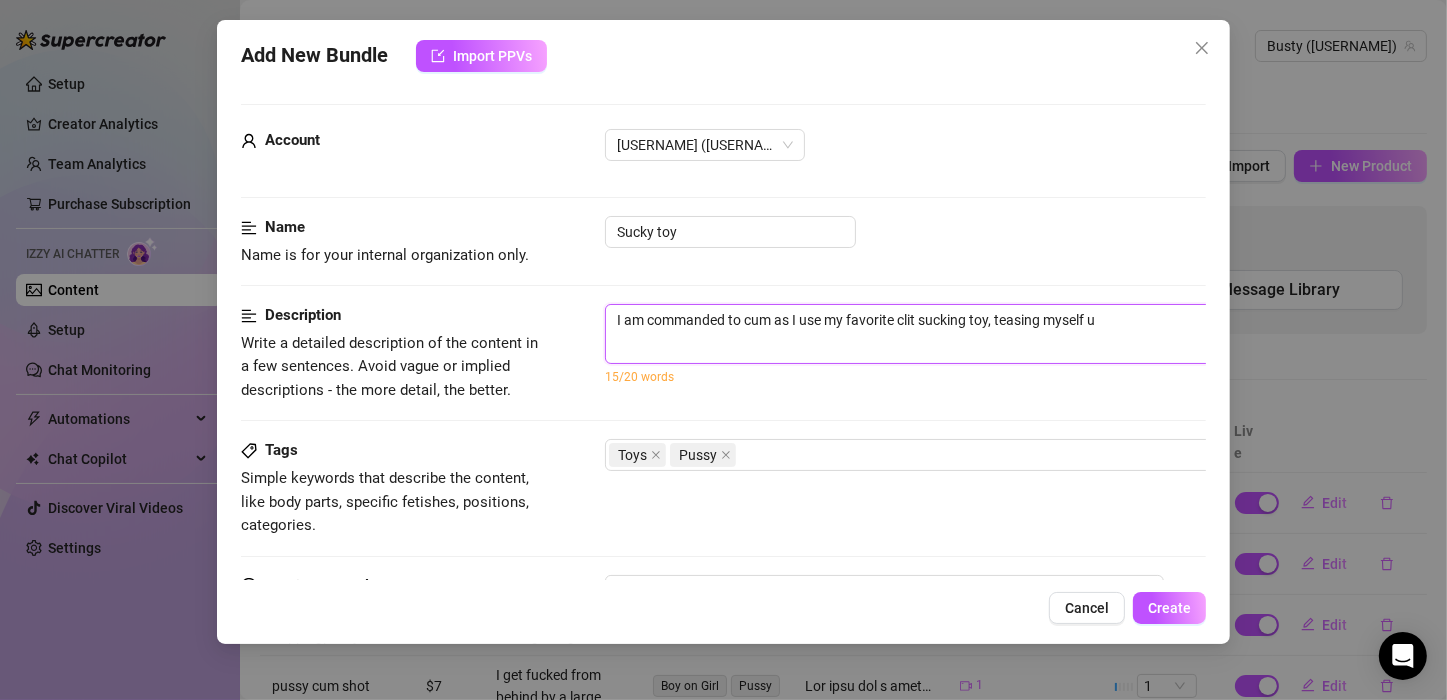 type on "I am commanded to cum as I use my favorite clit sucking toy, teasing myself ut" 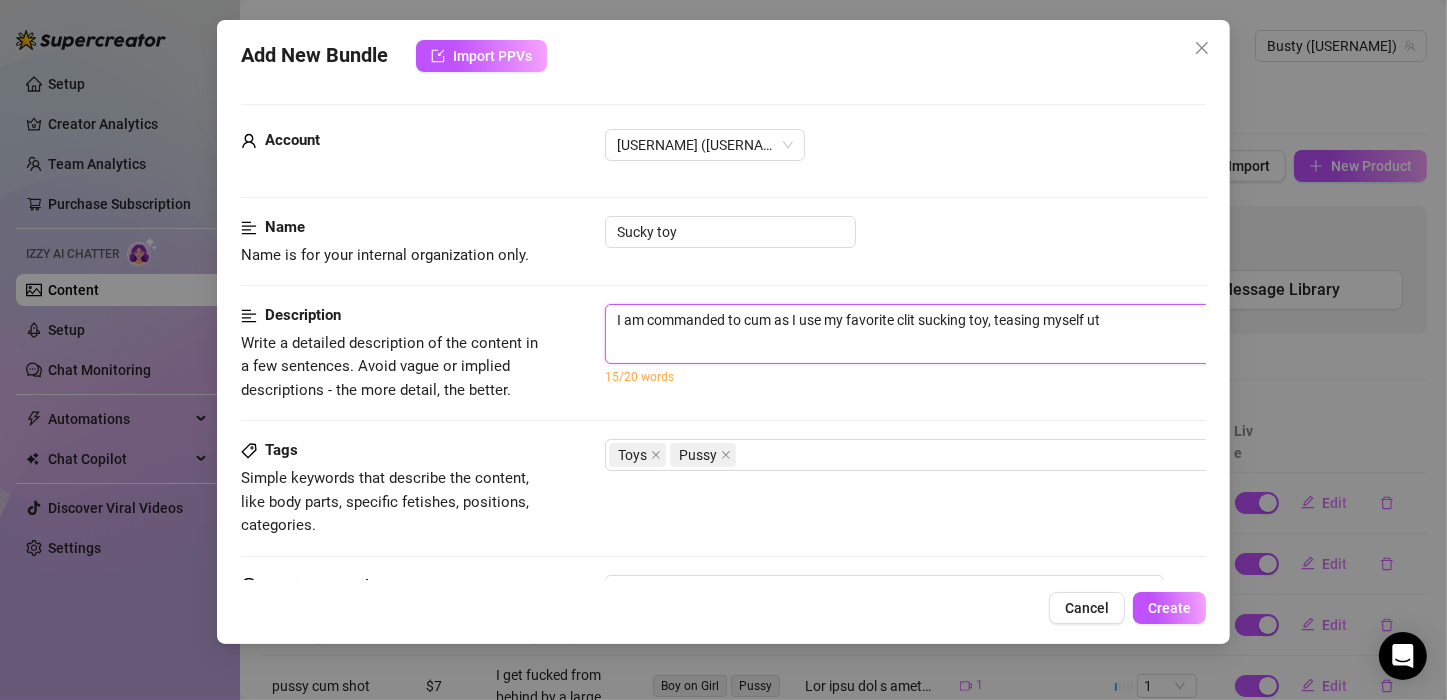 type on "I am commanded to cum as I use my favorite clit sucking toy, teasing myself uti" 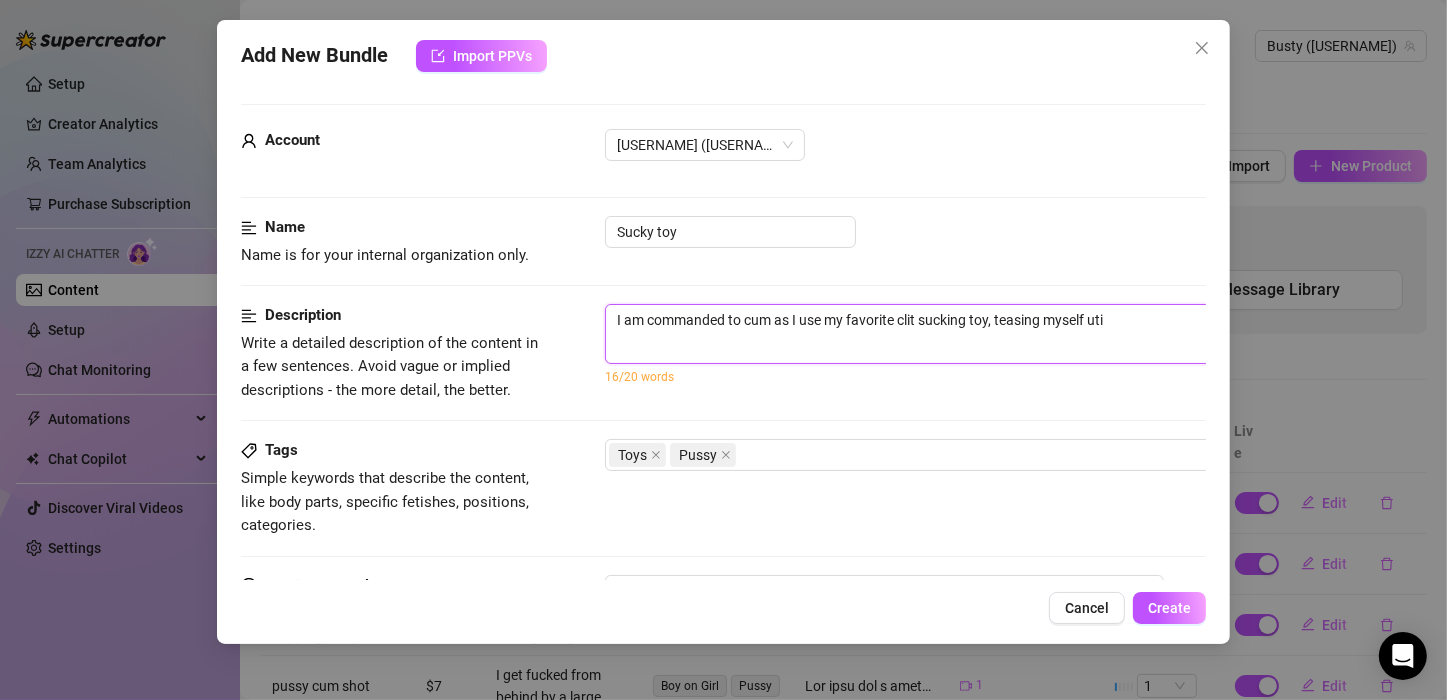 type on "I am commanded to cum as I use my favorite clit sucking toy, teasing myself ut" 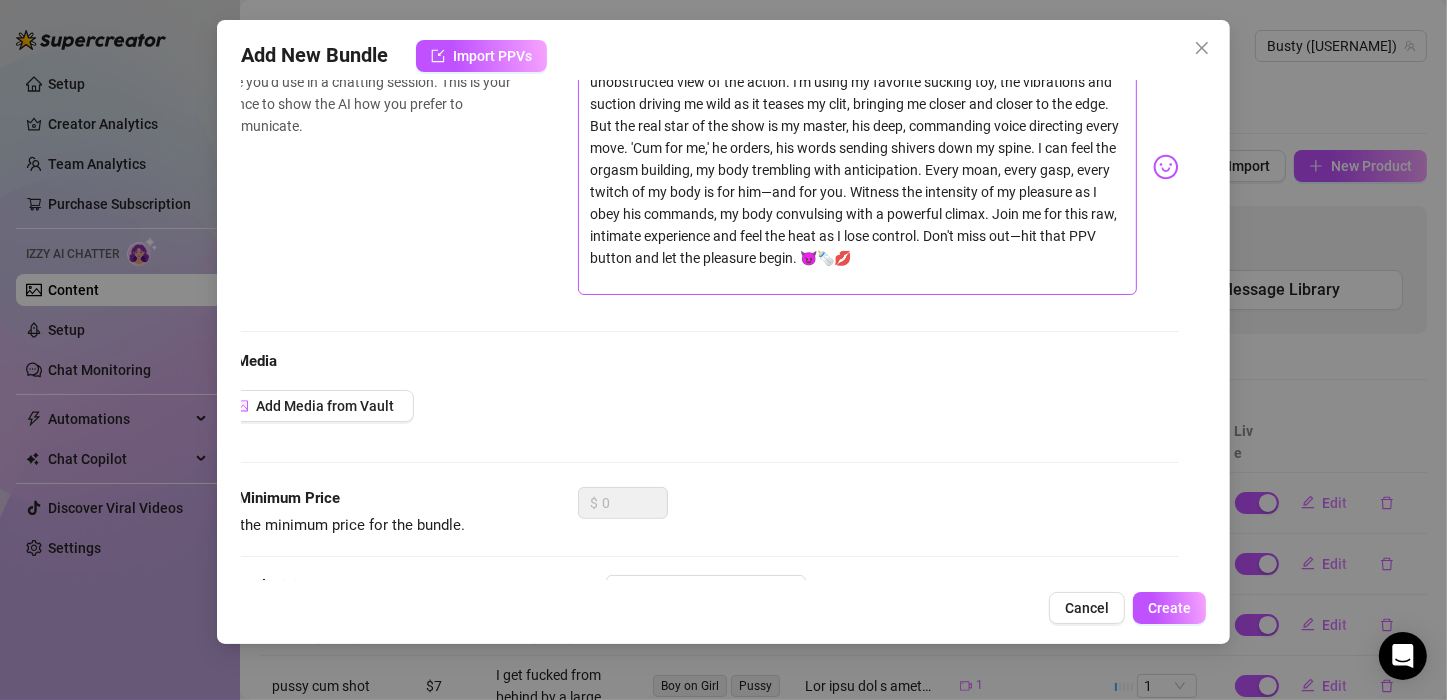 scroll, scrollTop: 786, scrollLeft: 27, axis: both 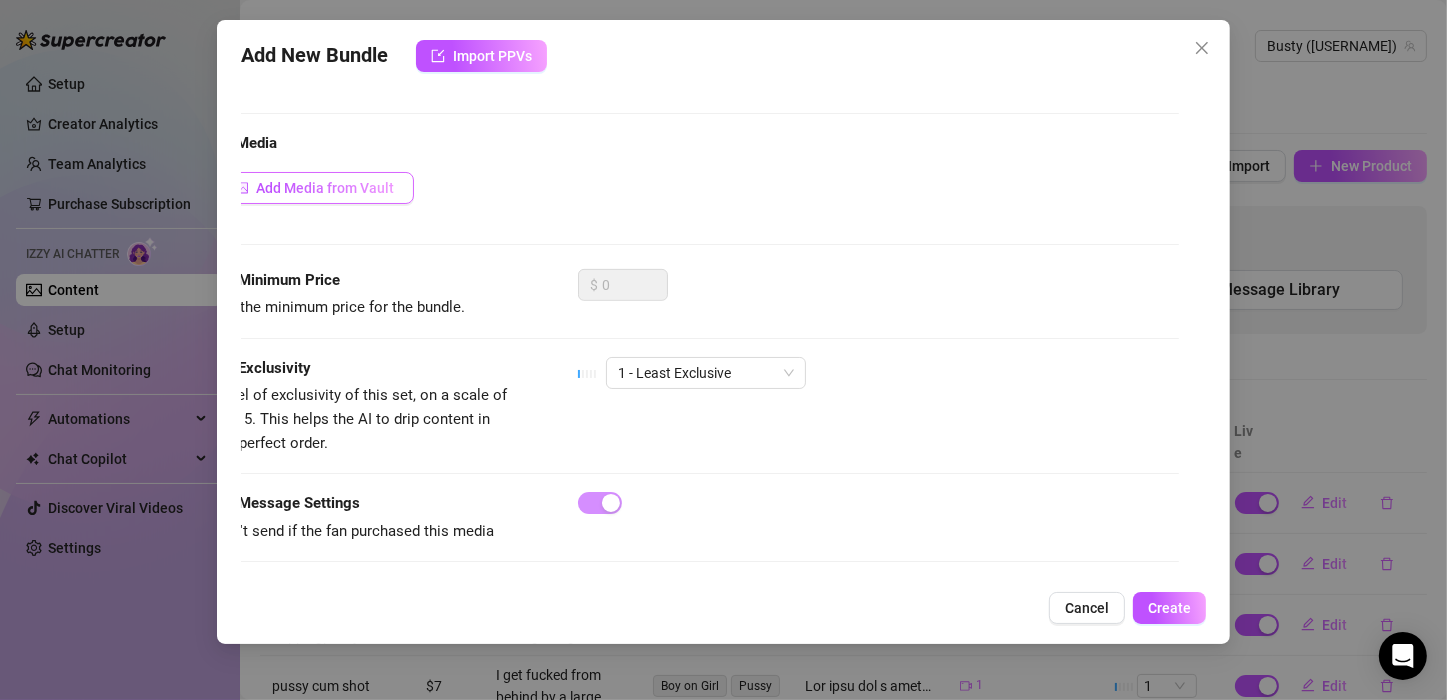 click on "Add Media from Vault" at bounding box center [325, 188] 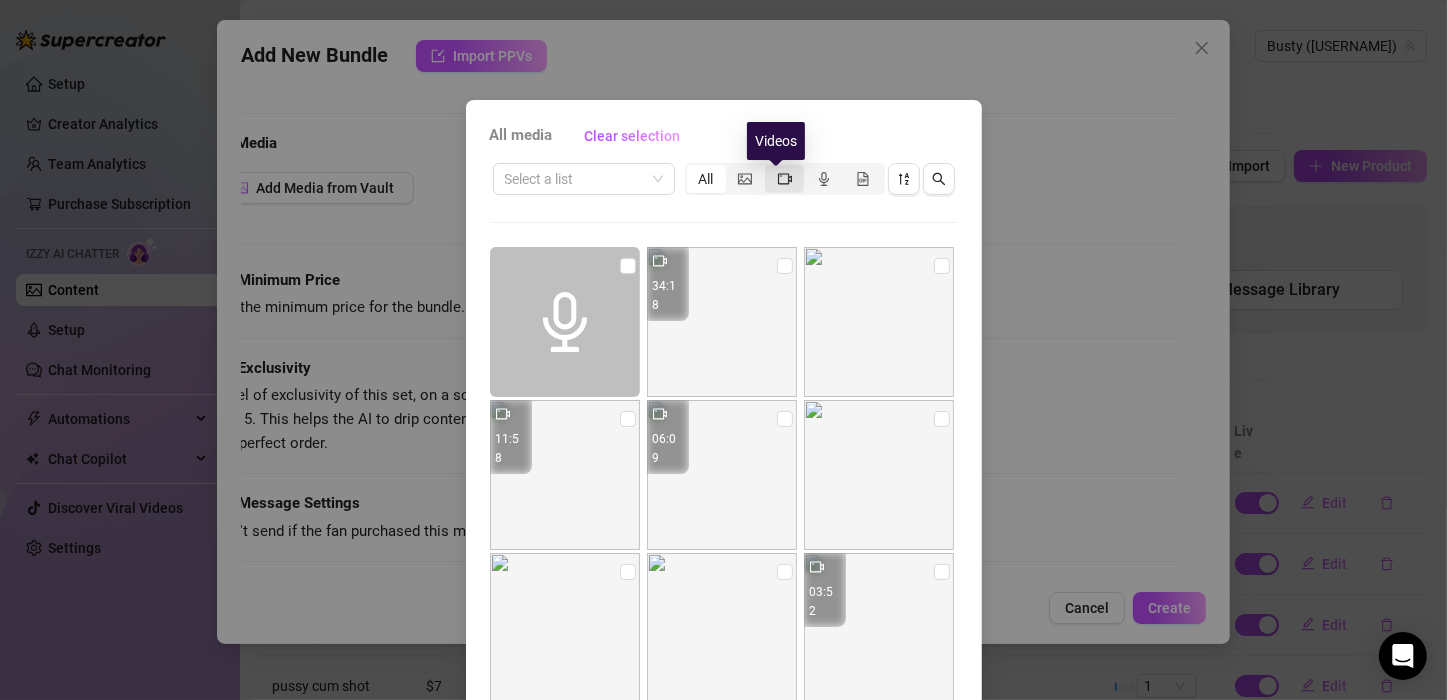 click 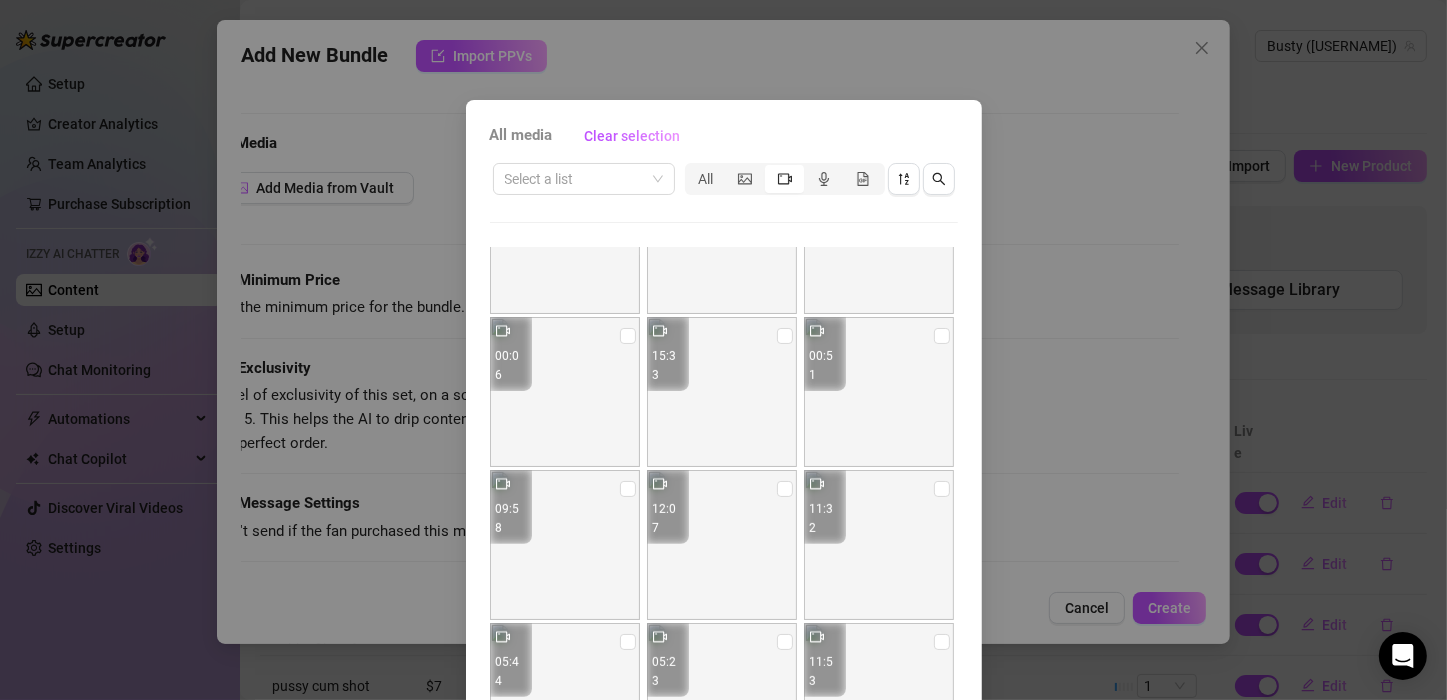 scroll, scrollTop: 700, scrollLeft: 0, axis: vertical 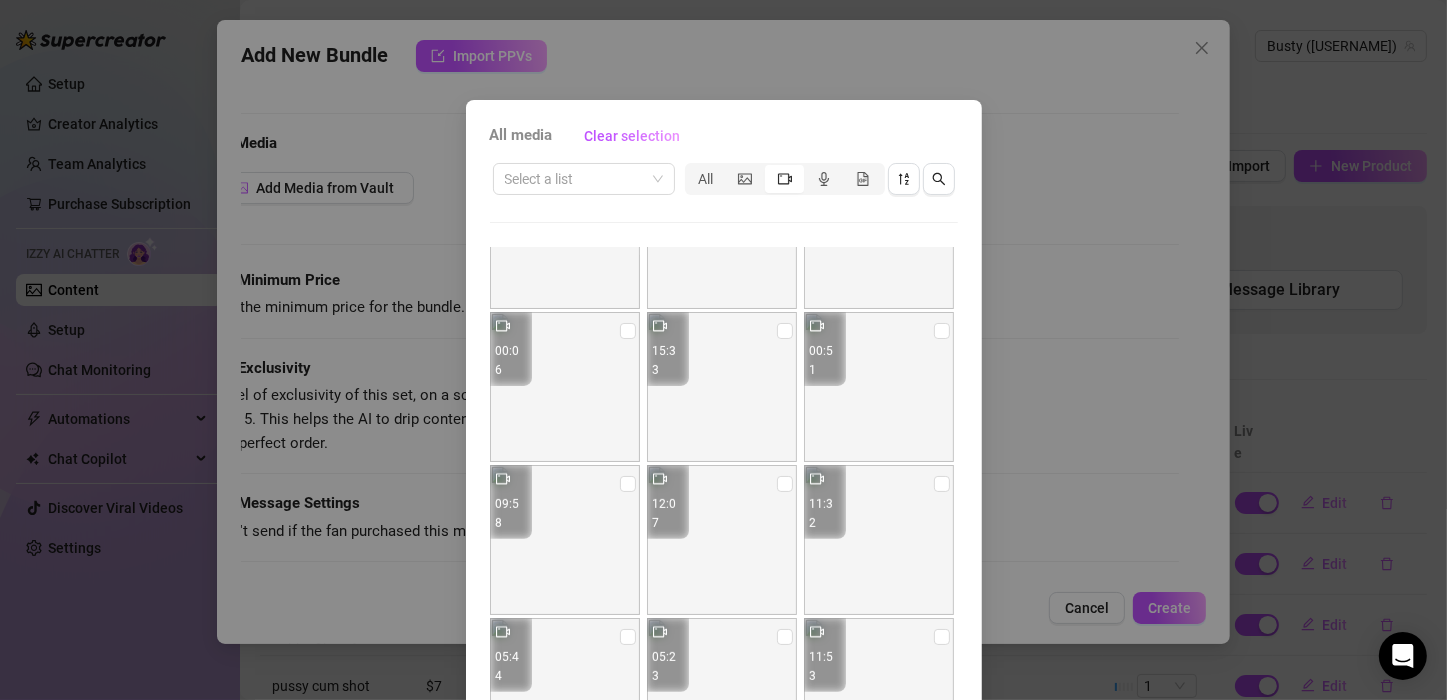 click at bounding box center [879, 387] 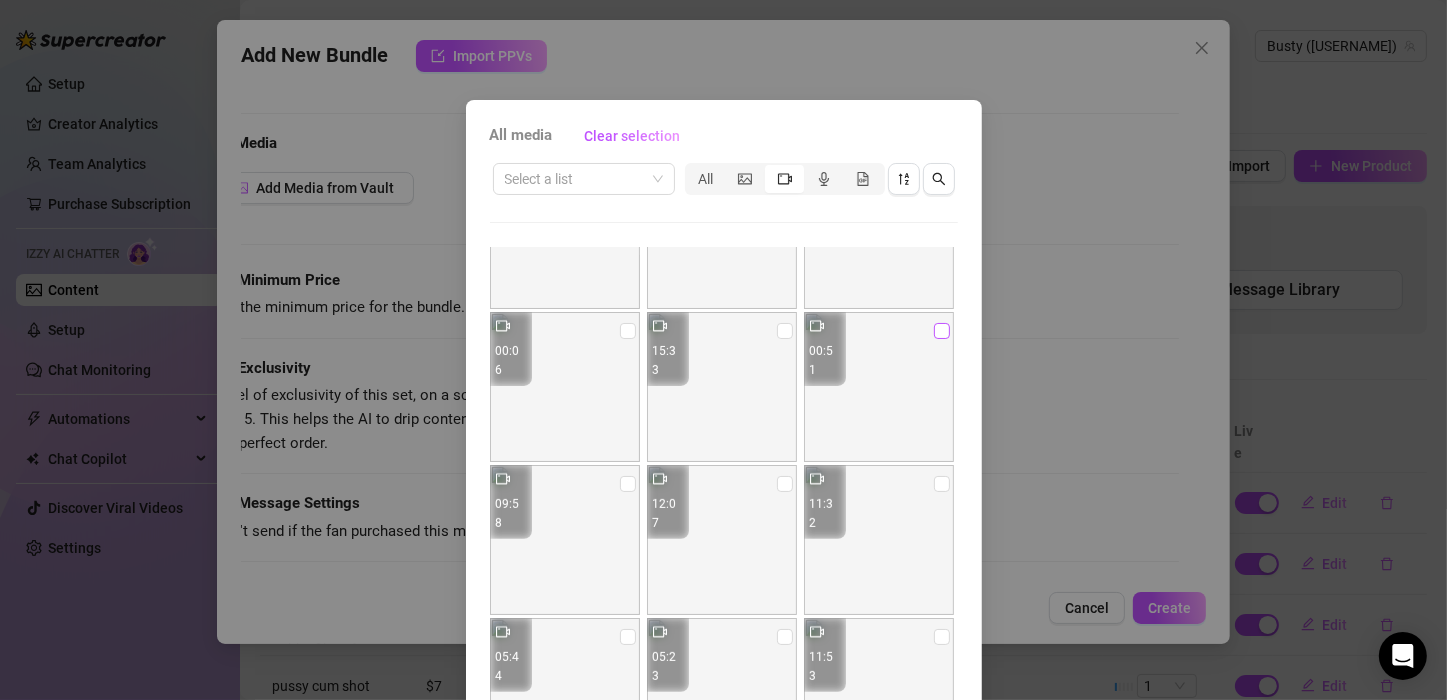 click at bounding box center [942, 331] 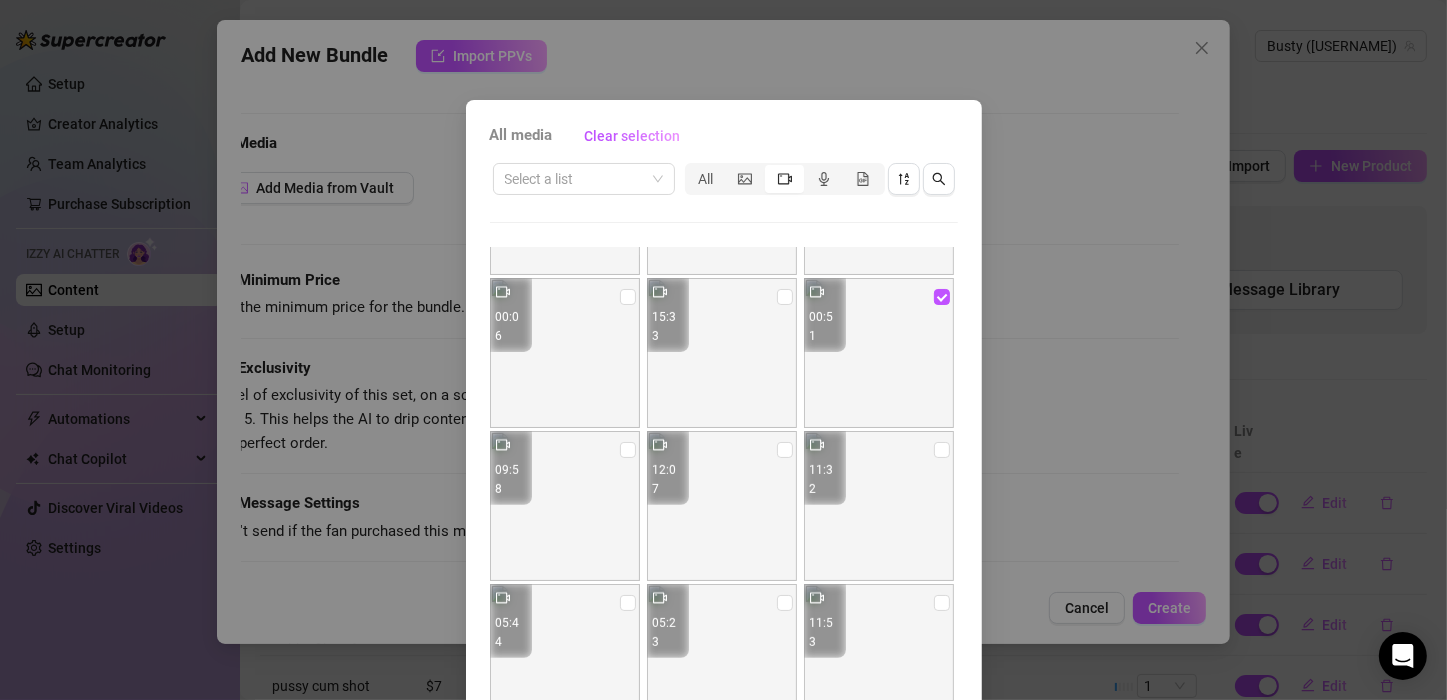 scroll, scrollTop: 753, scrollLeft: 0, axis: vertical 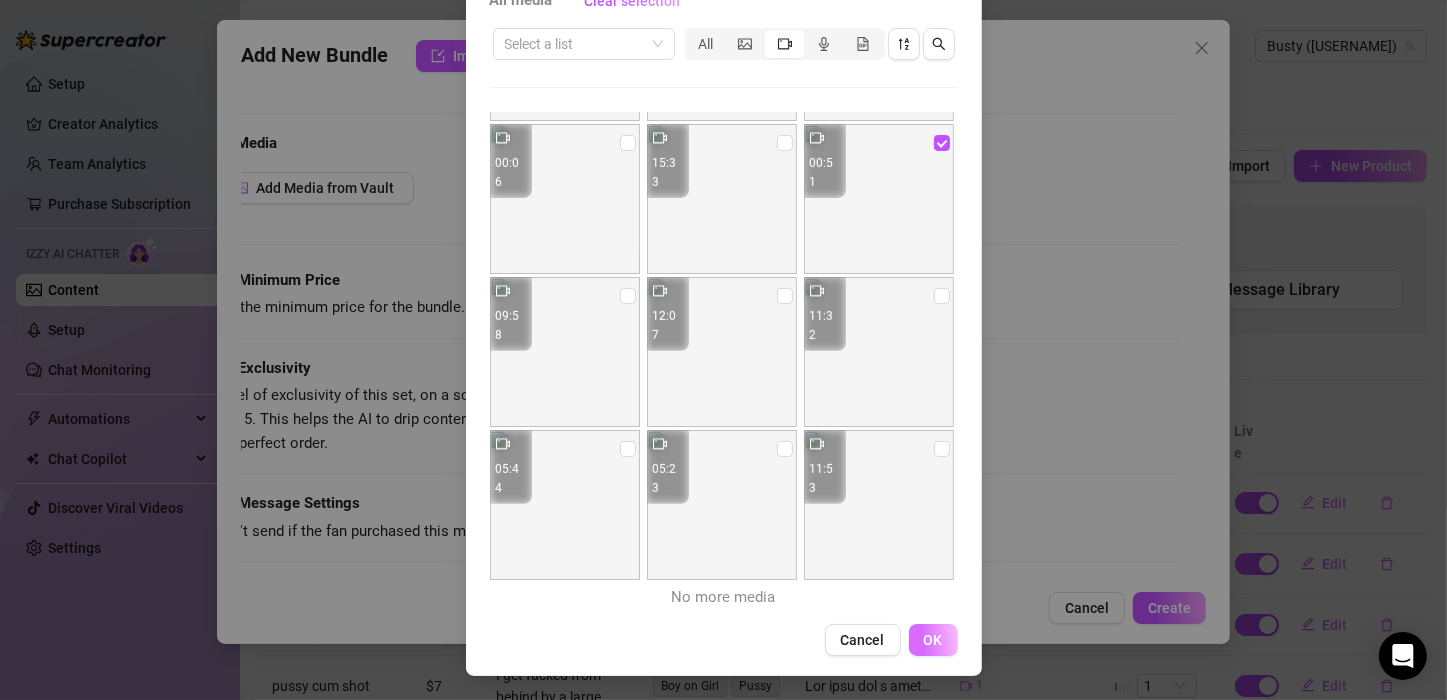 click on "OK" at bounding box center [933, 640] 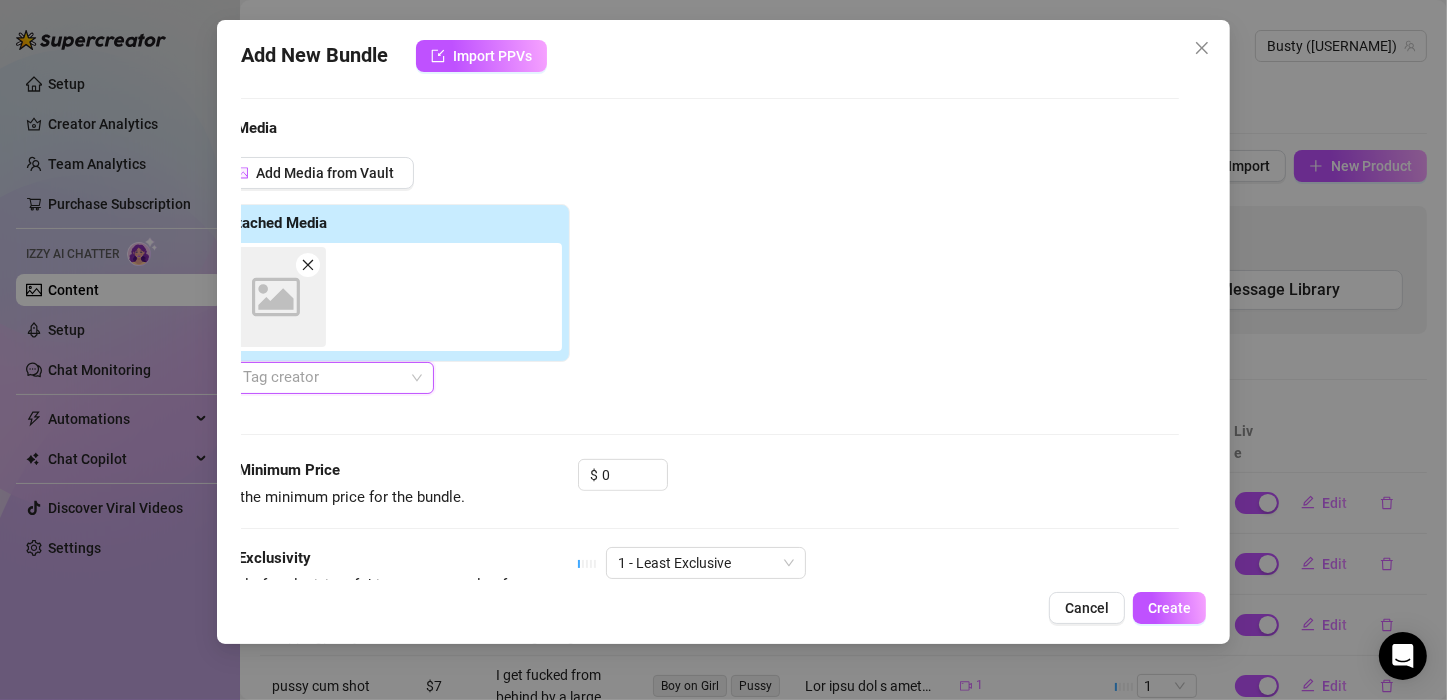 scroll, scrollTop: 786, scrollLeft: 0, axis: vertical 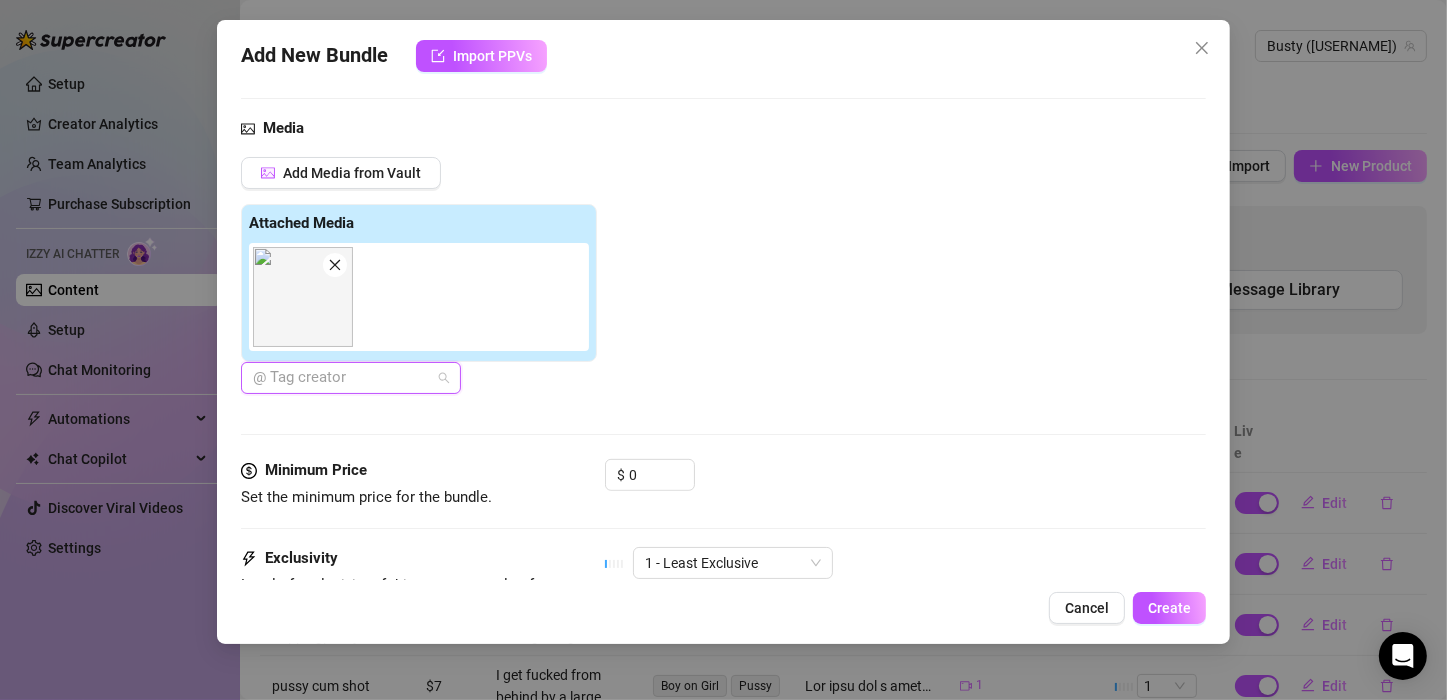 click at bounding box center [340, 378] 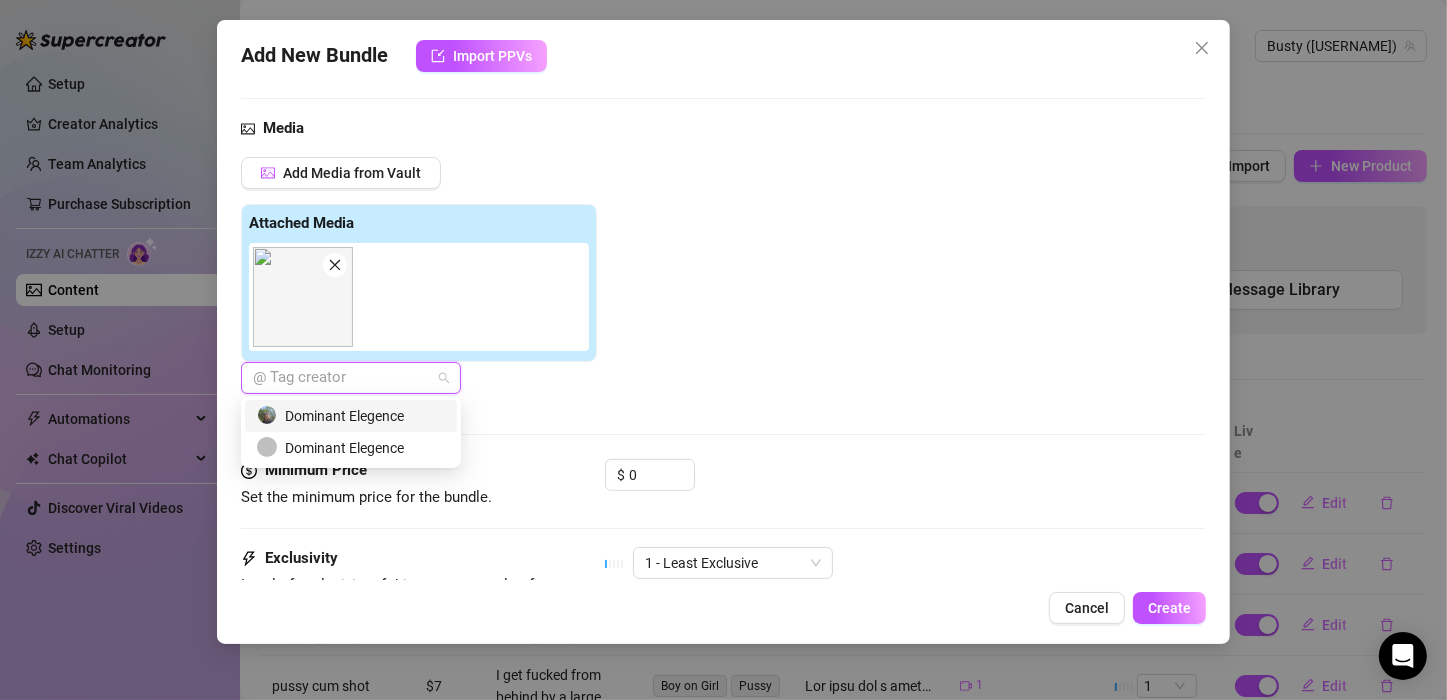 click on "Dominant Elegence" at bounding box center (351, 416) 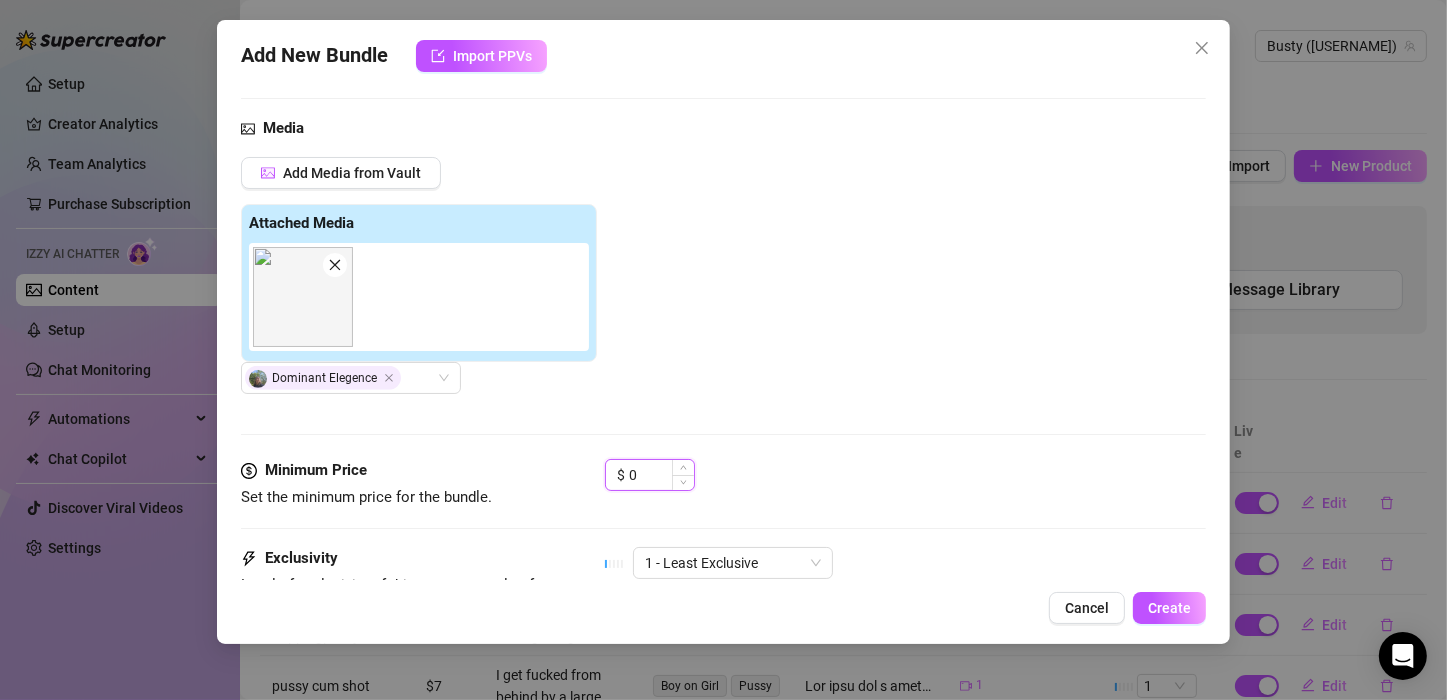 drag, startPoint x: 639, startPoint y: 470, endPoint x: 621, endPoint y: 470, distance: 18 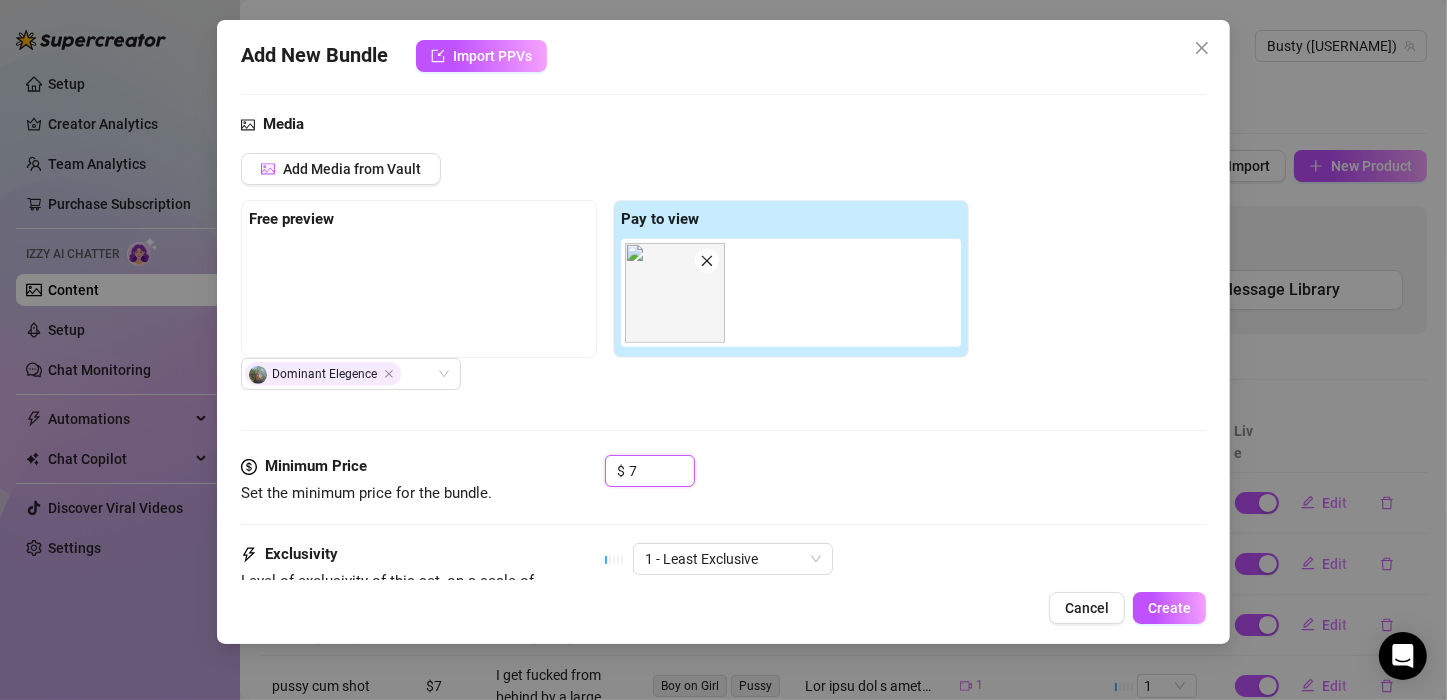 scroll, scrollTop: 890, scrollLeft: 0, axis: vertical 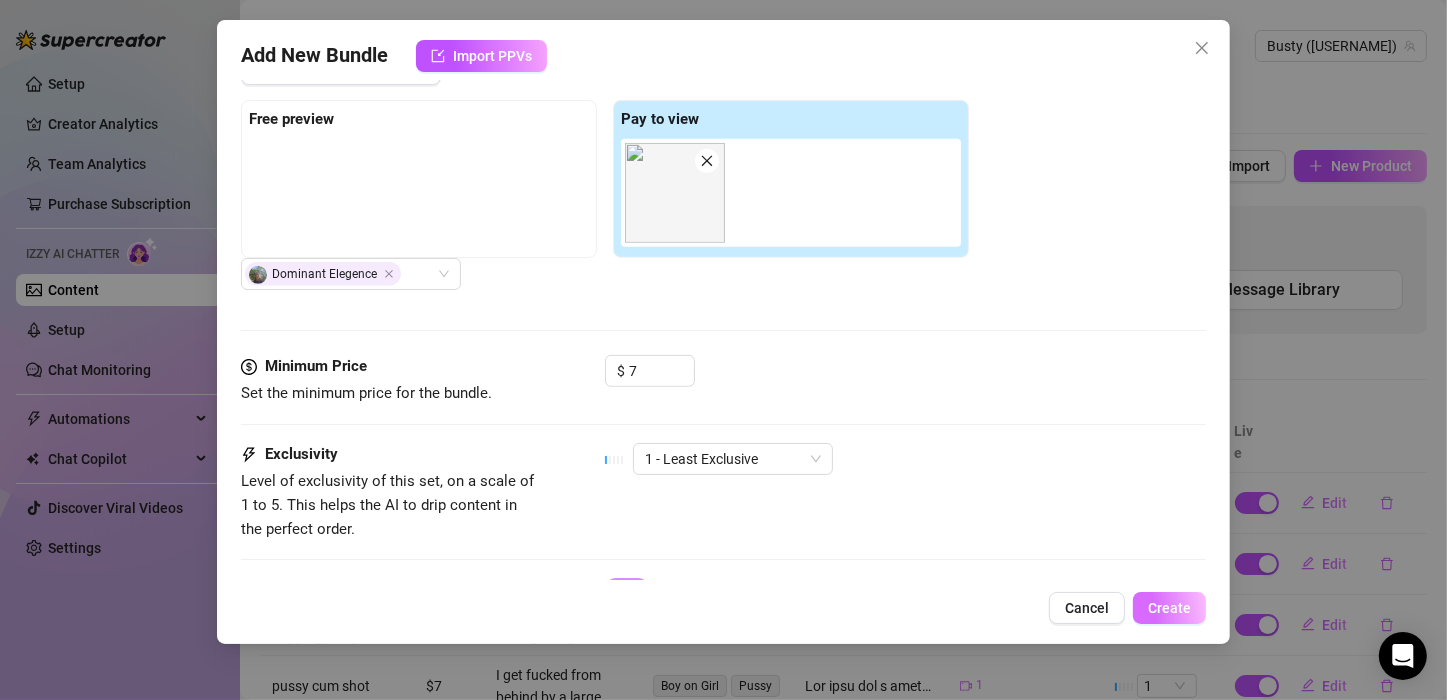 click on "Create" at bounding box center (1169, 608) 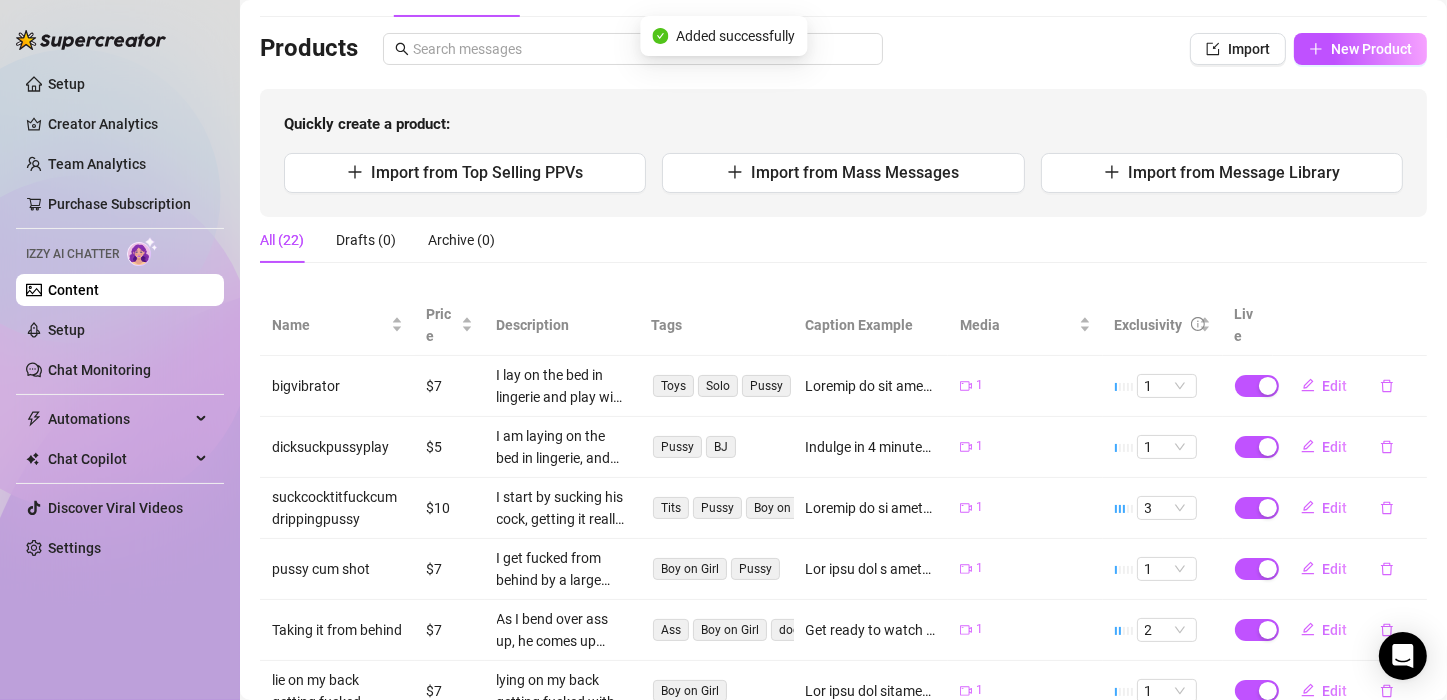 scroll, scrollTop: 0, scrollLeft: 0, axis: both 